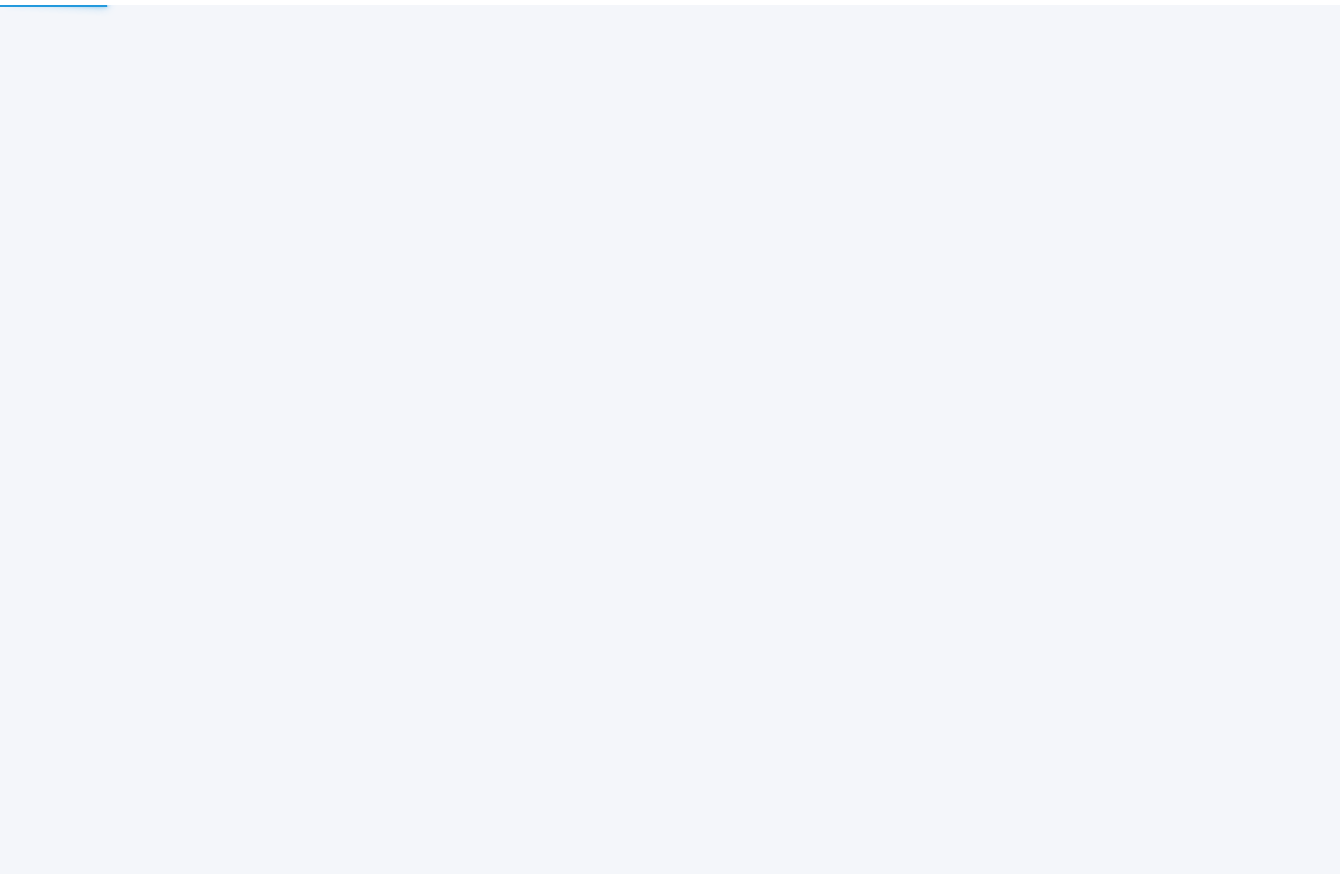scroll, scrollTop: 0, scrollLeft: 0, axis: both 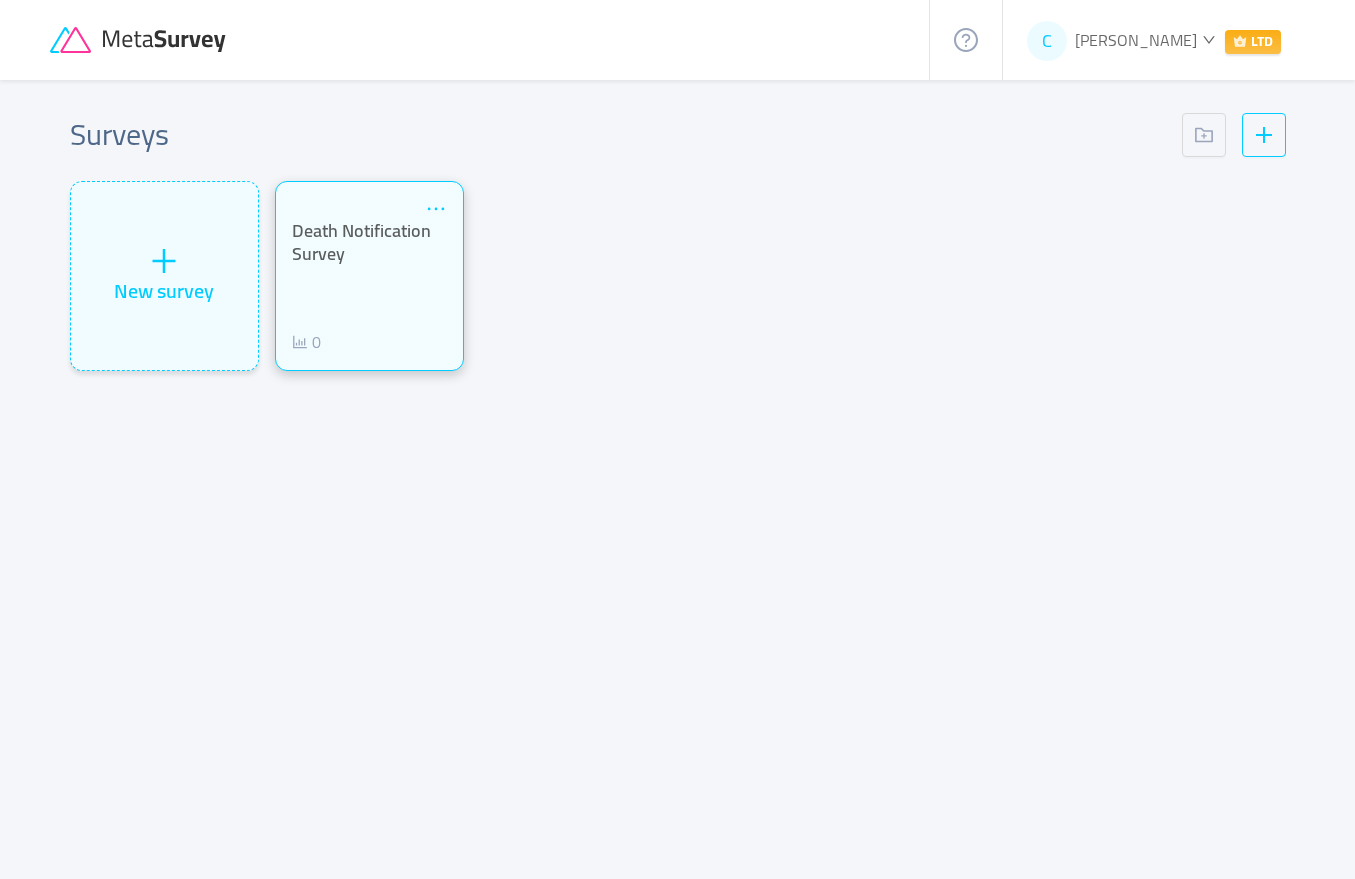 click 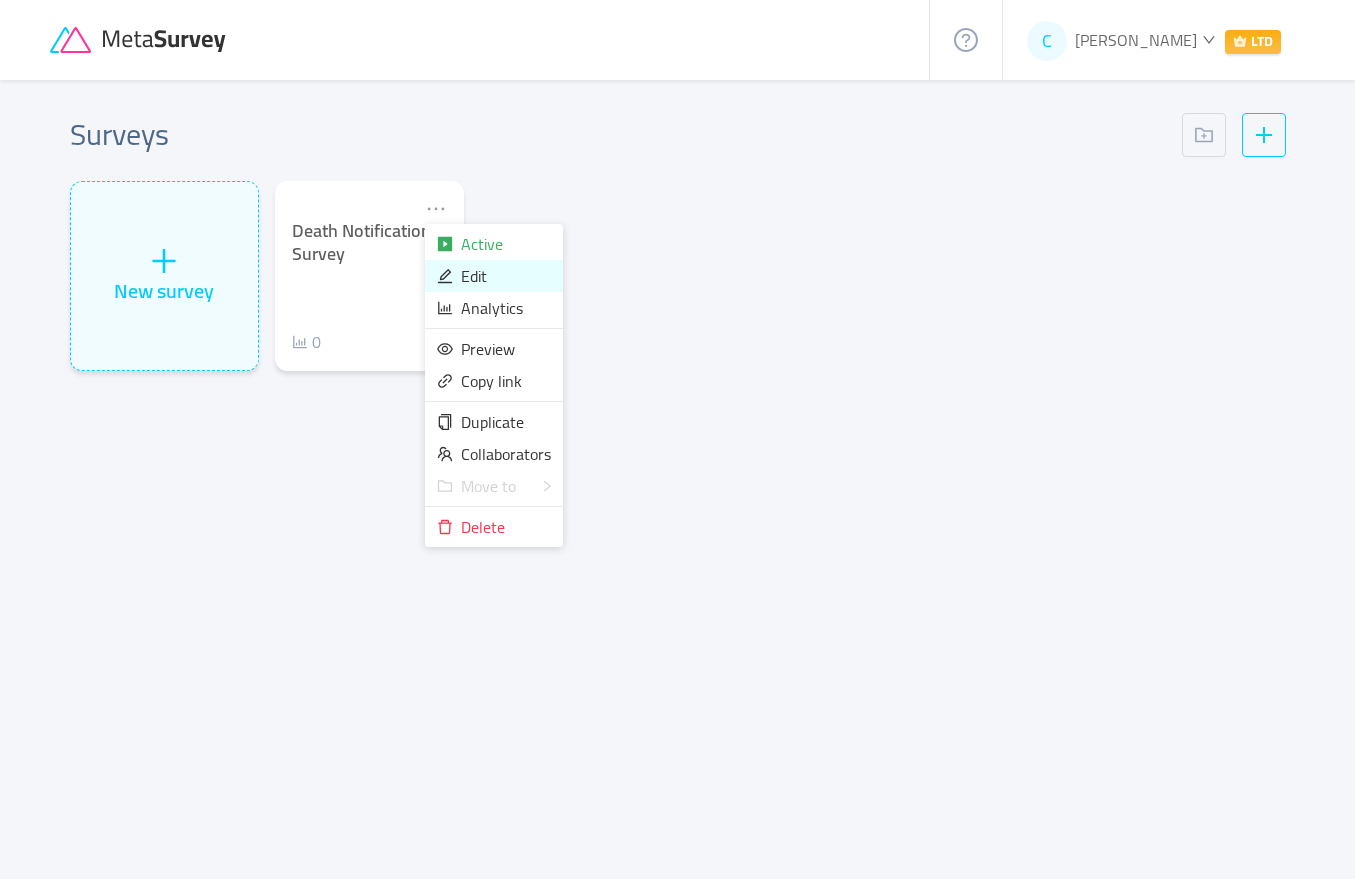 click 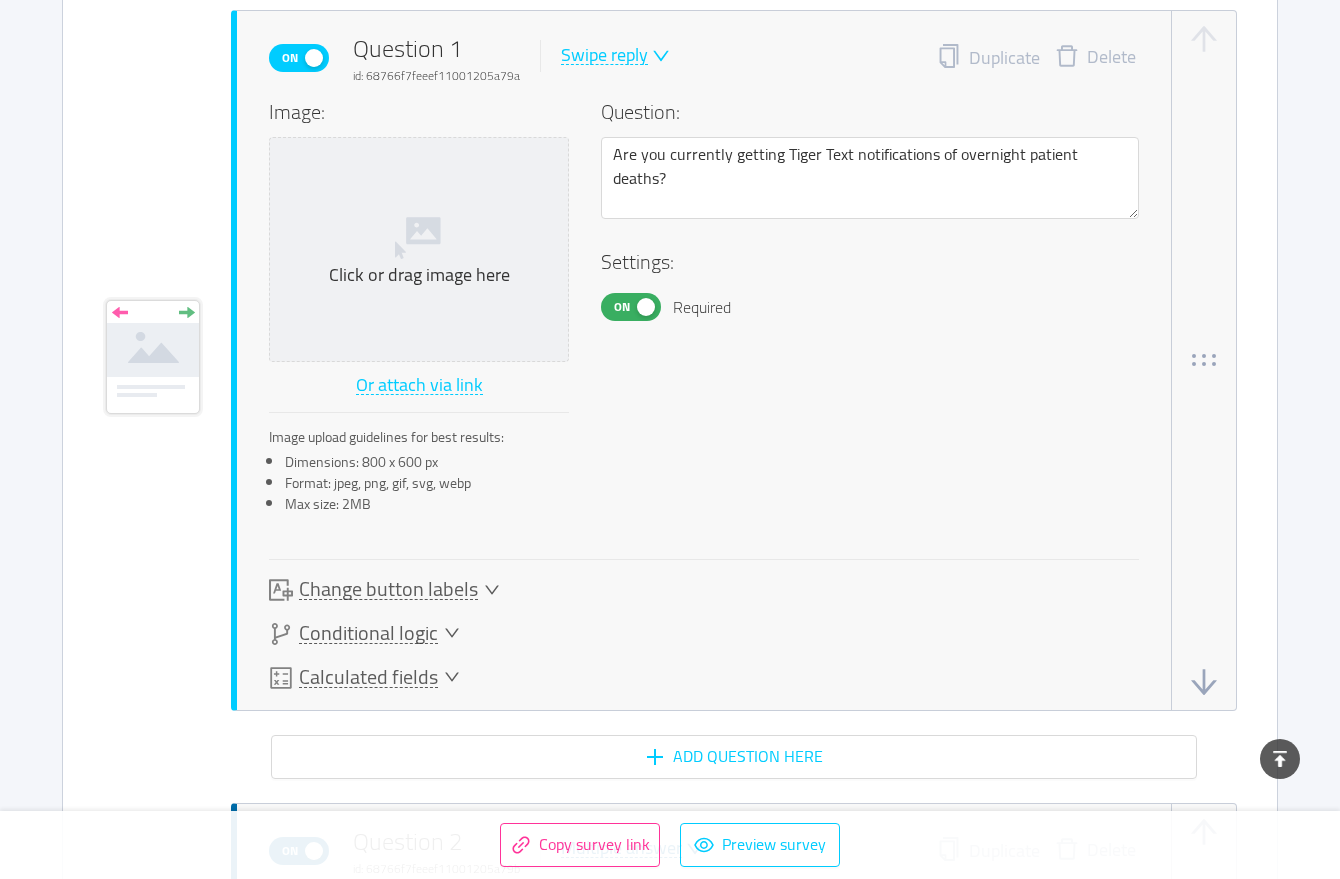 scroll, scrollTop: 1100, scrollLeft: 0, axis: vertical 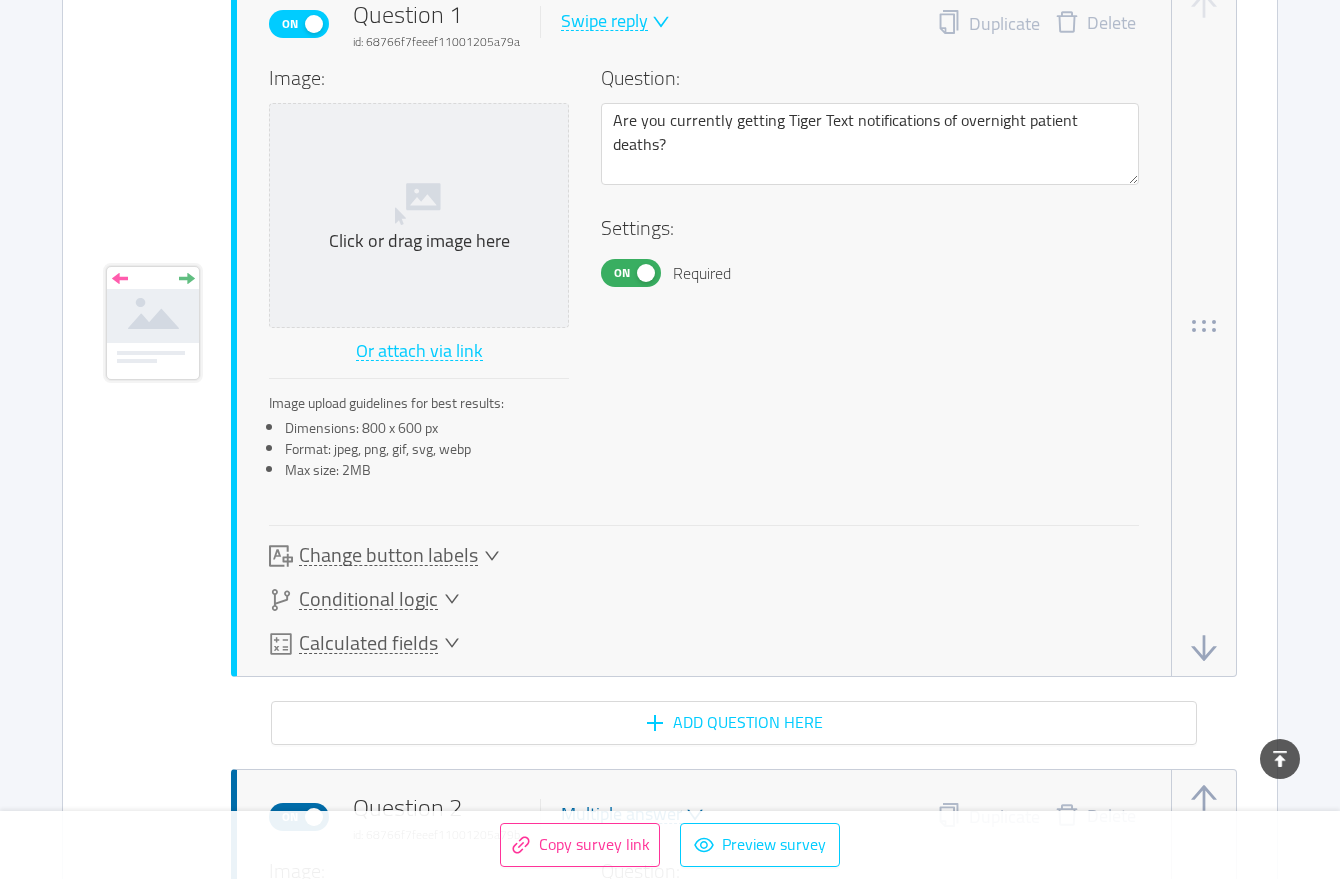 click on "On  Question 1  id: 68766f7feeef11001205a79a  Swipe reply  Duplicate Delete Image:    Click or drag image here  Or attach via link Image upload guidelines for best results: Dimensions: 800 x 600 px Format: jpeg, png, gif, svg, webp Max size: 2MB Question: Are you currently getting Tiger Text notifications of overnight patient deaths? Settings: On Required  Change button labels   Conditional logic   Calculated fields" at bounding box center [670, 326] 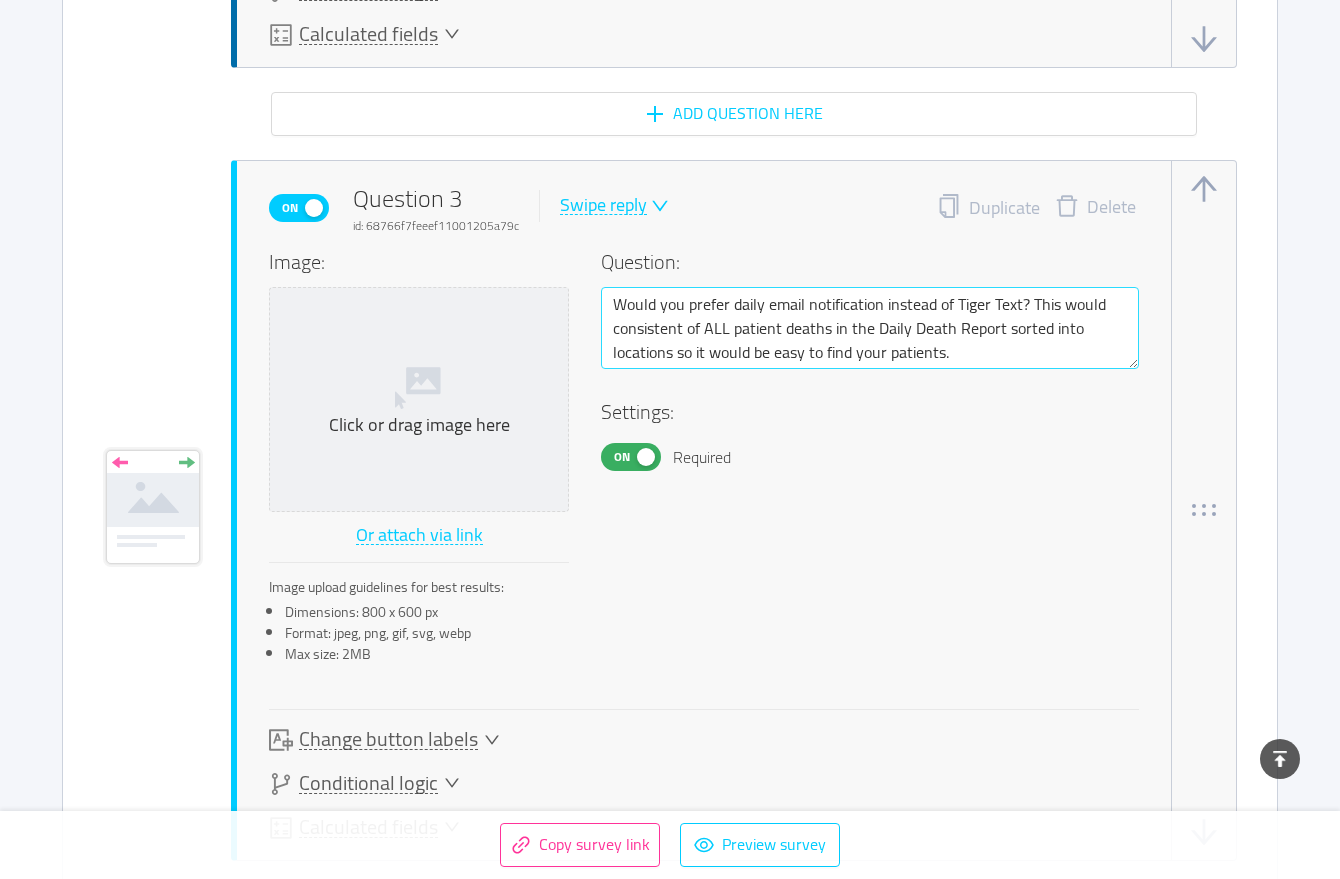 scroll, scrollTop: 2700, scrollLeft: 0, axis: vertical 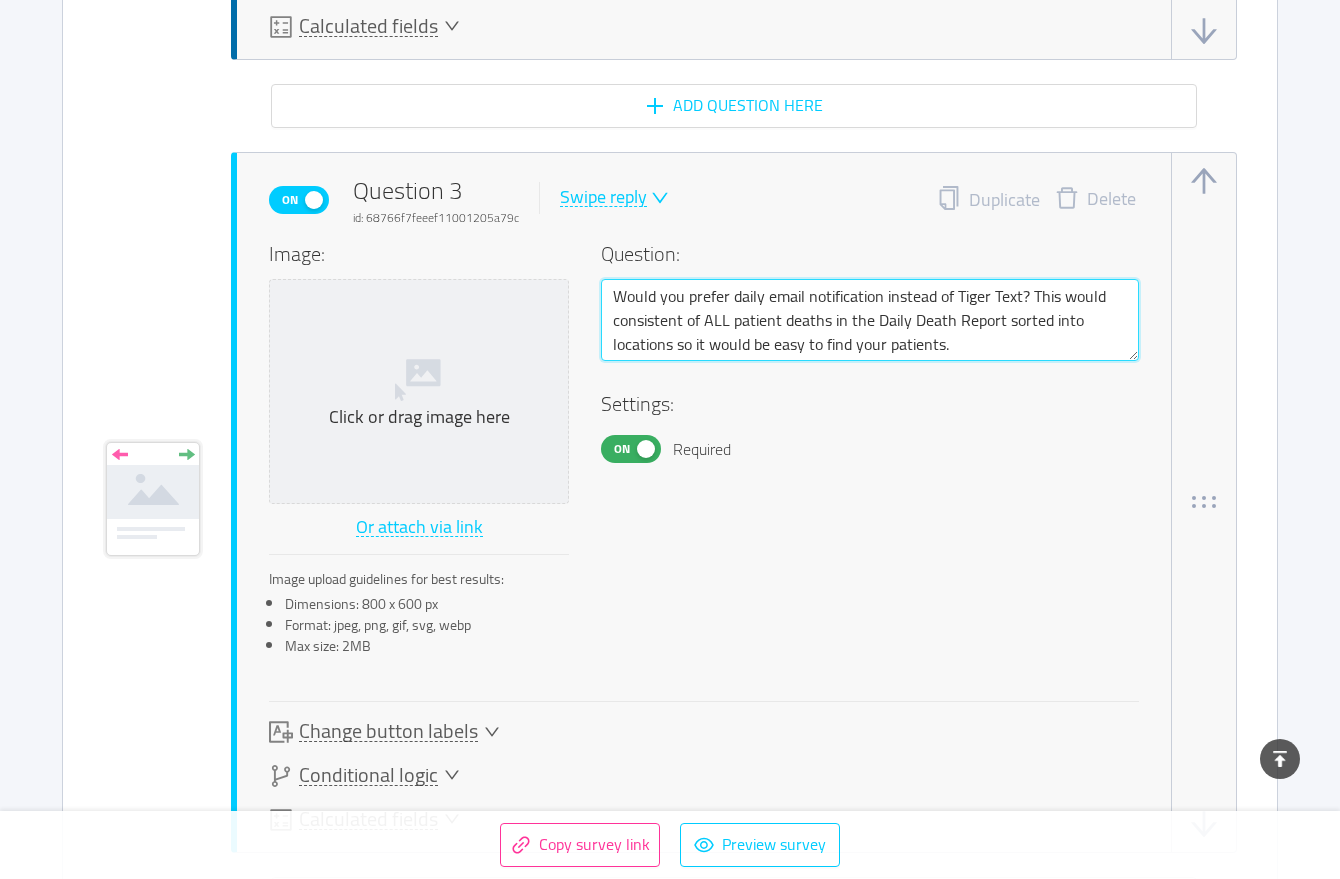 click on "Would you prefer daily email notification instead of Tiger Text? This would consistent of ALL patient deaths in the Daily Death Report sorted into locations so it would be easy to find your patients." at bounding box center (870, 320) 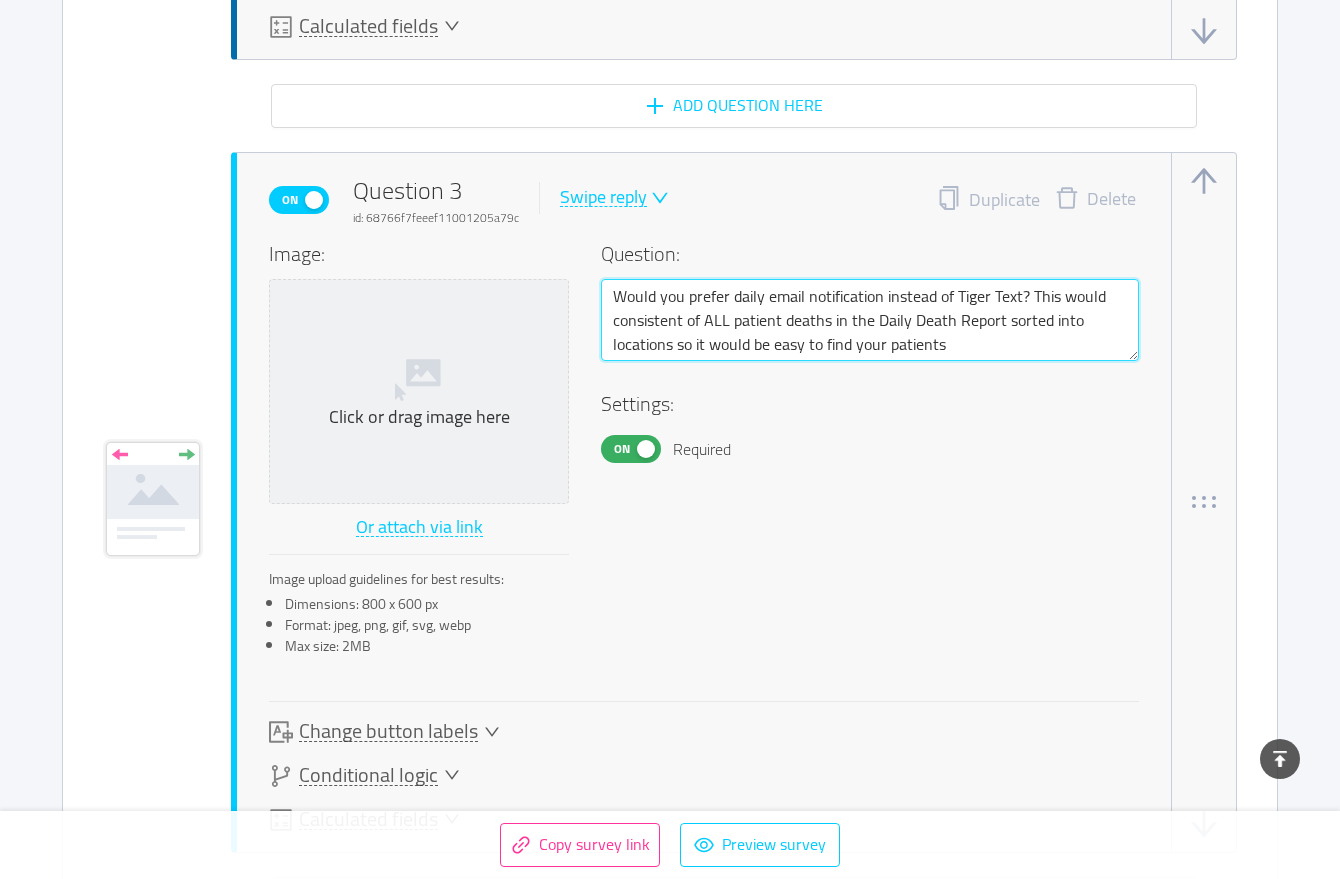 type 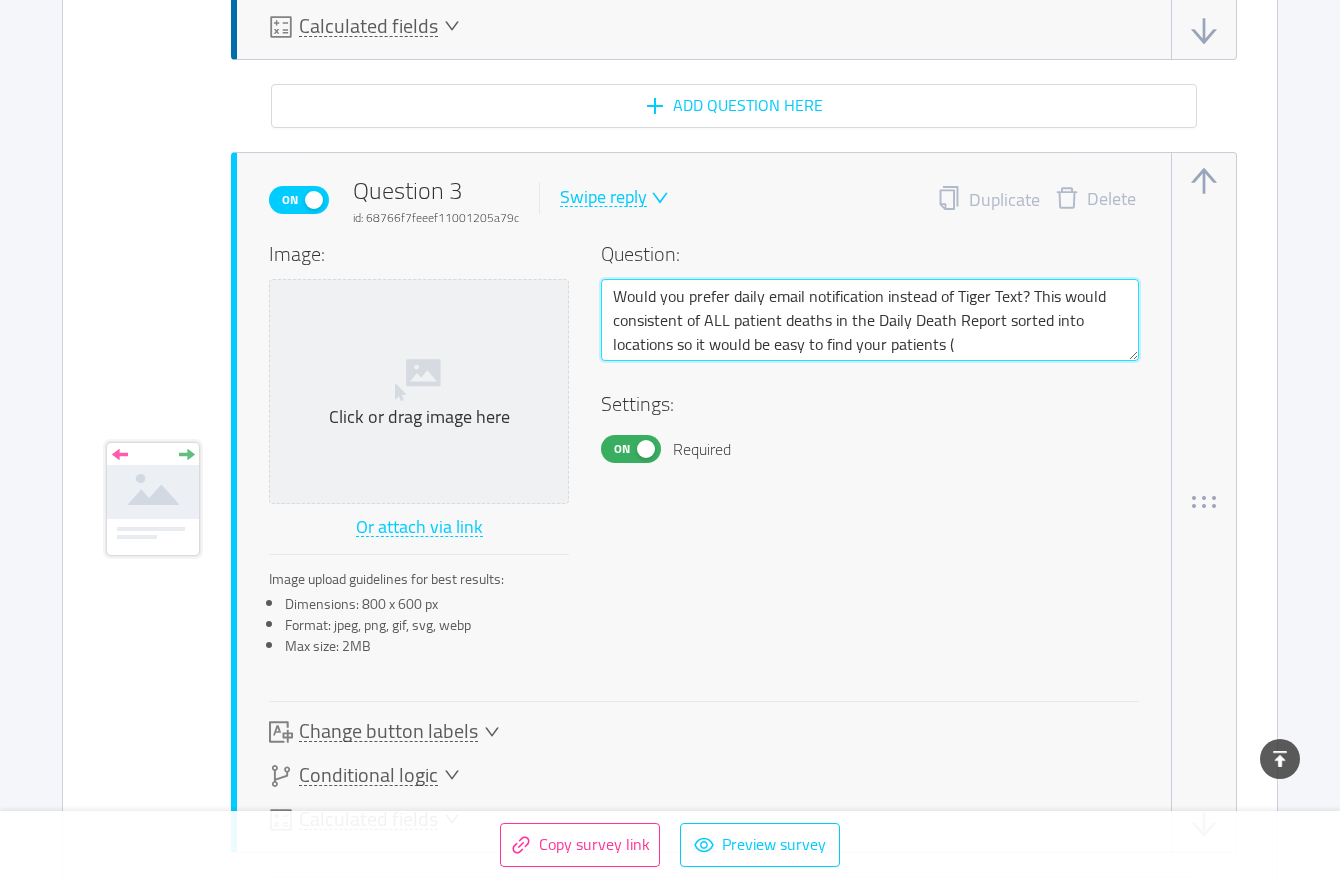 type 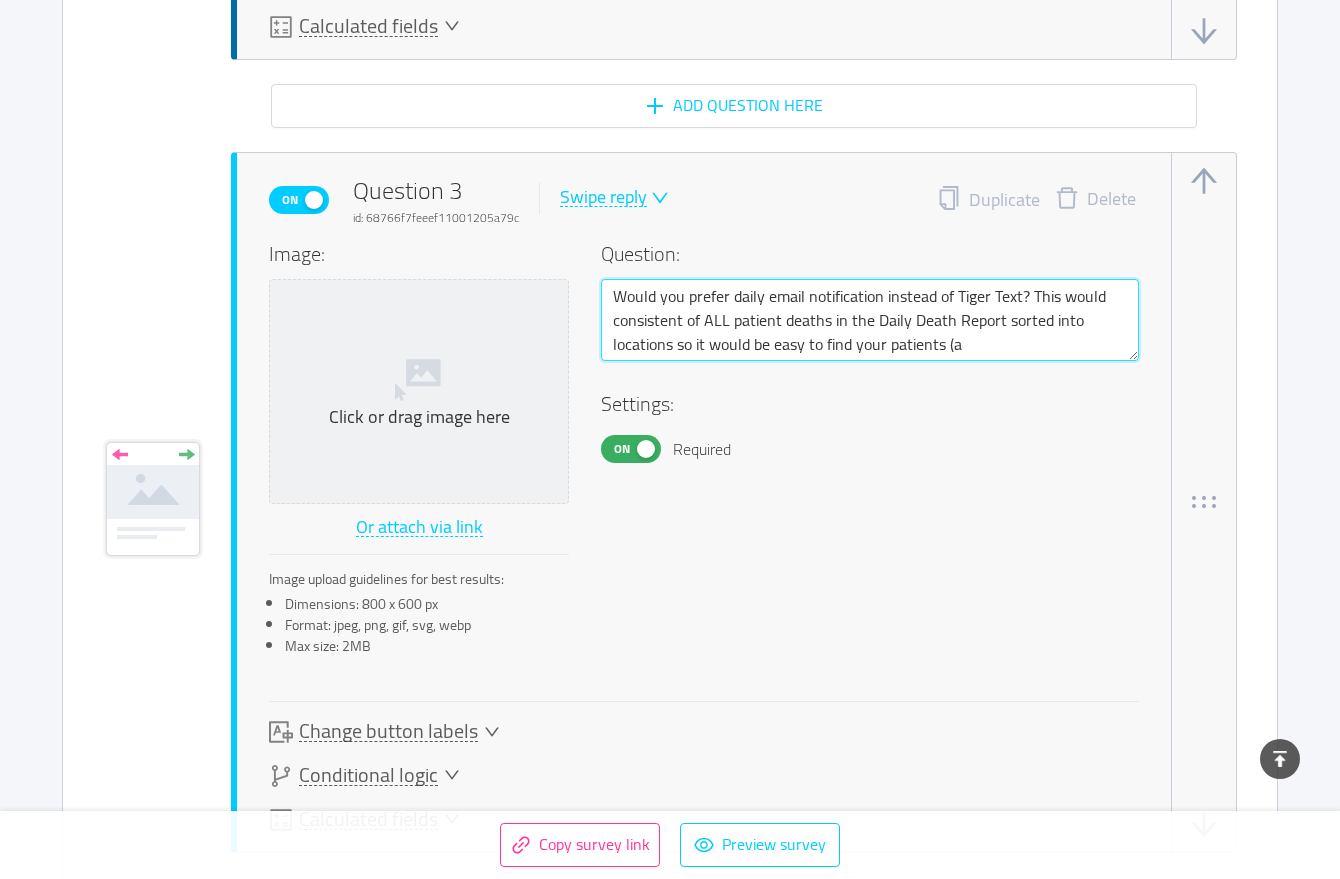 type 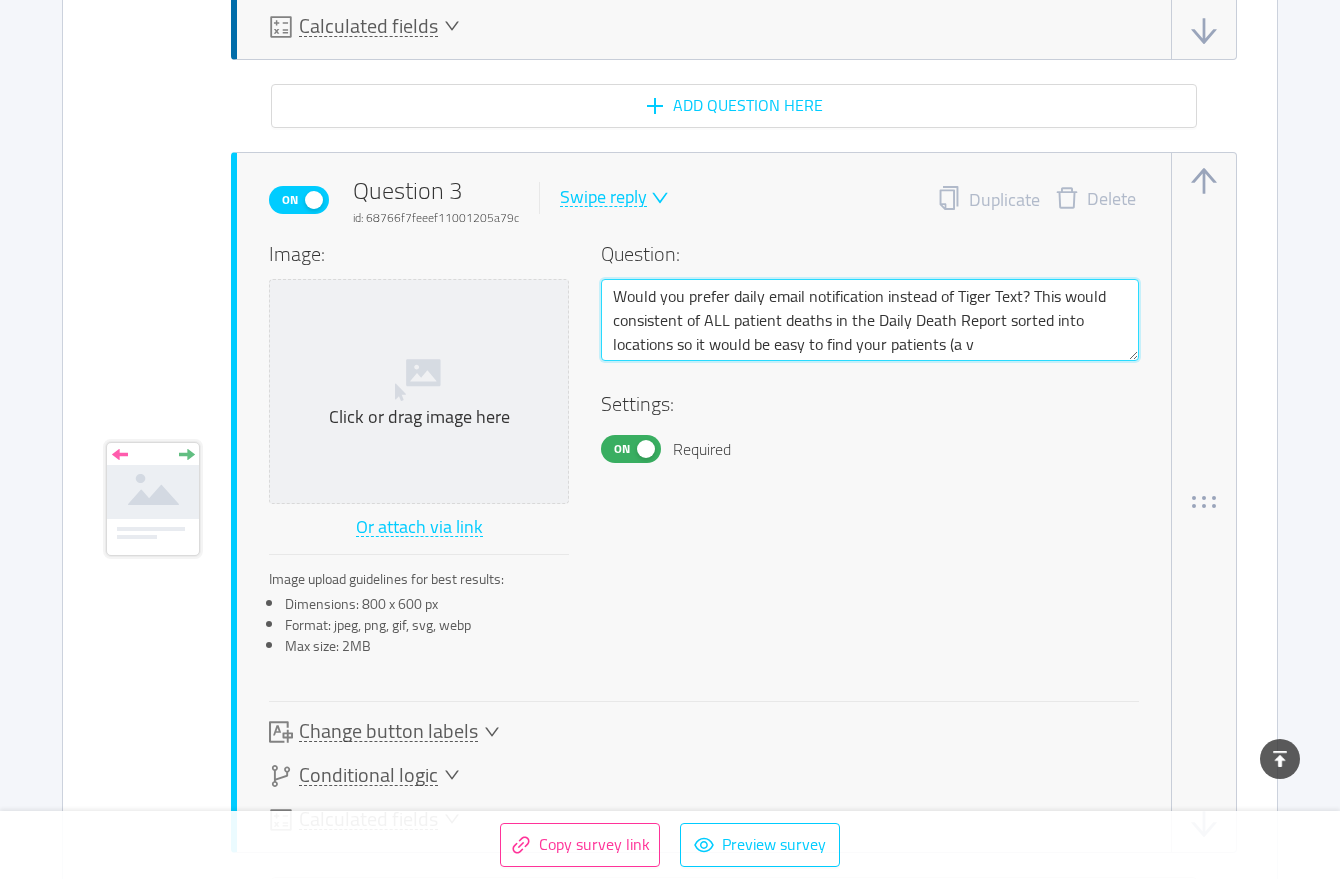 type 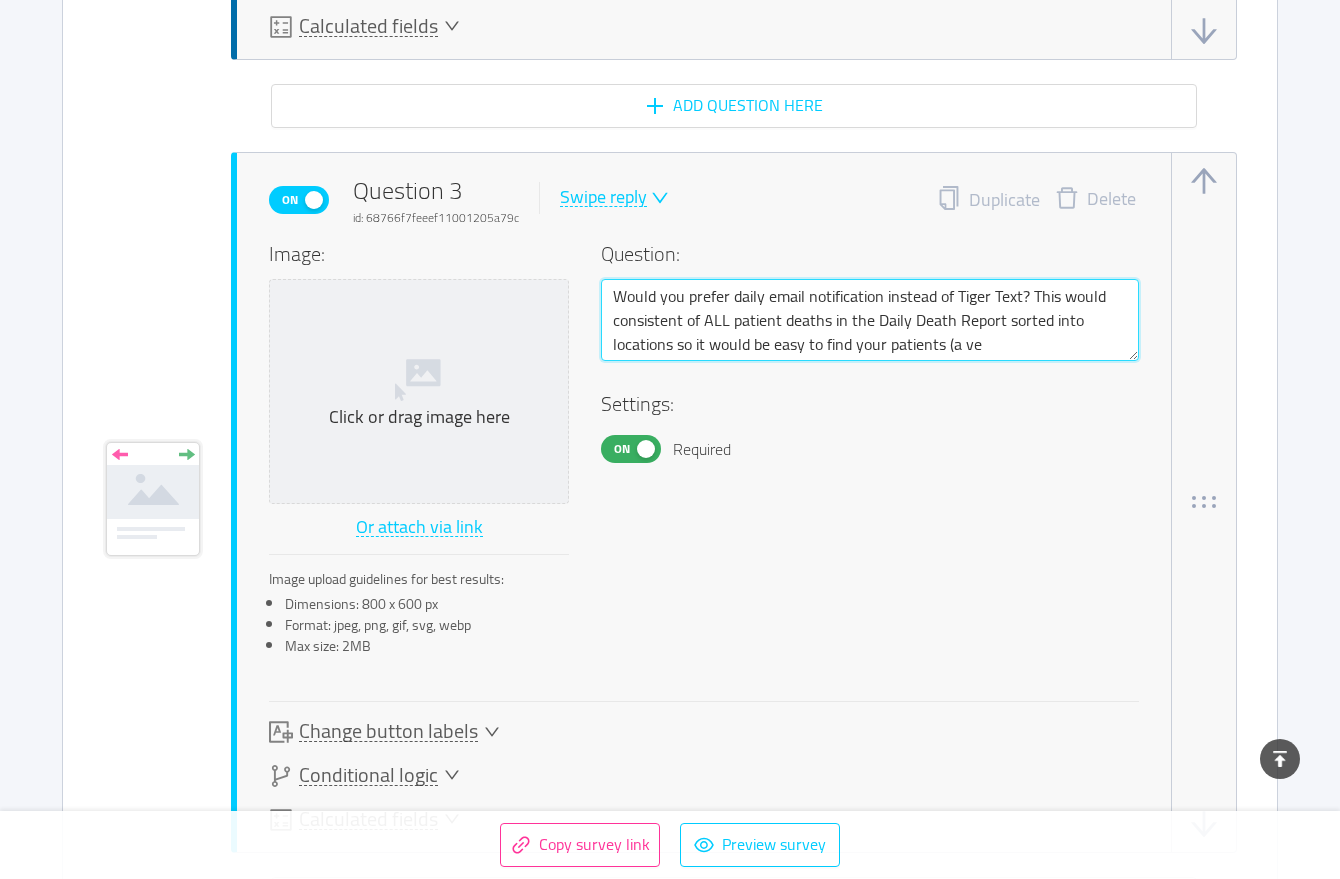 type 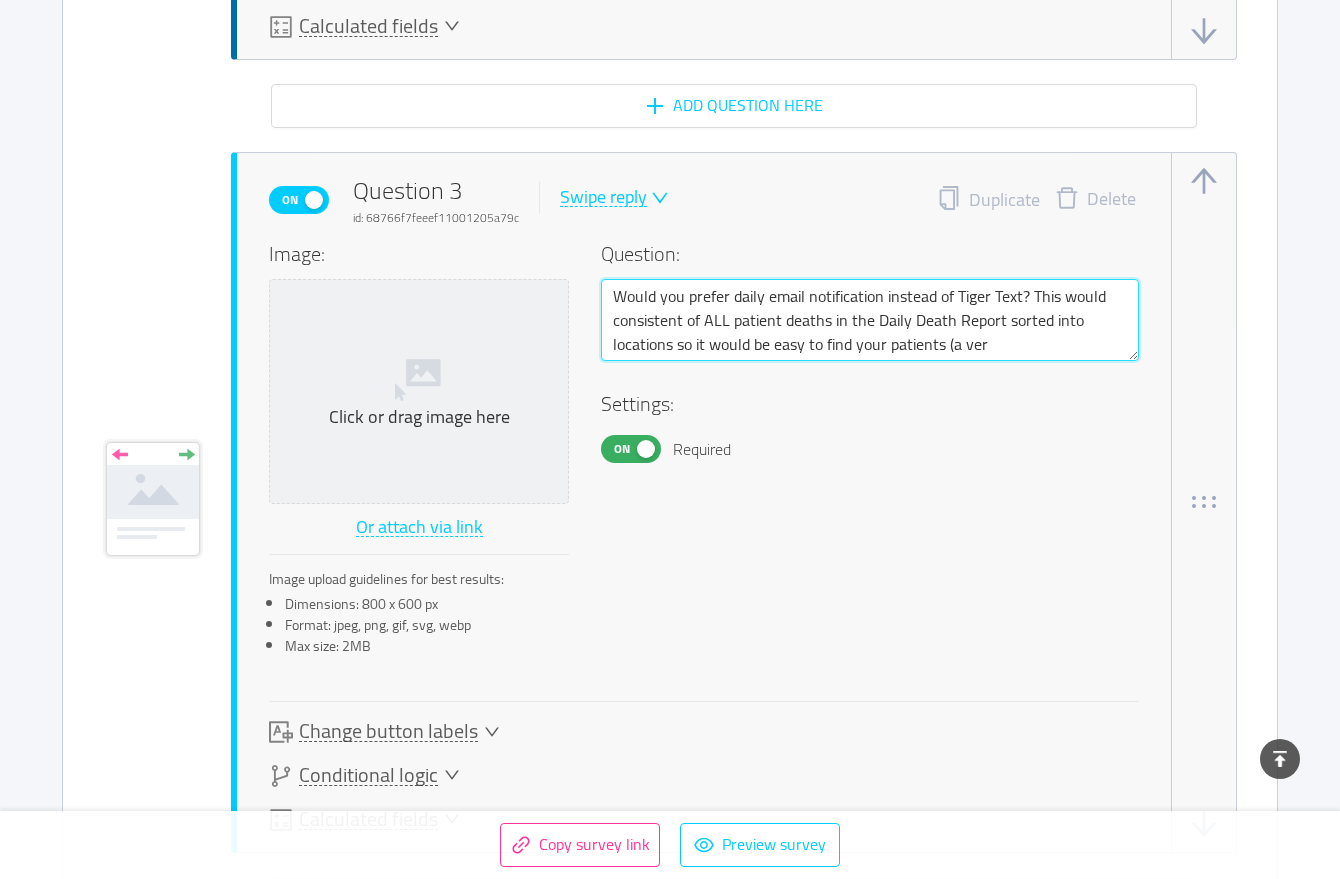 type 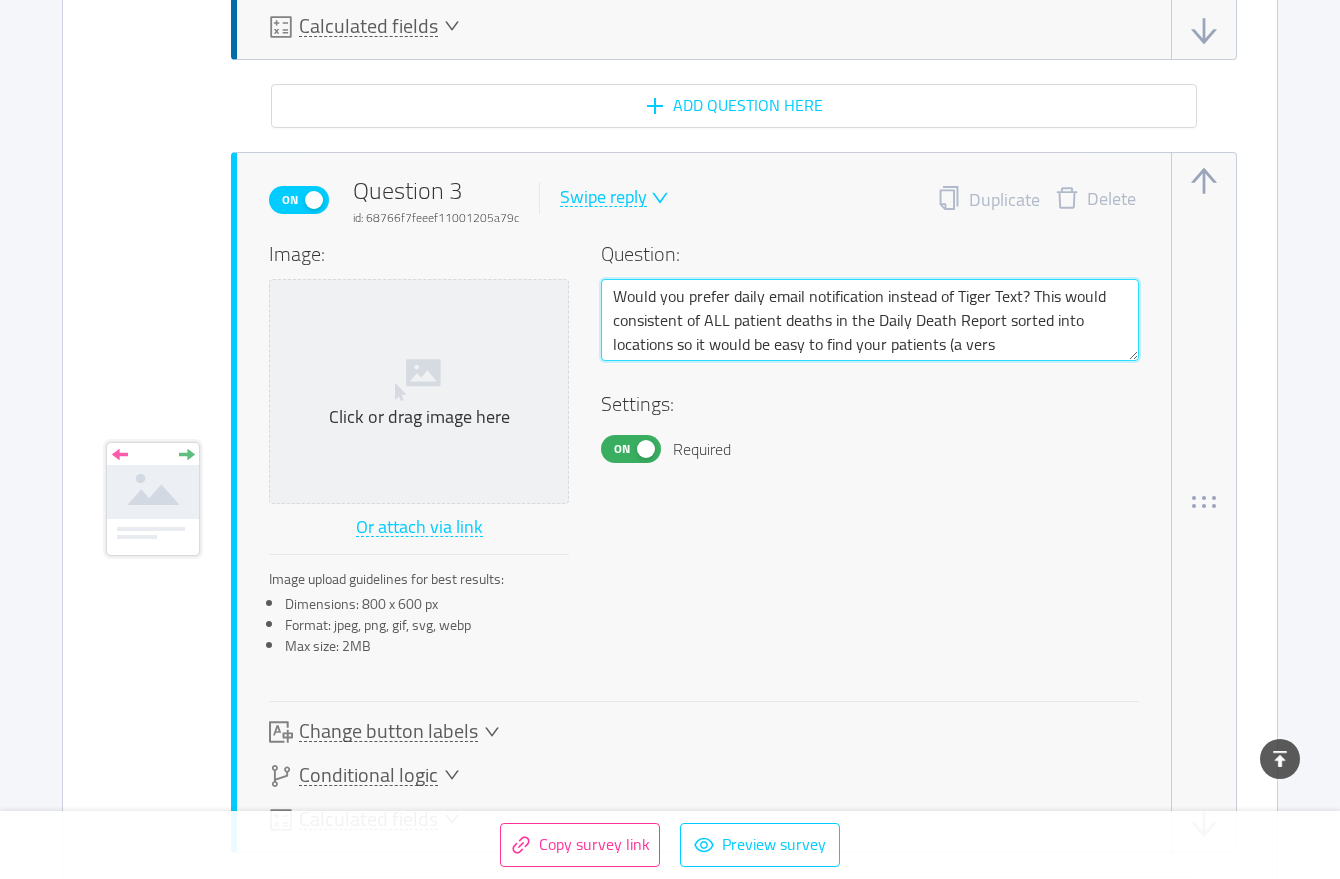 type 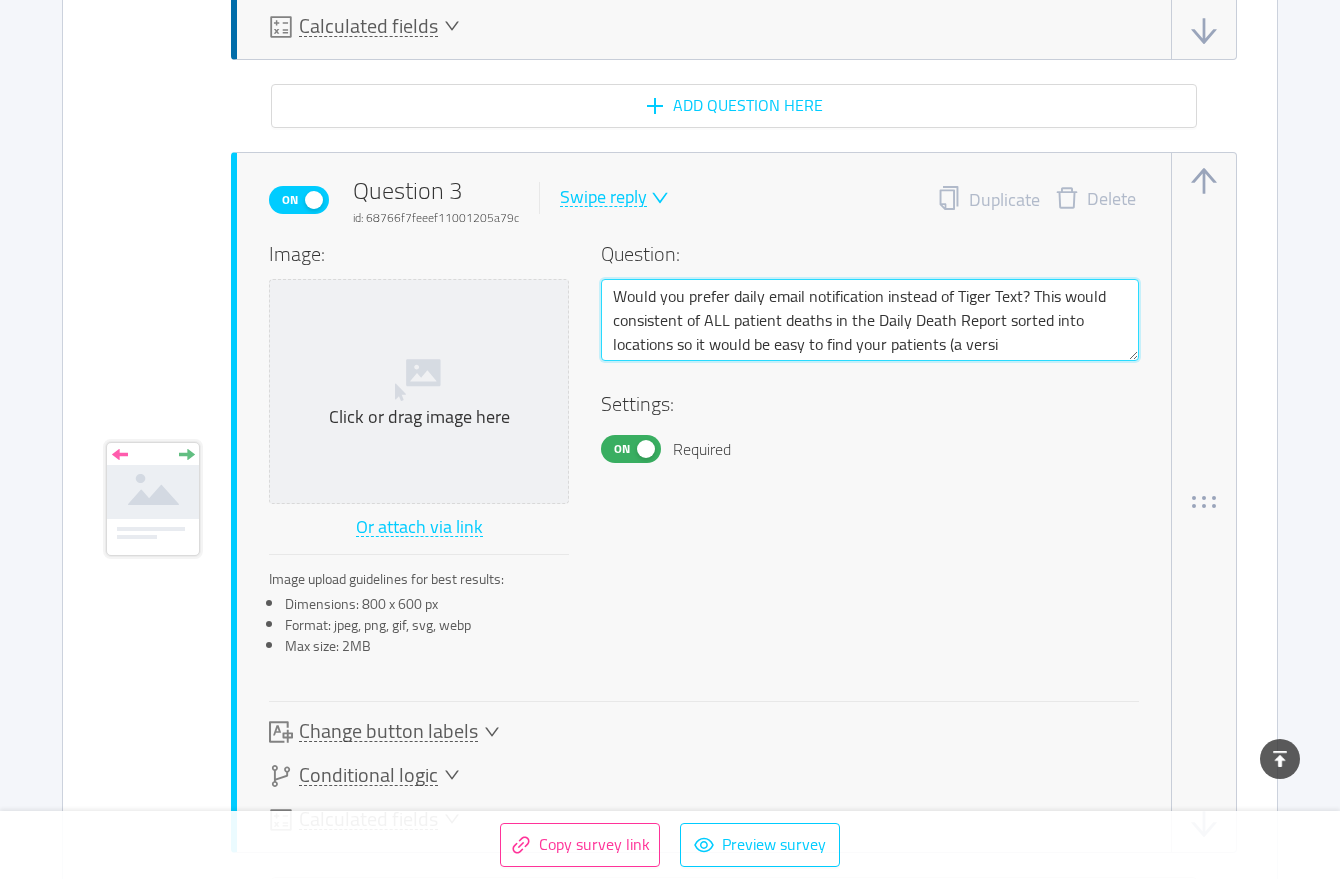 type 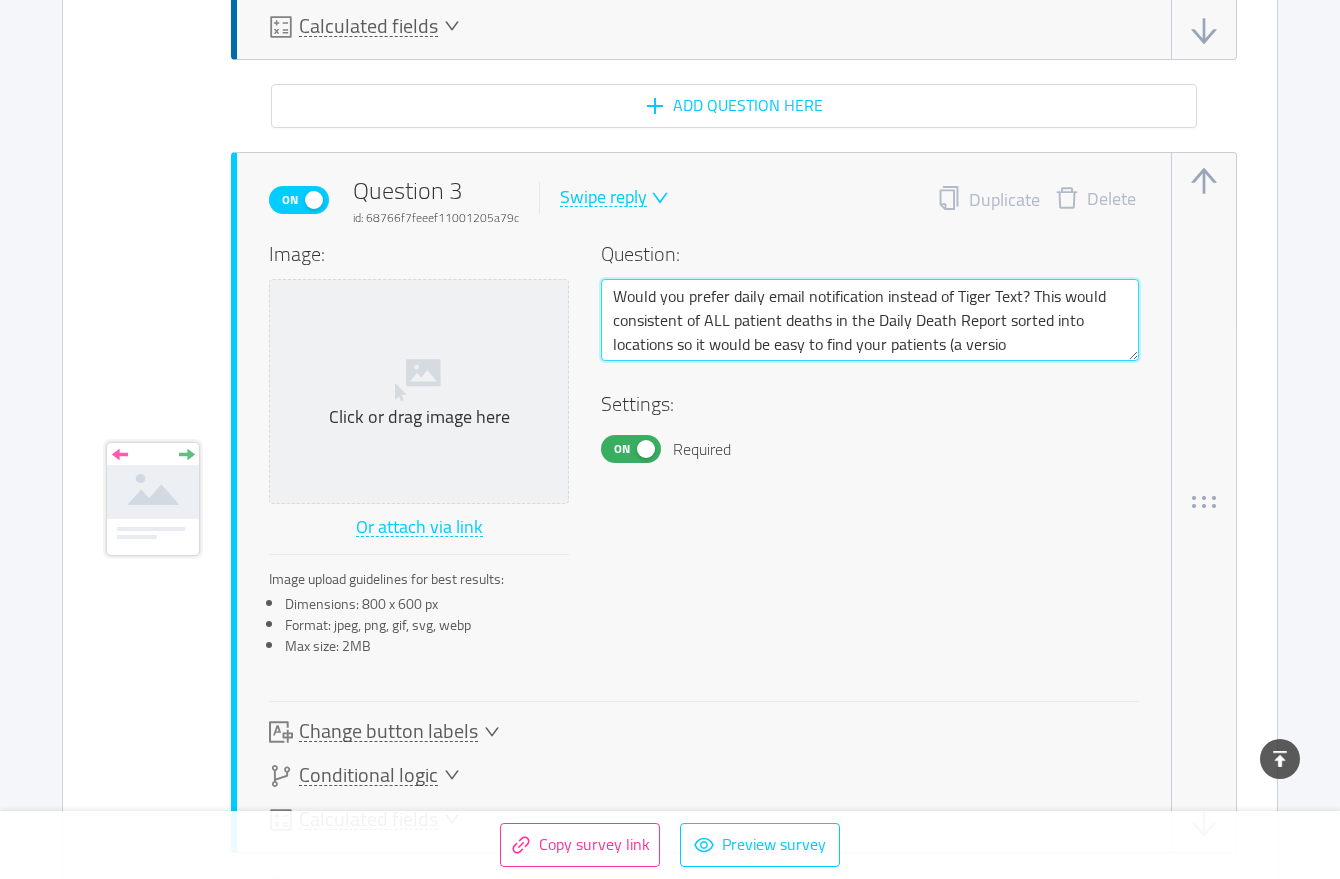 type 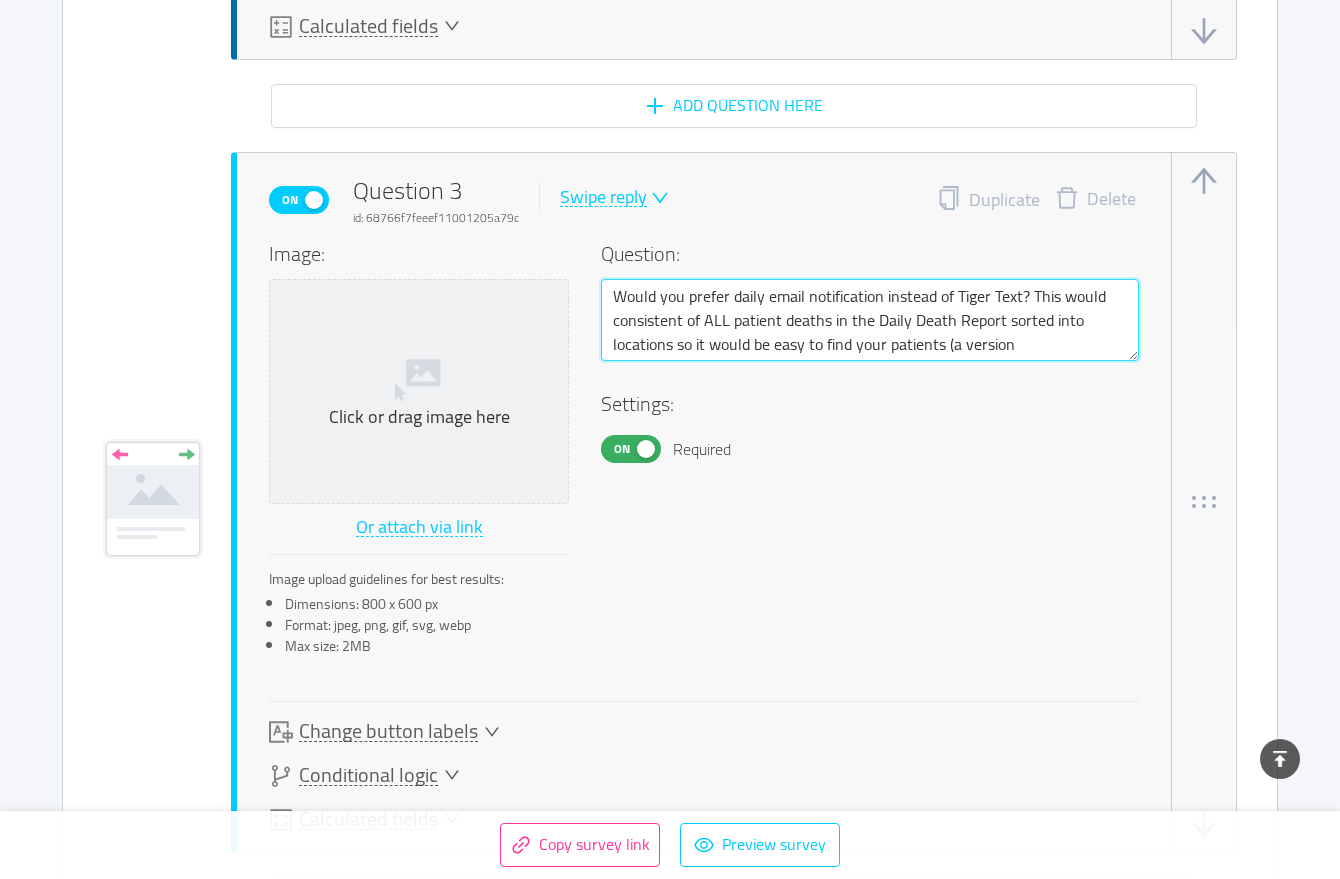 type 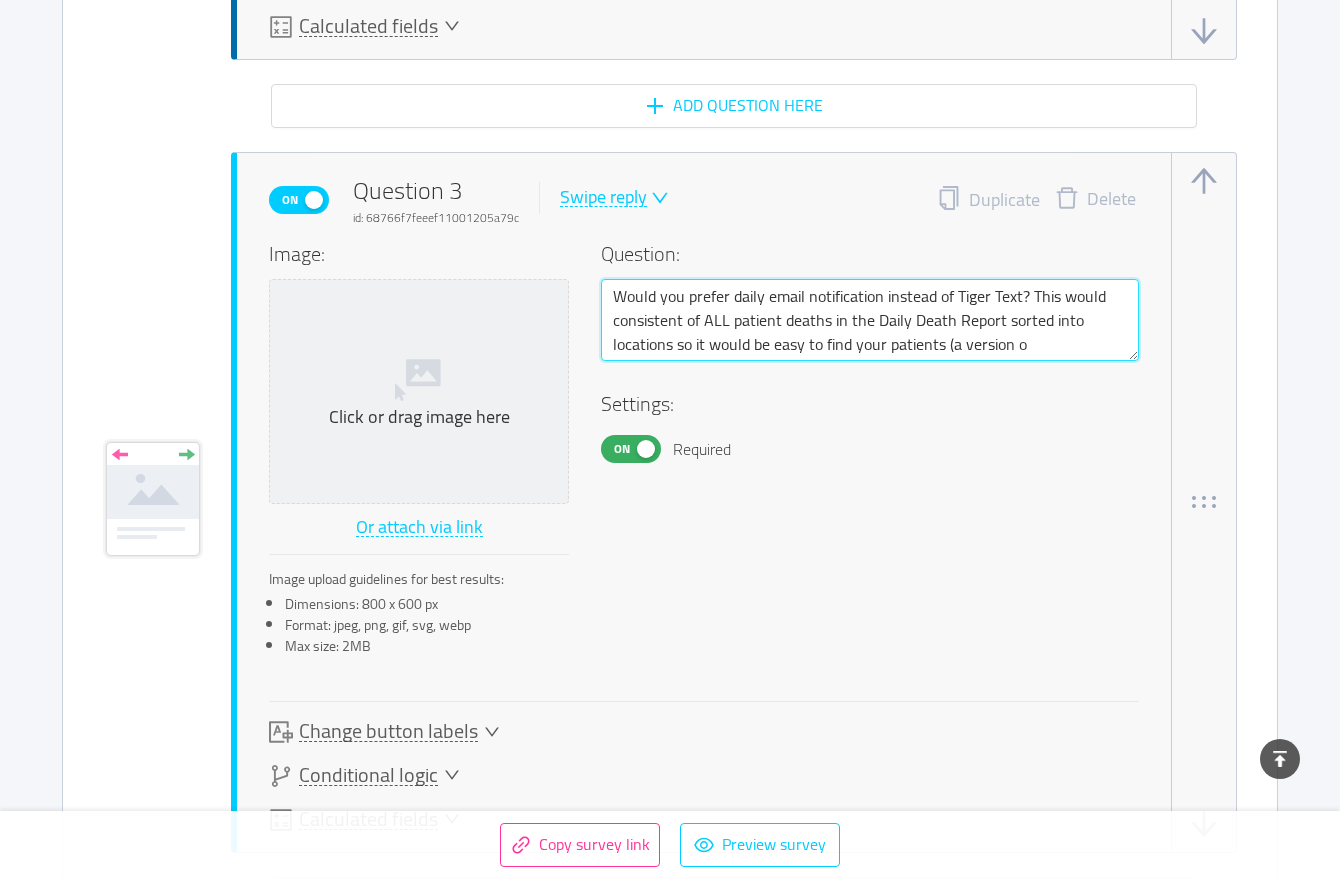 type on "Would you prefer daily email notification instead of Tiger Text? This would consistent of ALL patient deaths in the Daily Death Report sorted into locations so it would be easy to find your patients (a version of" 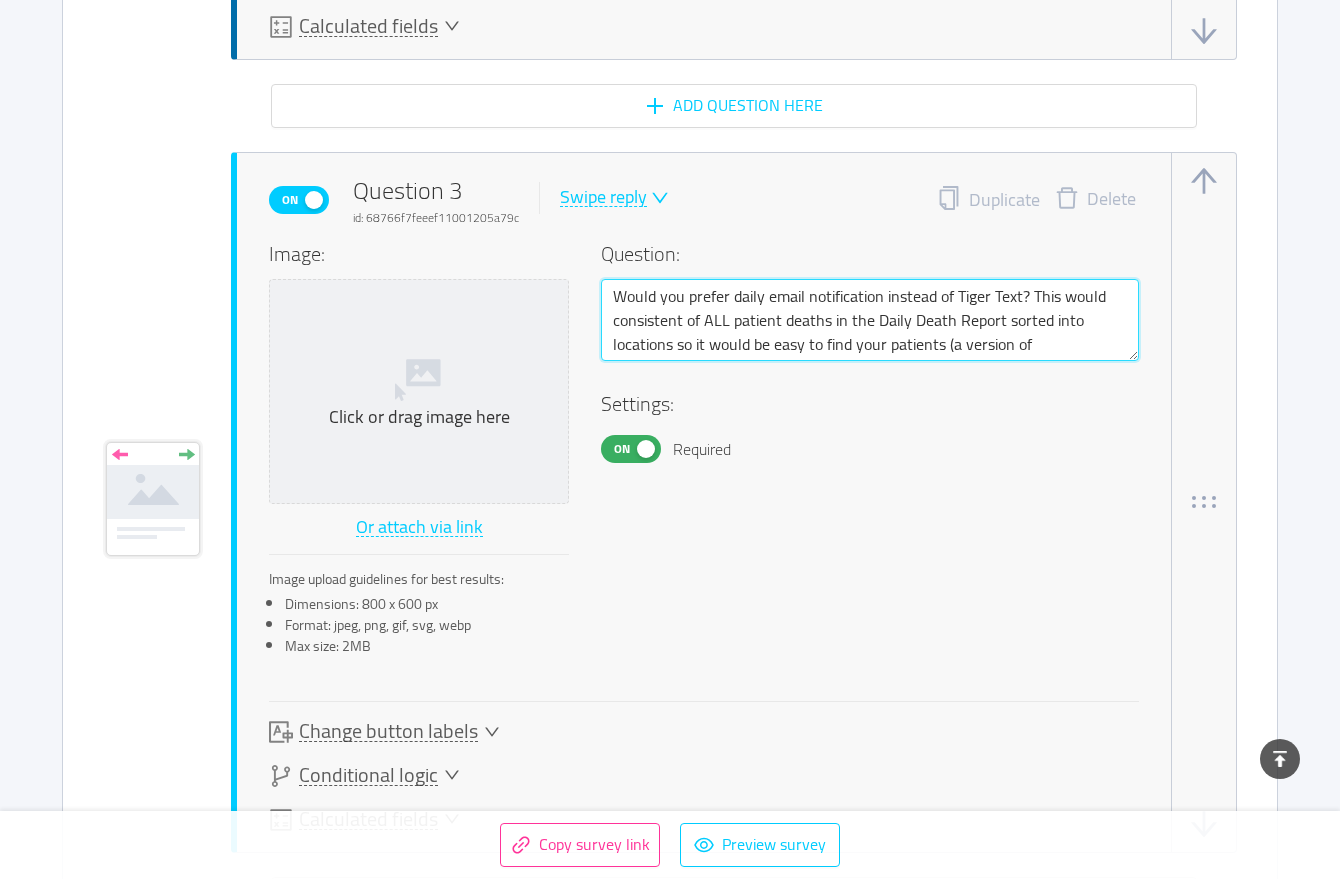 type 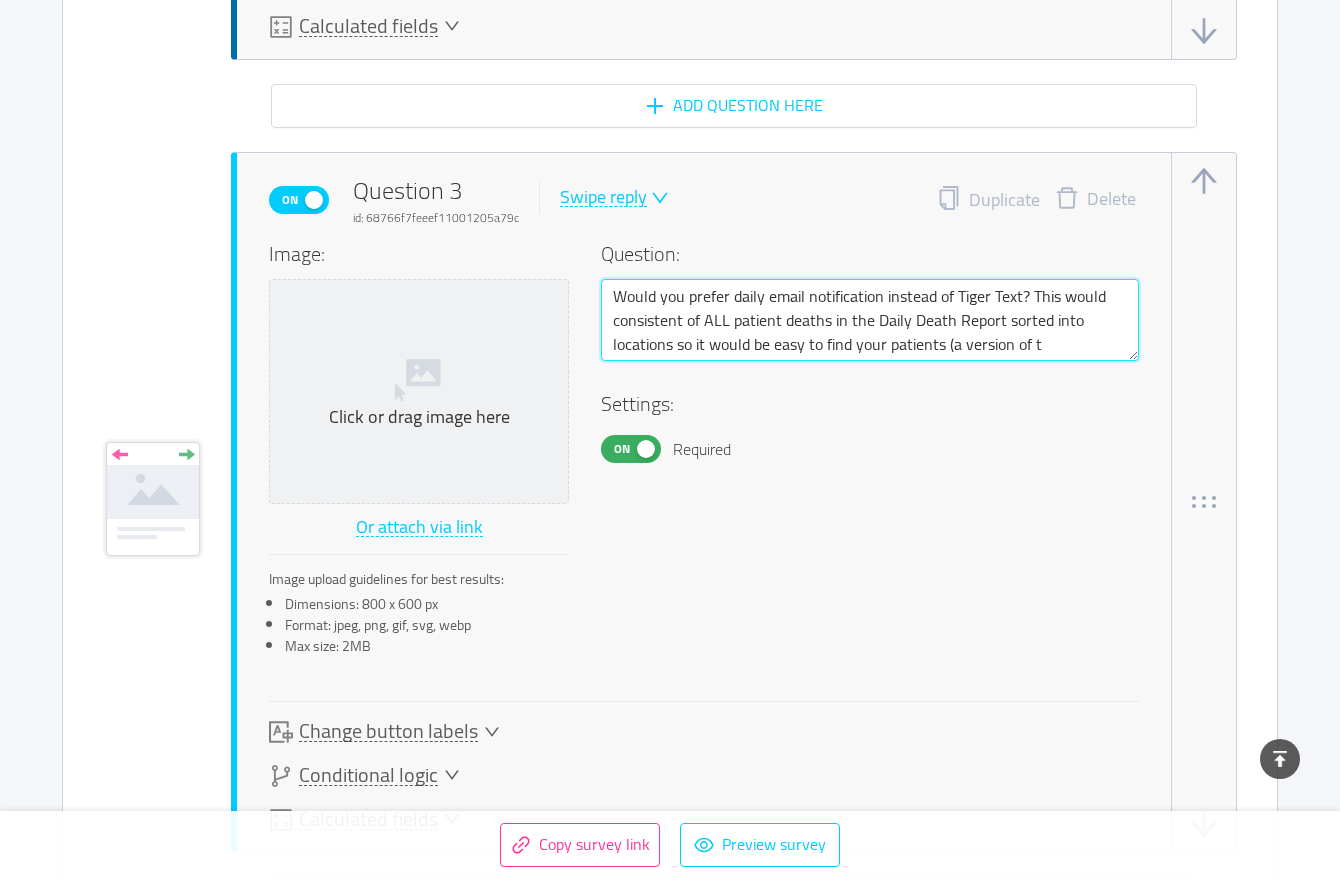 type 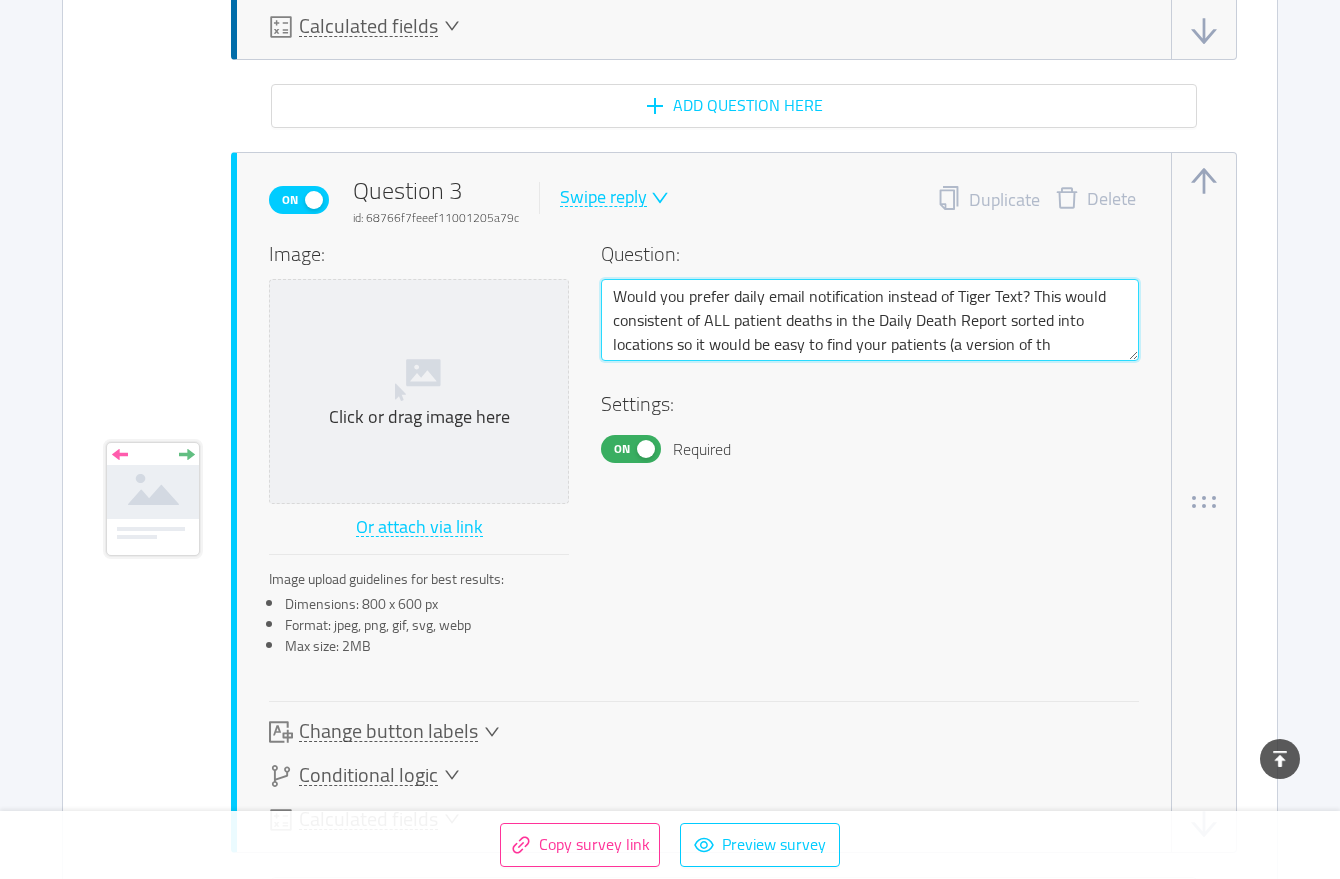 type 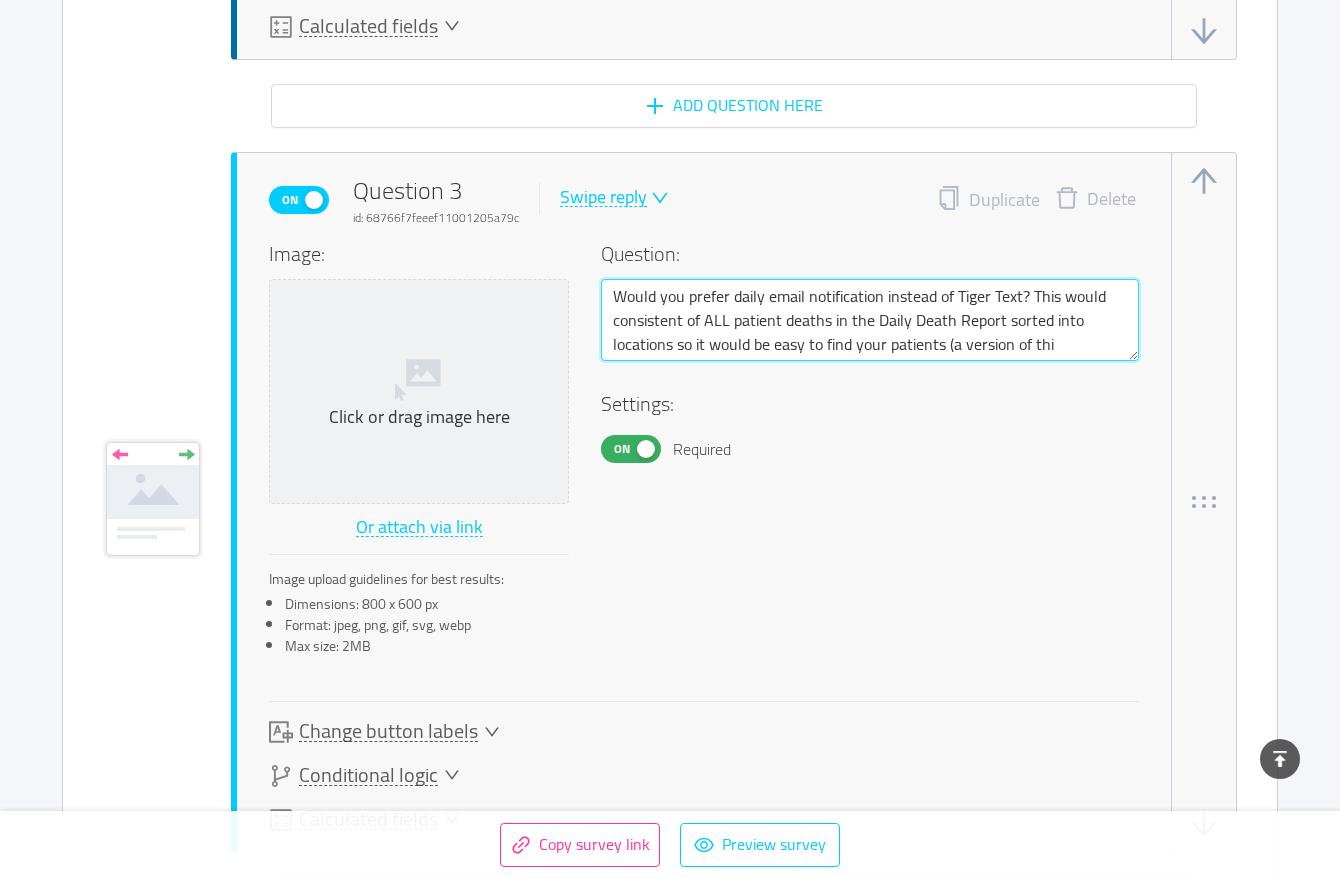 type 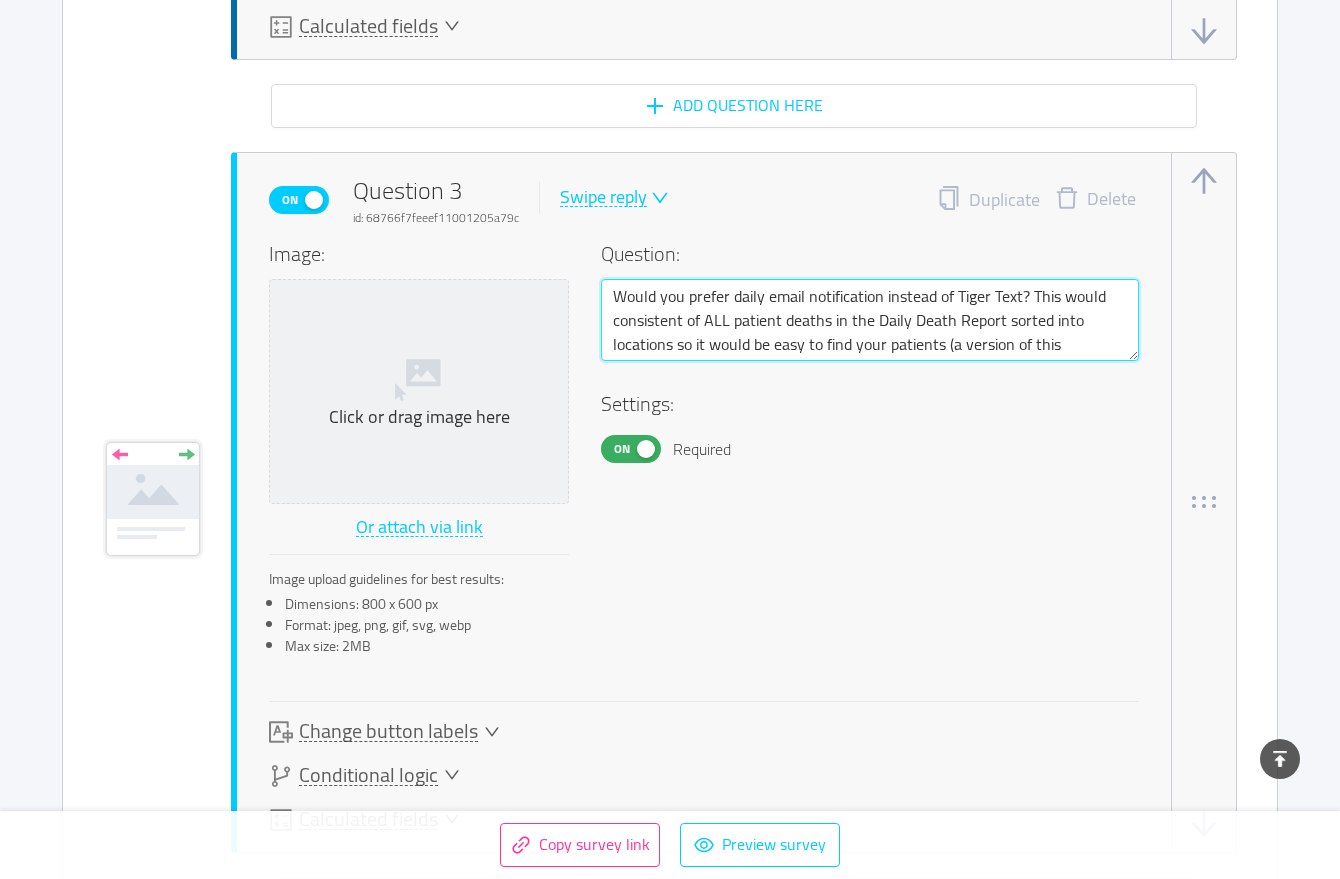 type 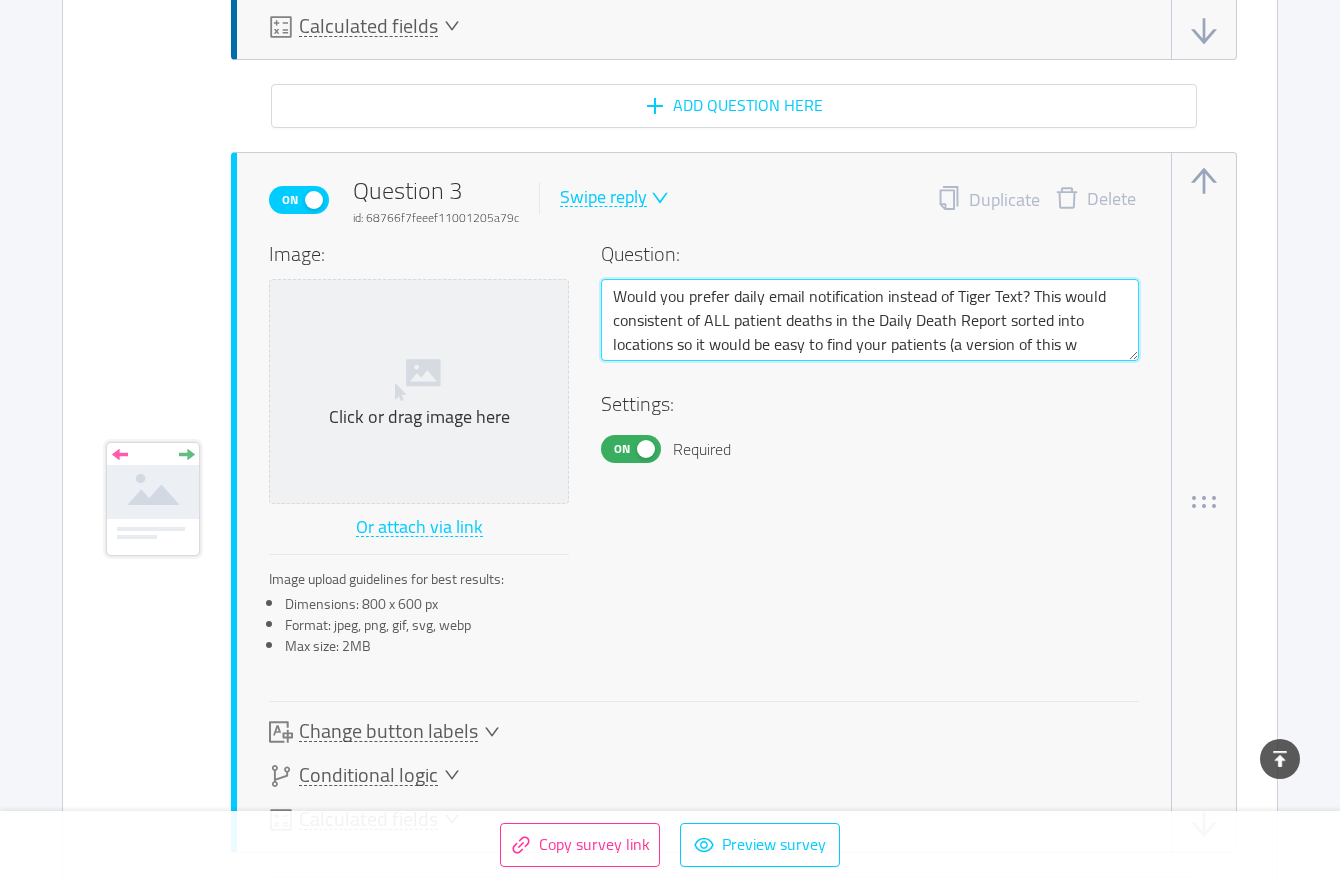 type 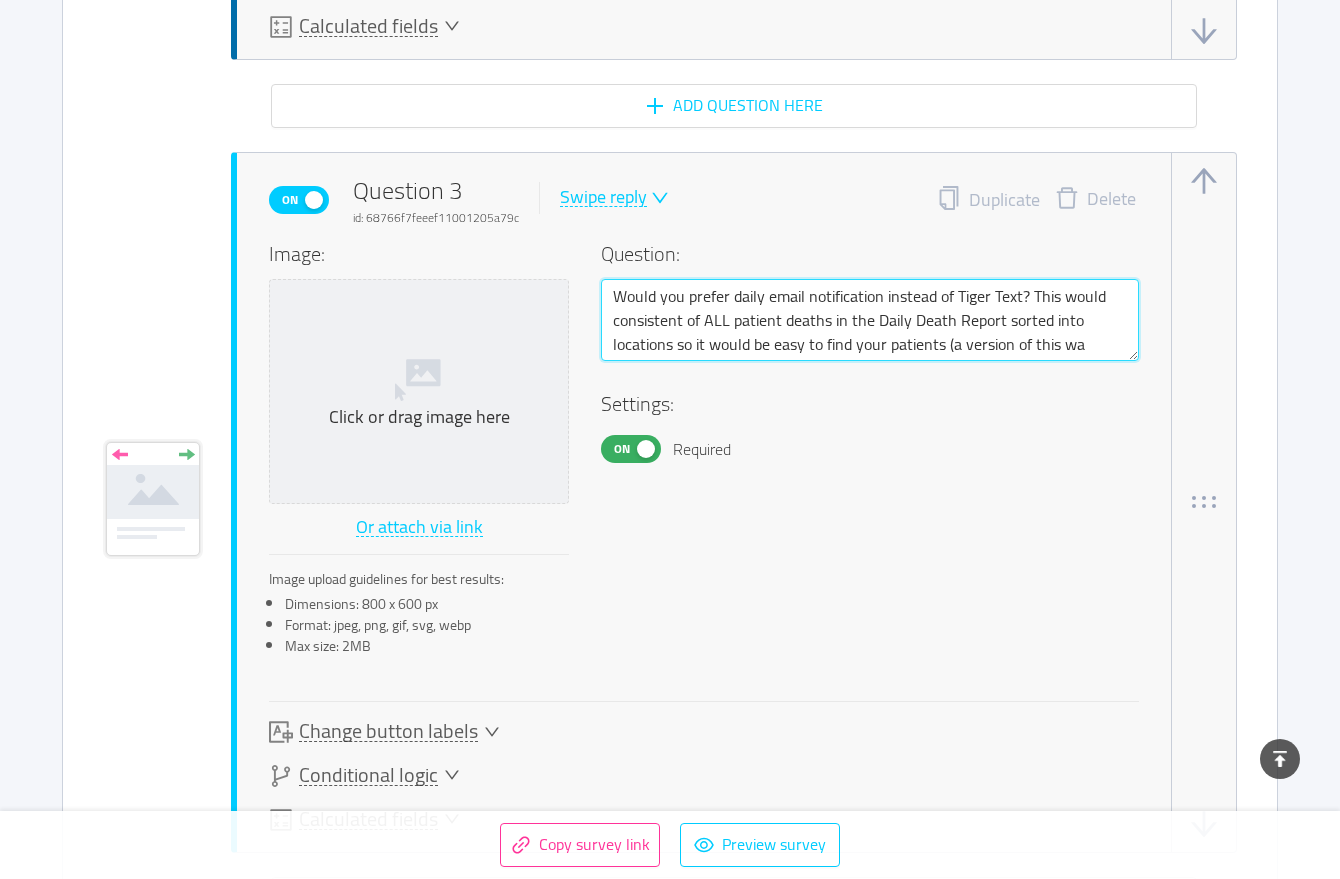 type 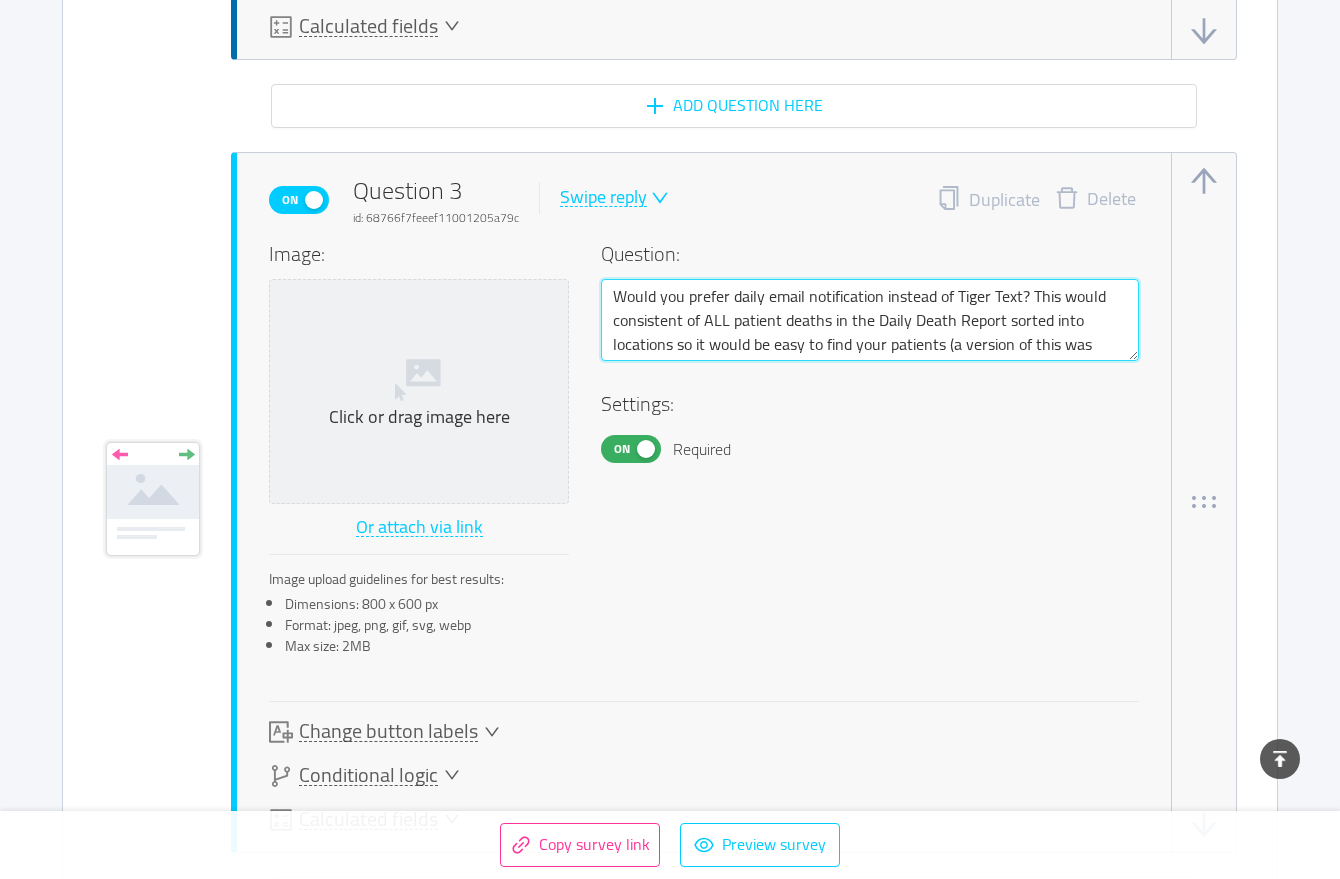 type 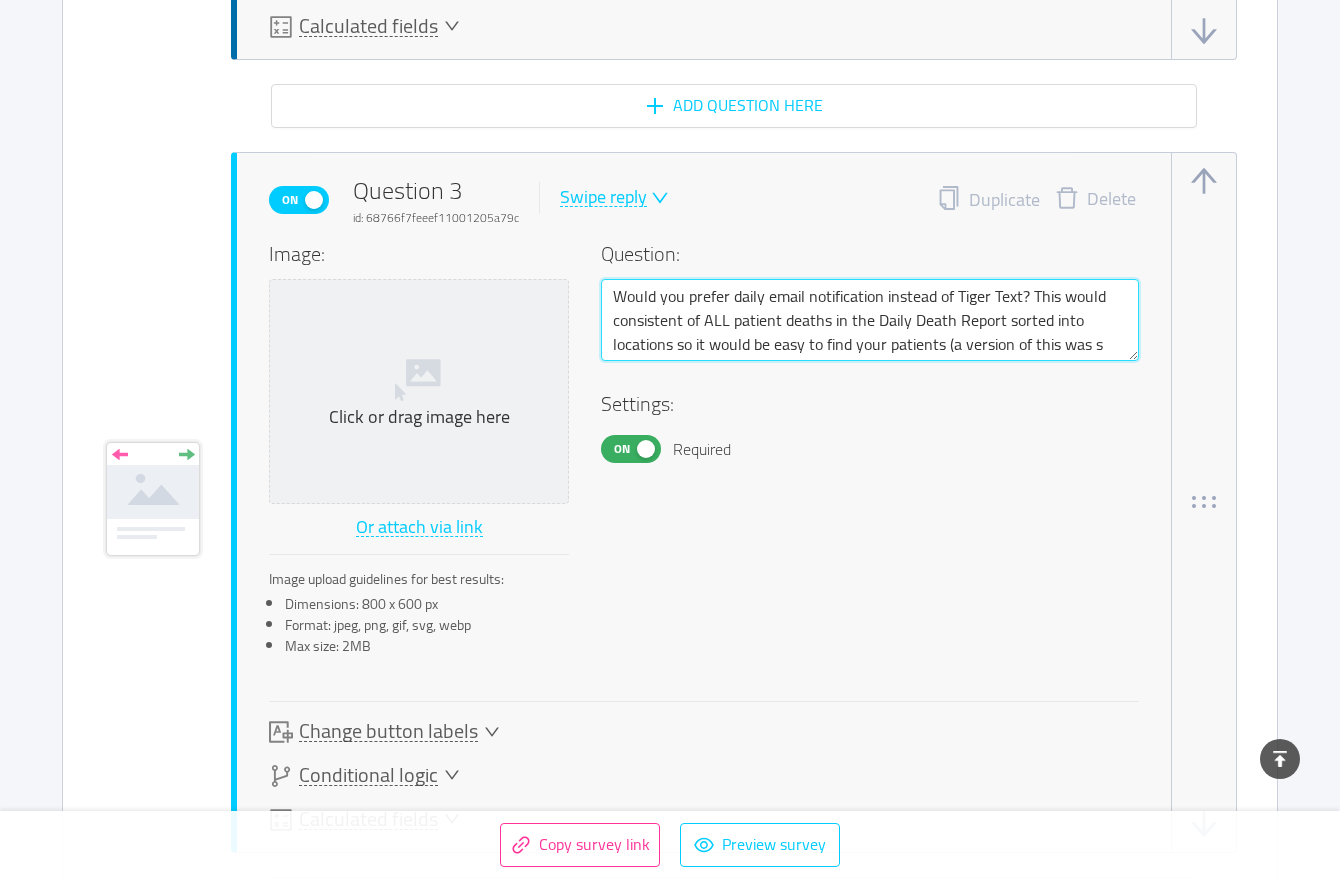 type 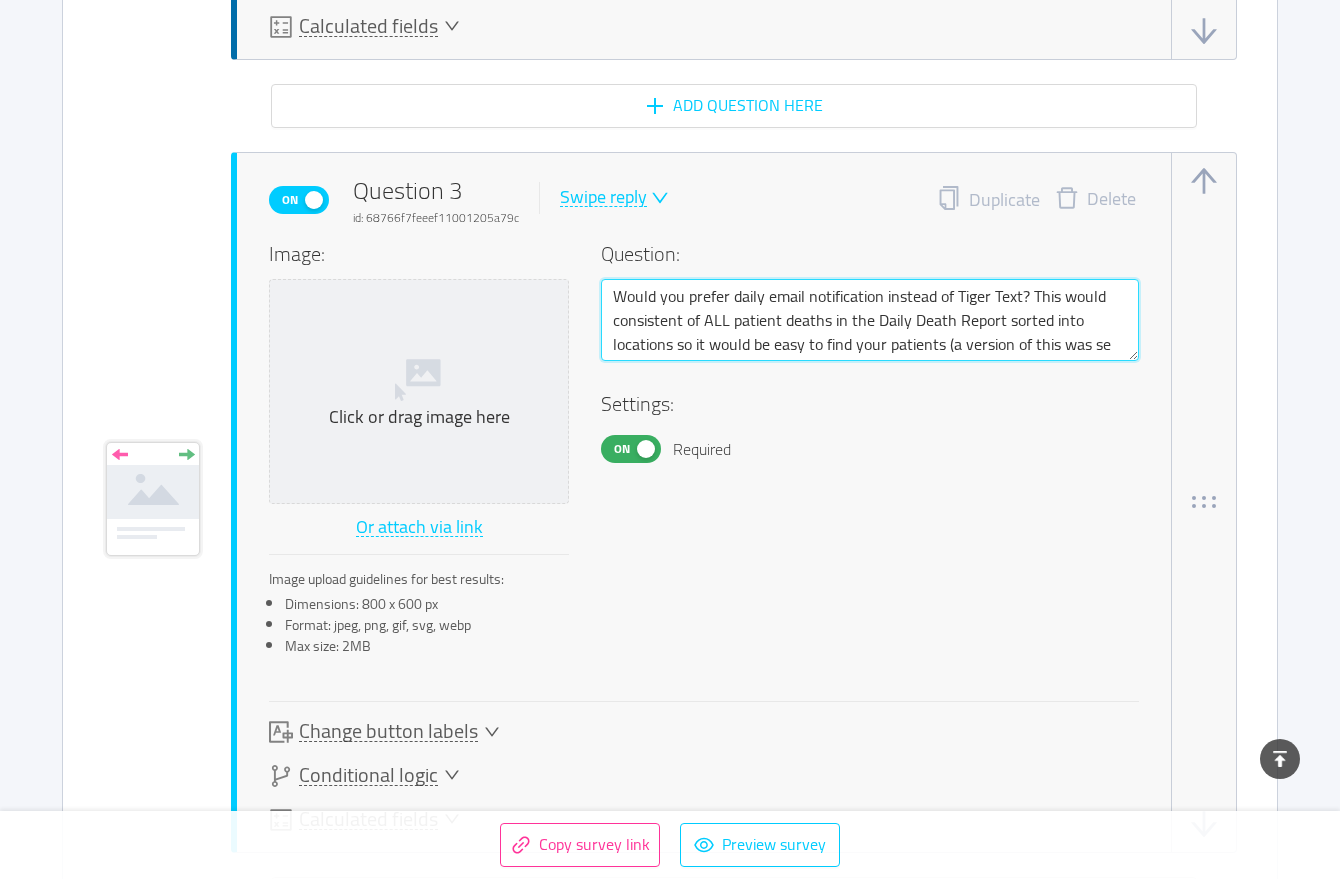 type 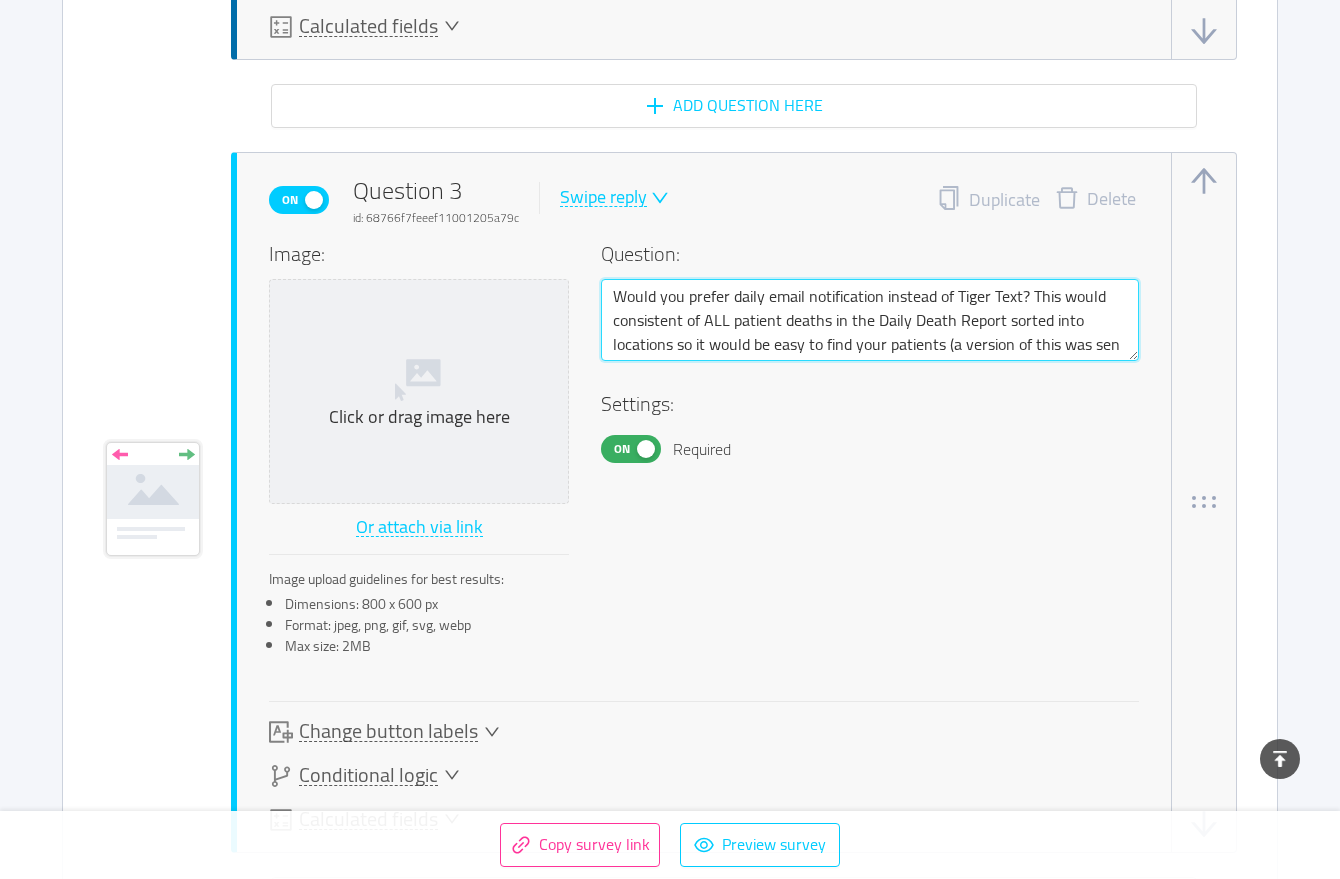 type 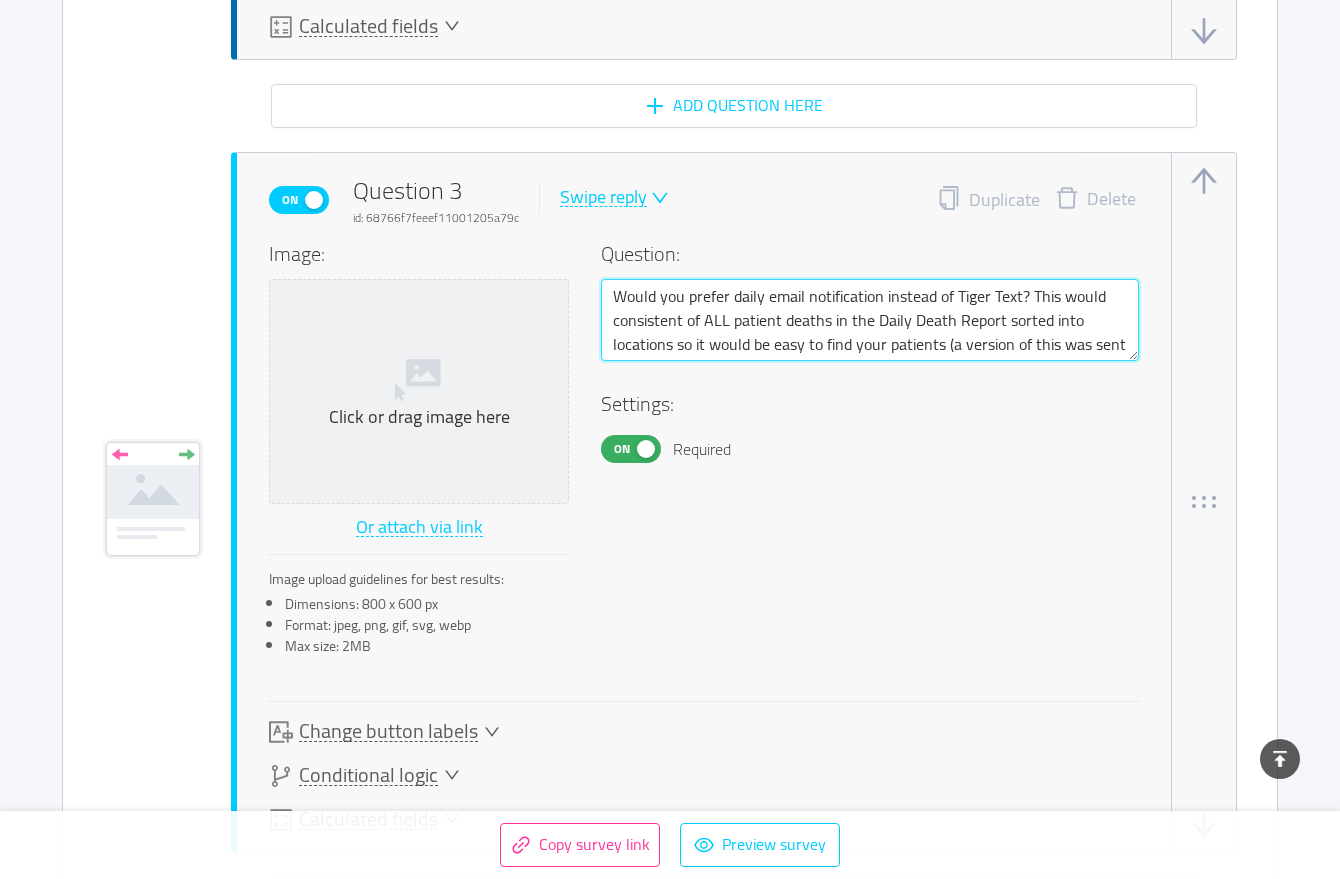 type 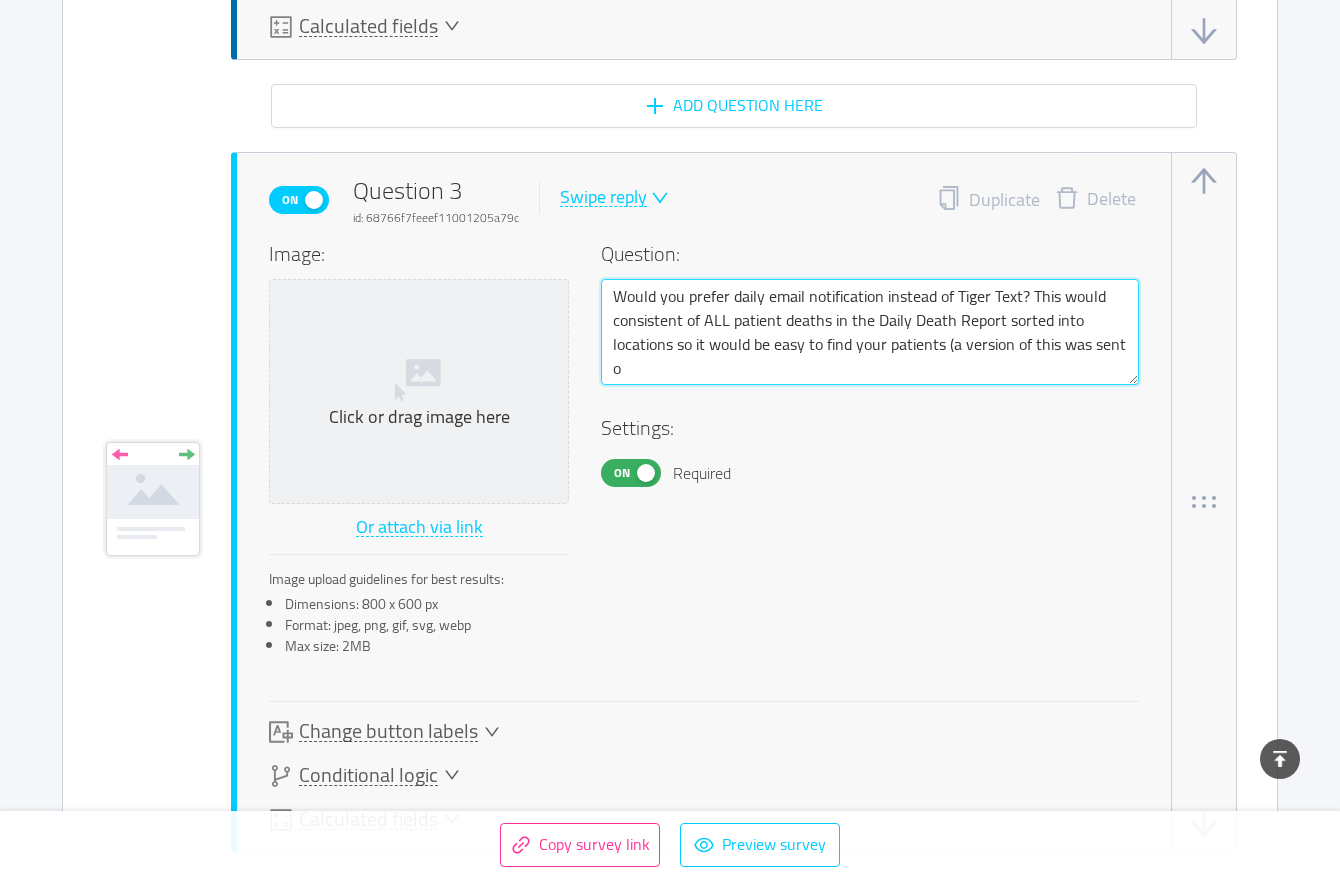 type 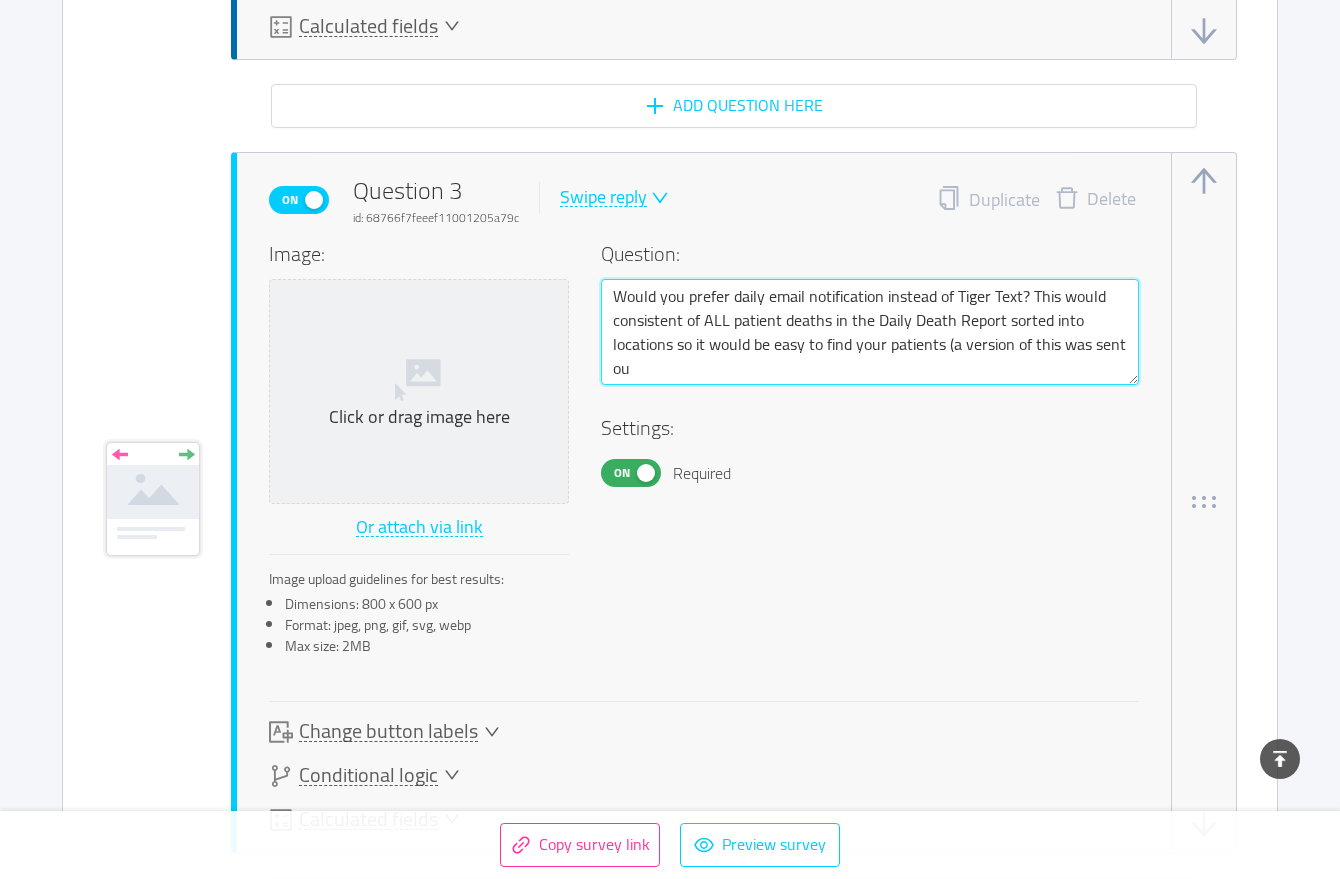 type 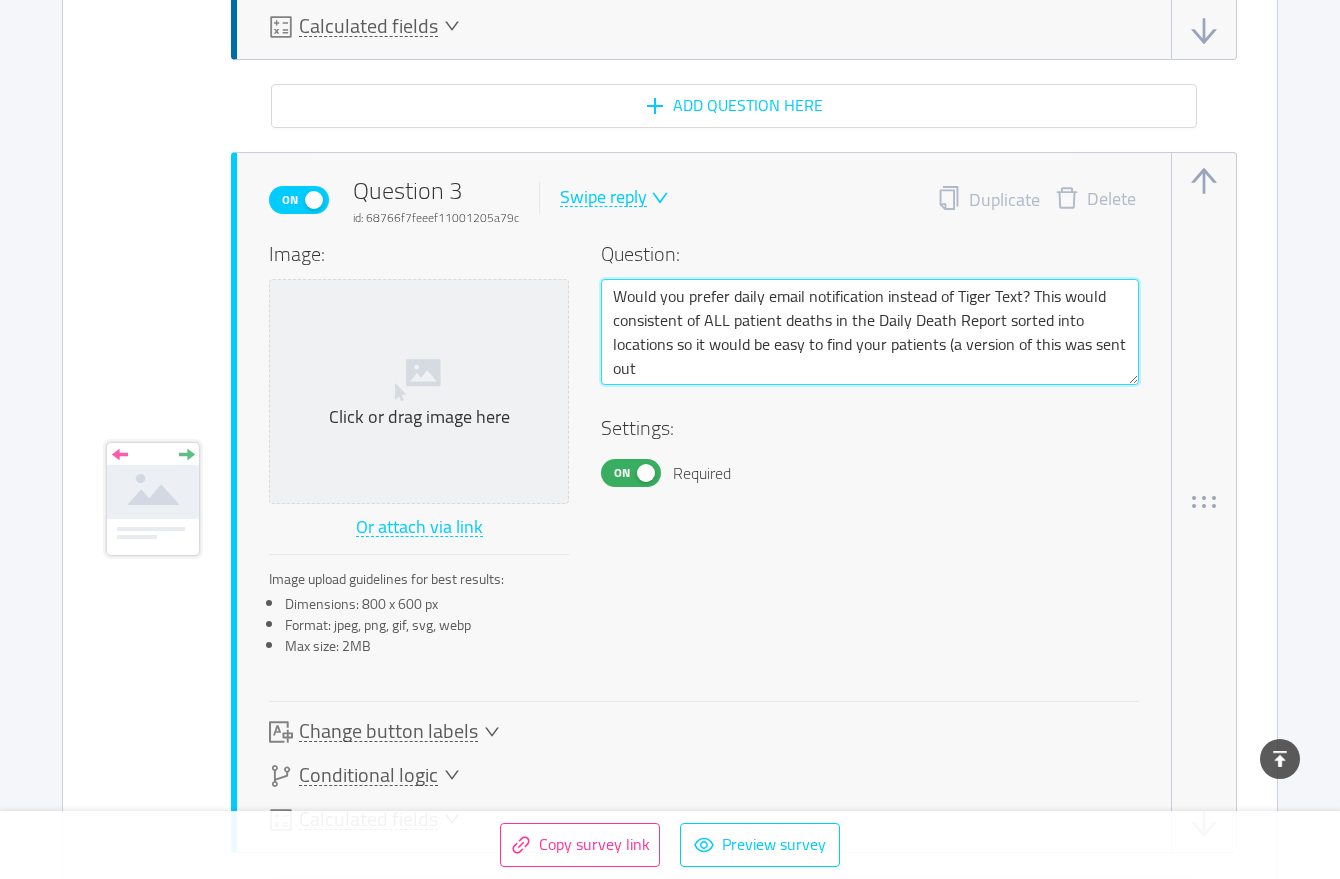 type 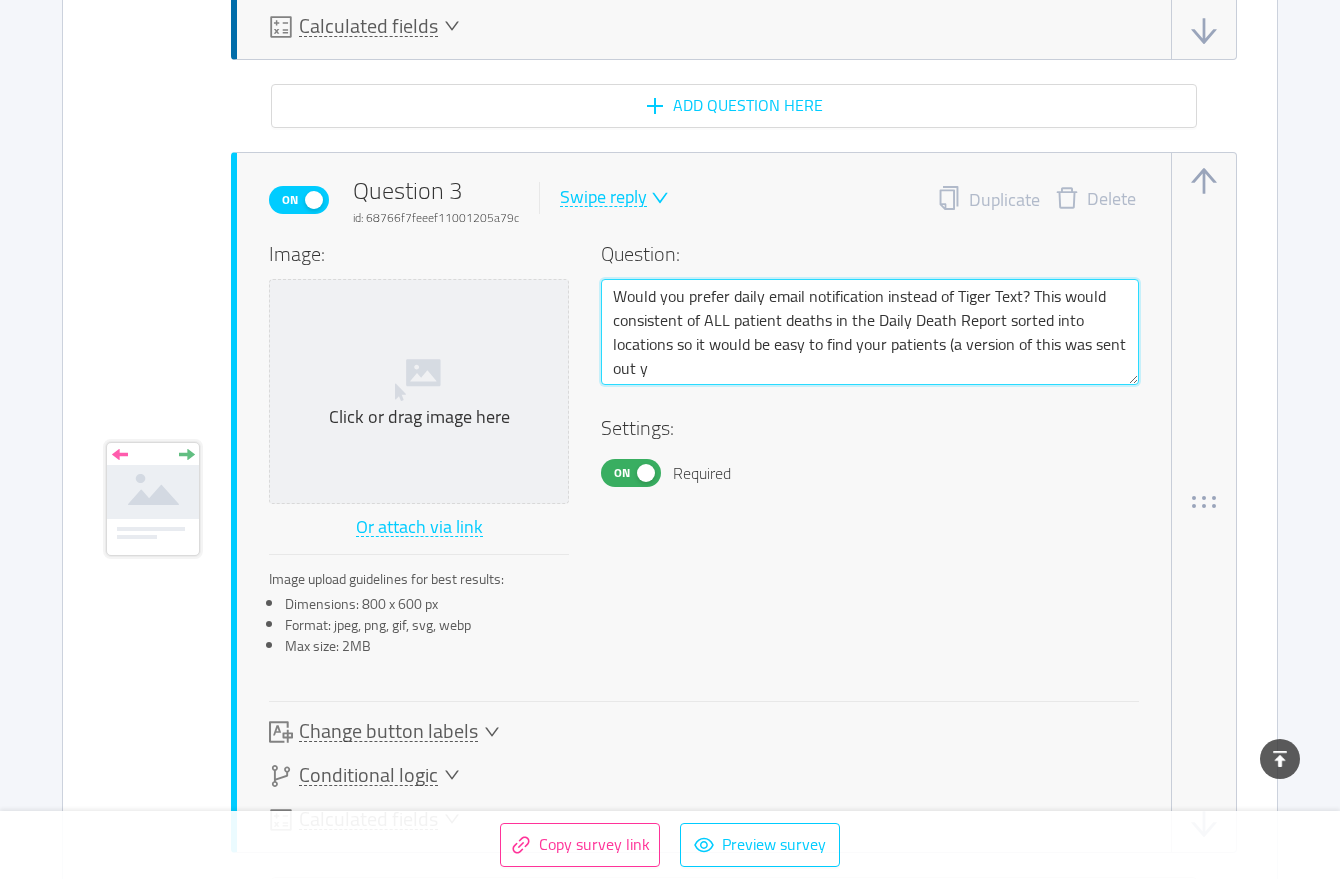 type 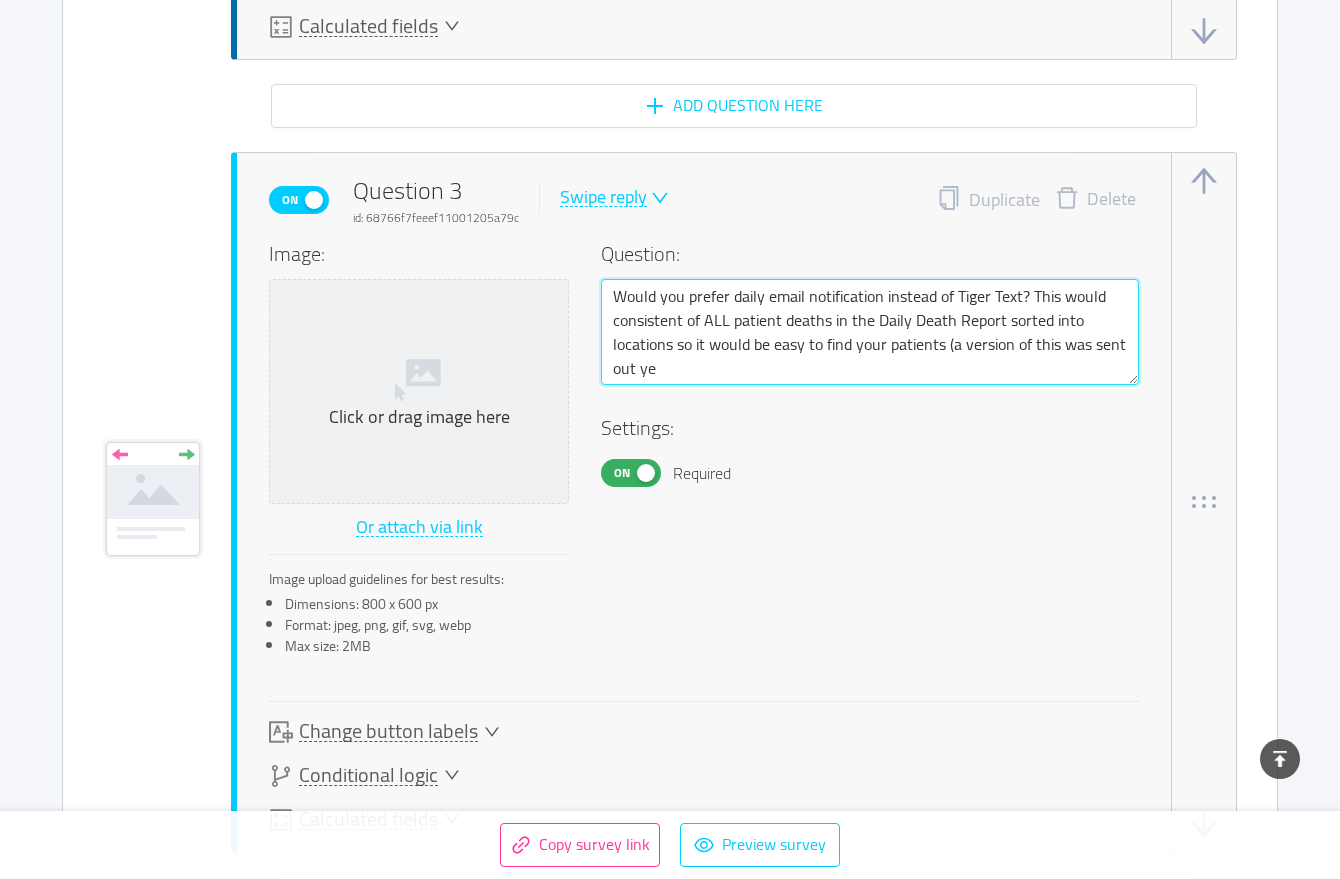 type 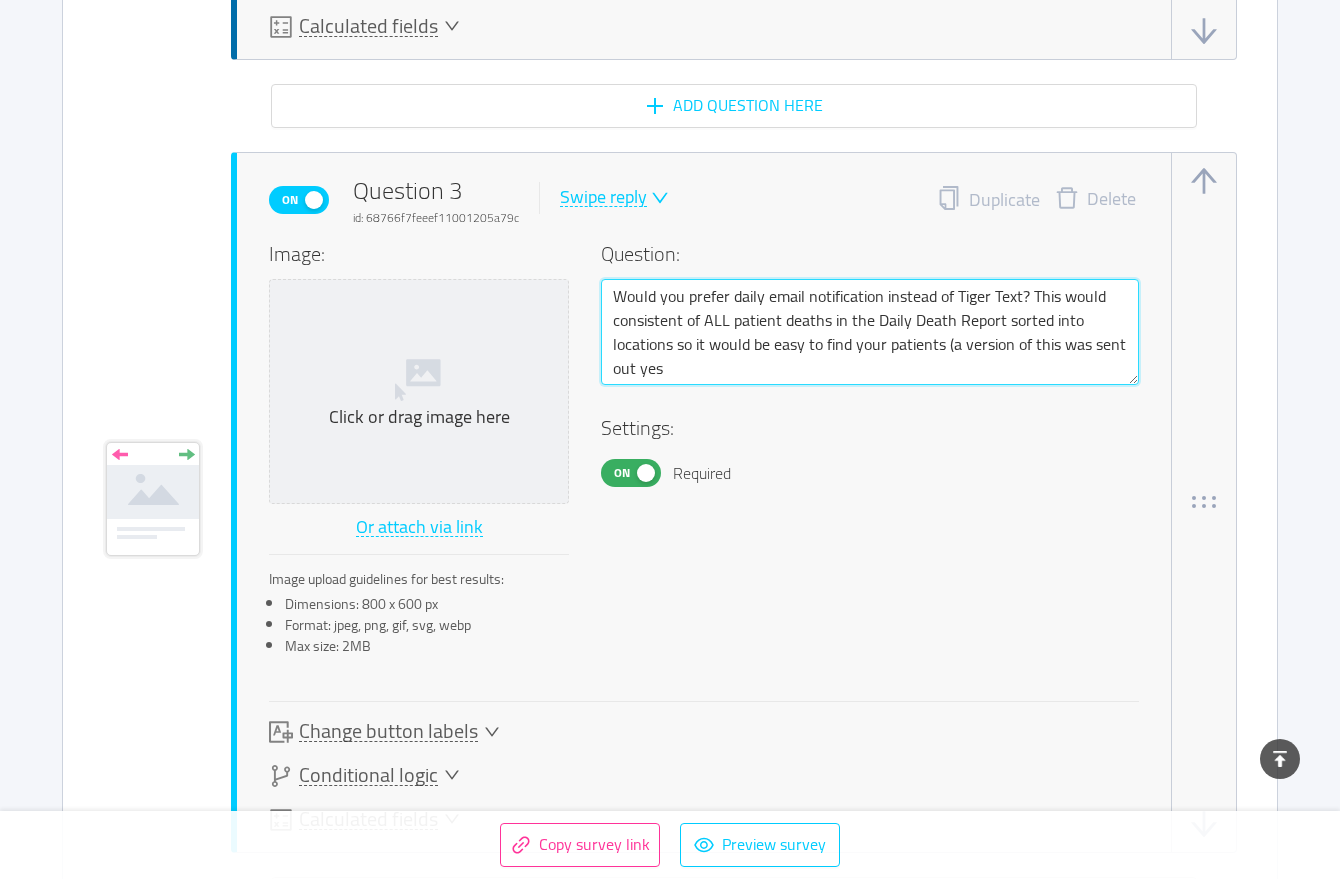 type 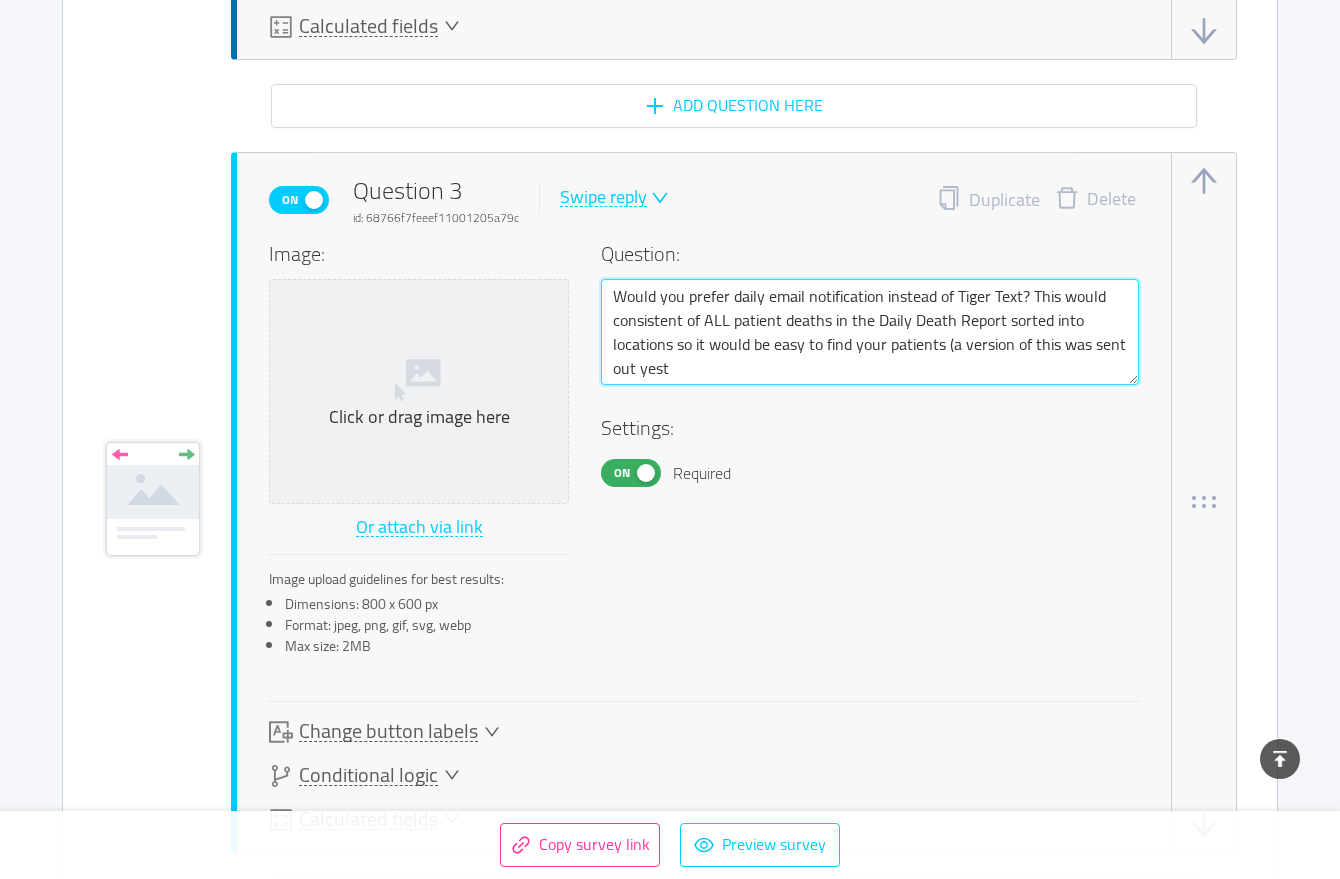 type 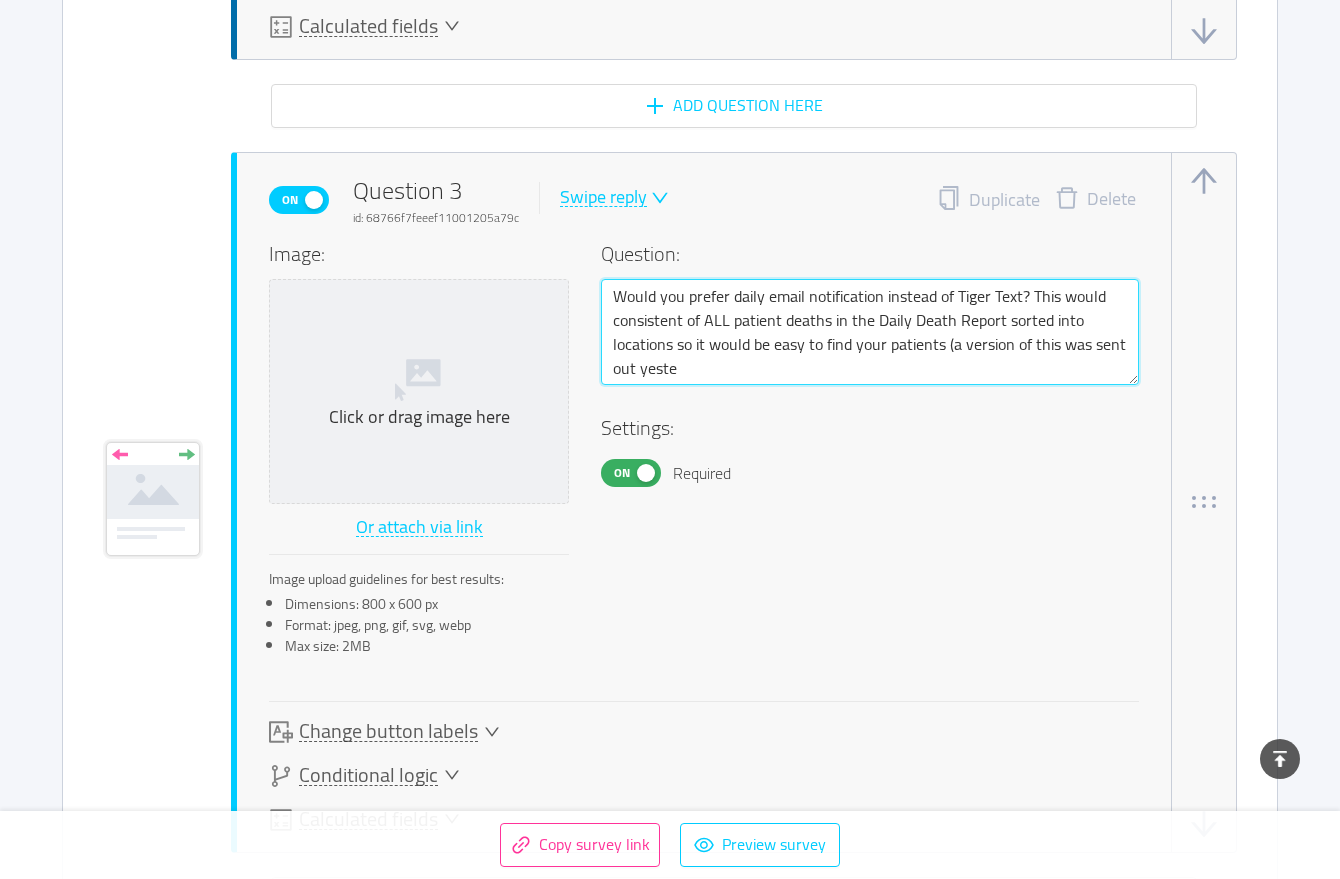type 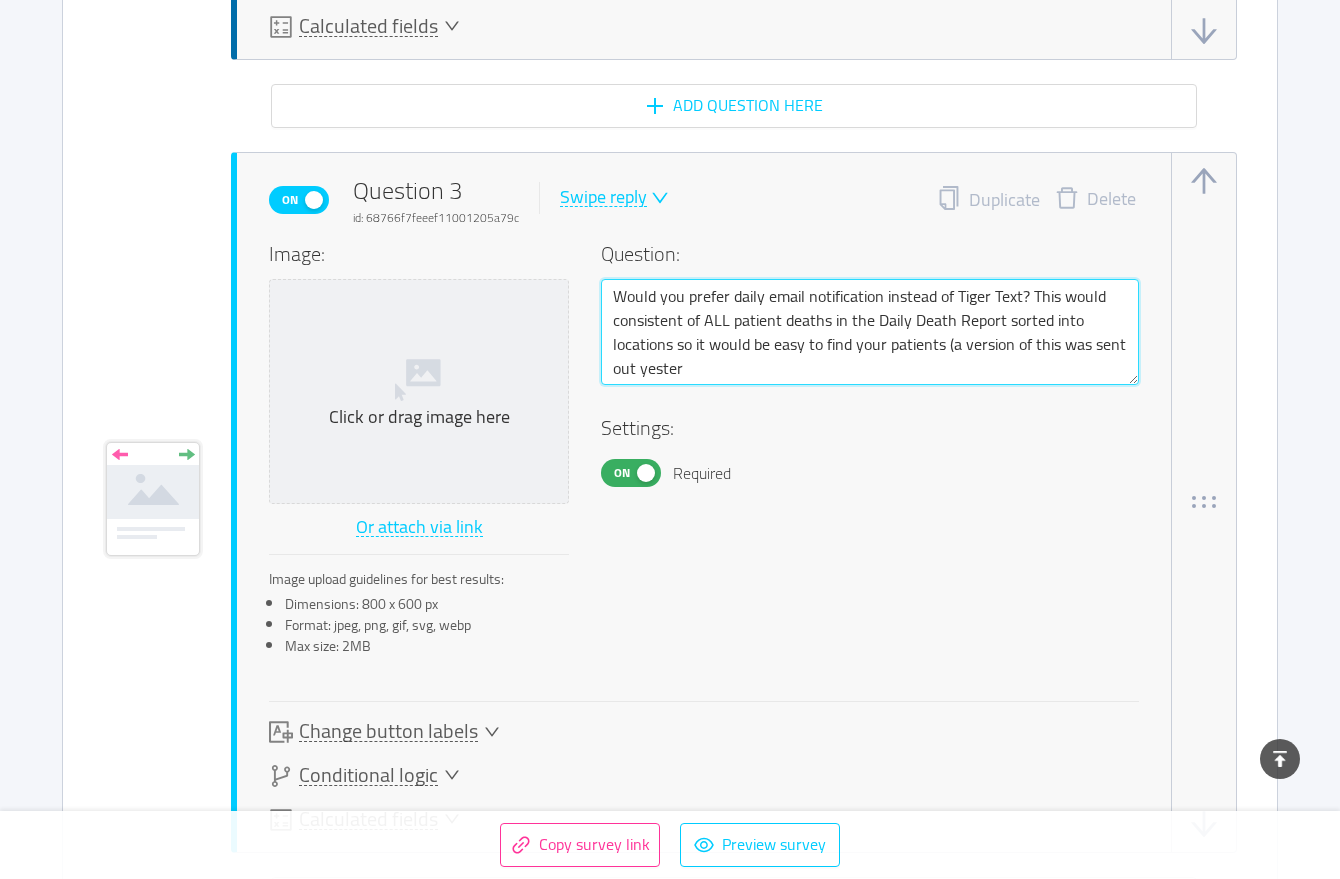 type 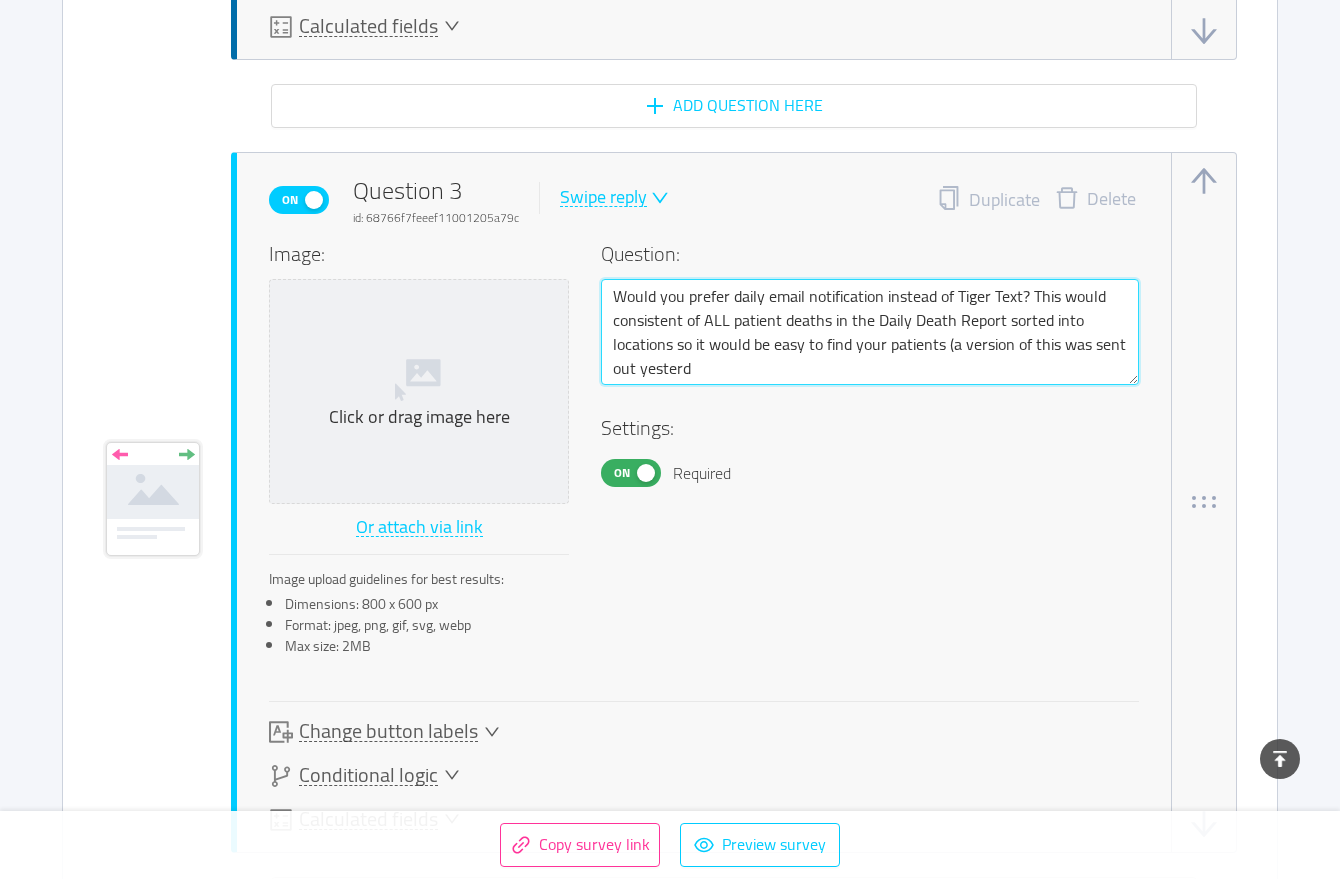 type 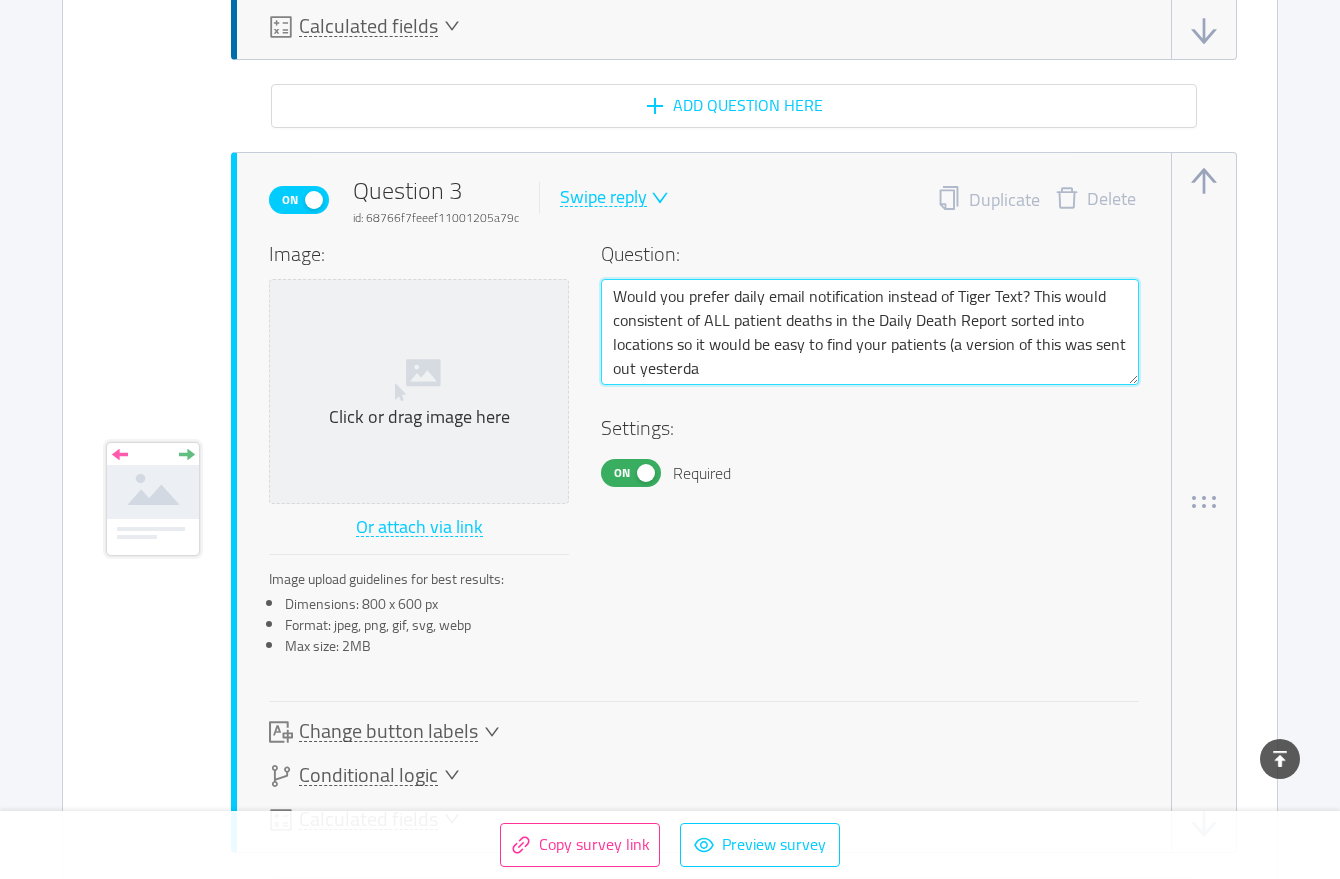 type on "Would you prefer daily email notification instead of Tiger Text? This would consistent of ALL patient deaths in the Daily Death Report sorted into locations so it would be easy to find your patients (a version of this was sent out [DATE]" 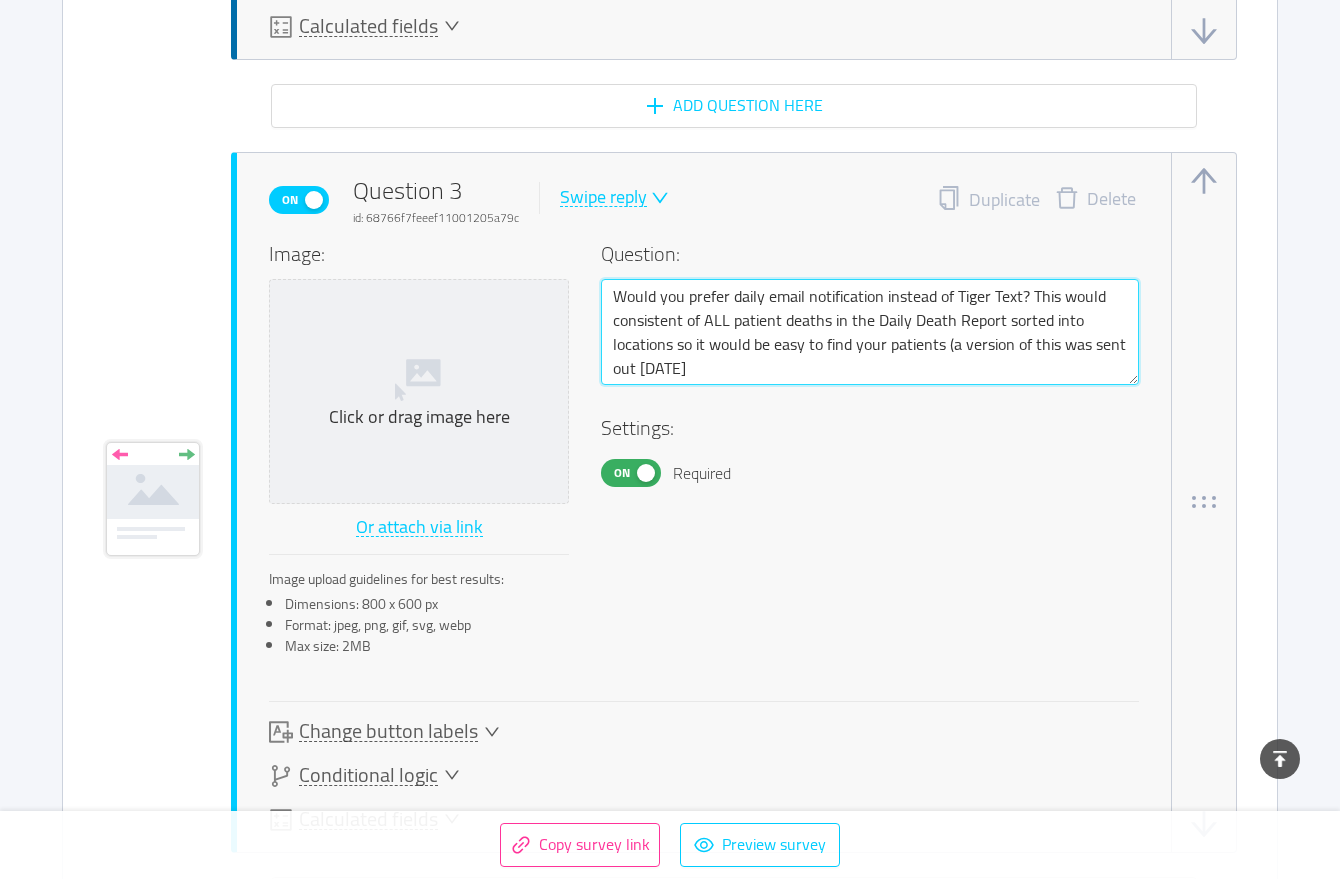 type 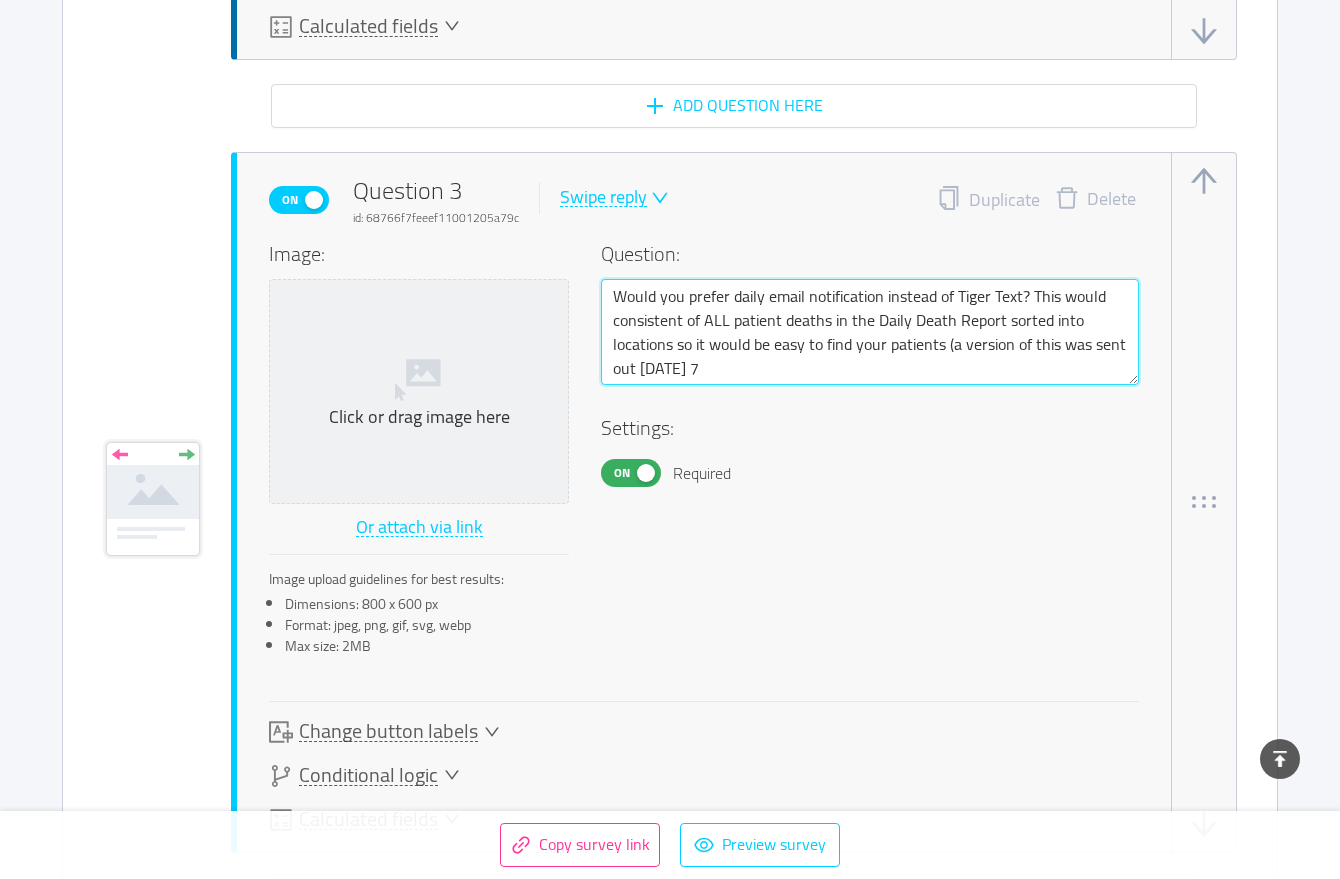 type 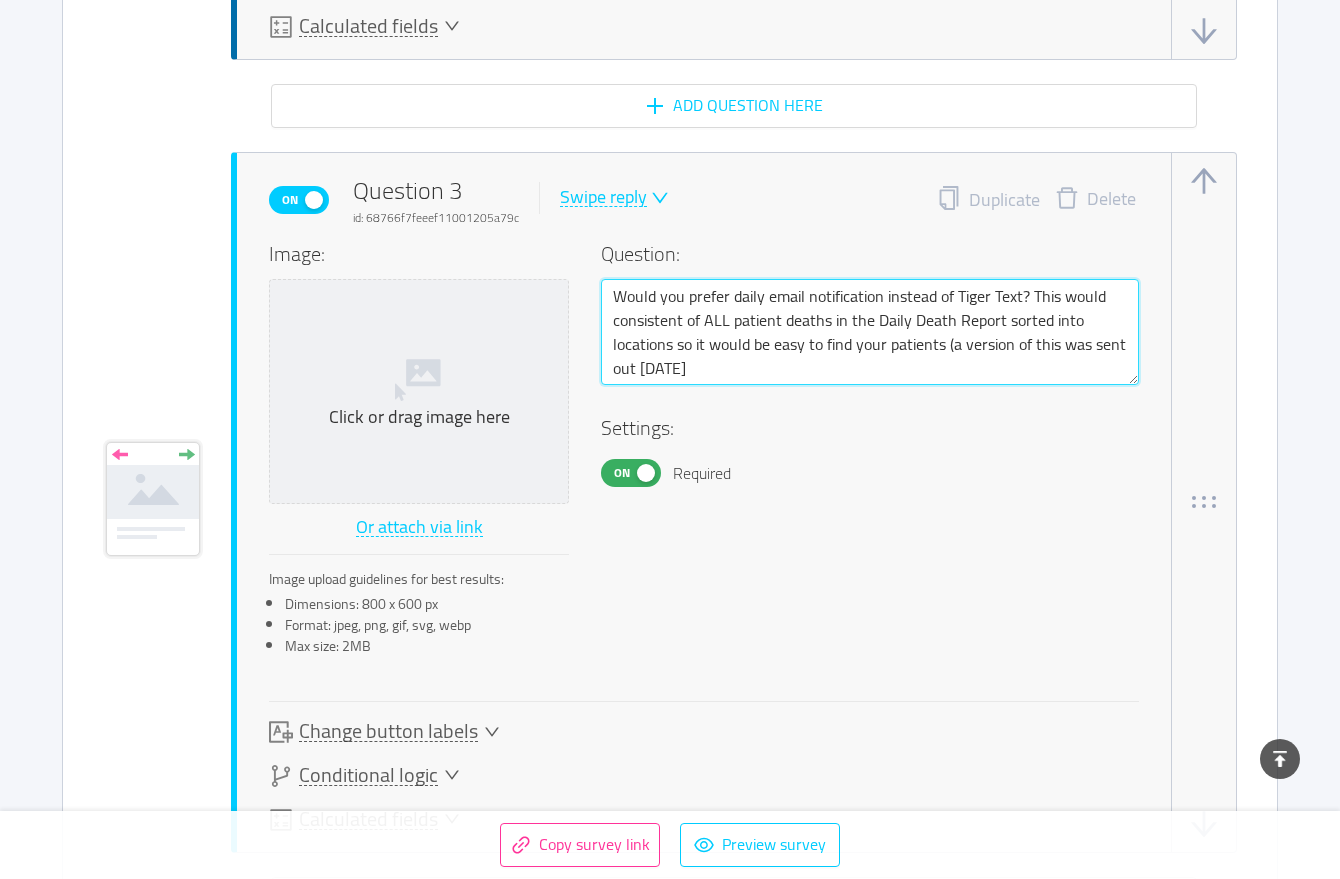 type 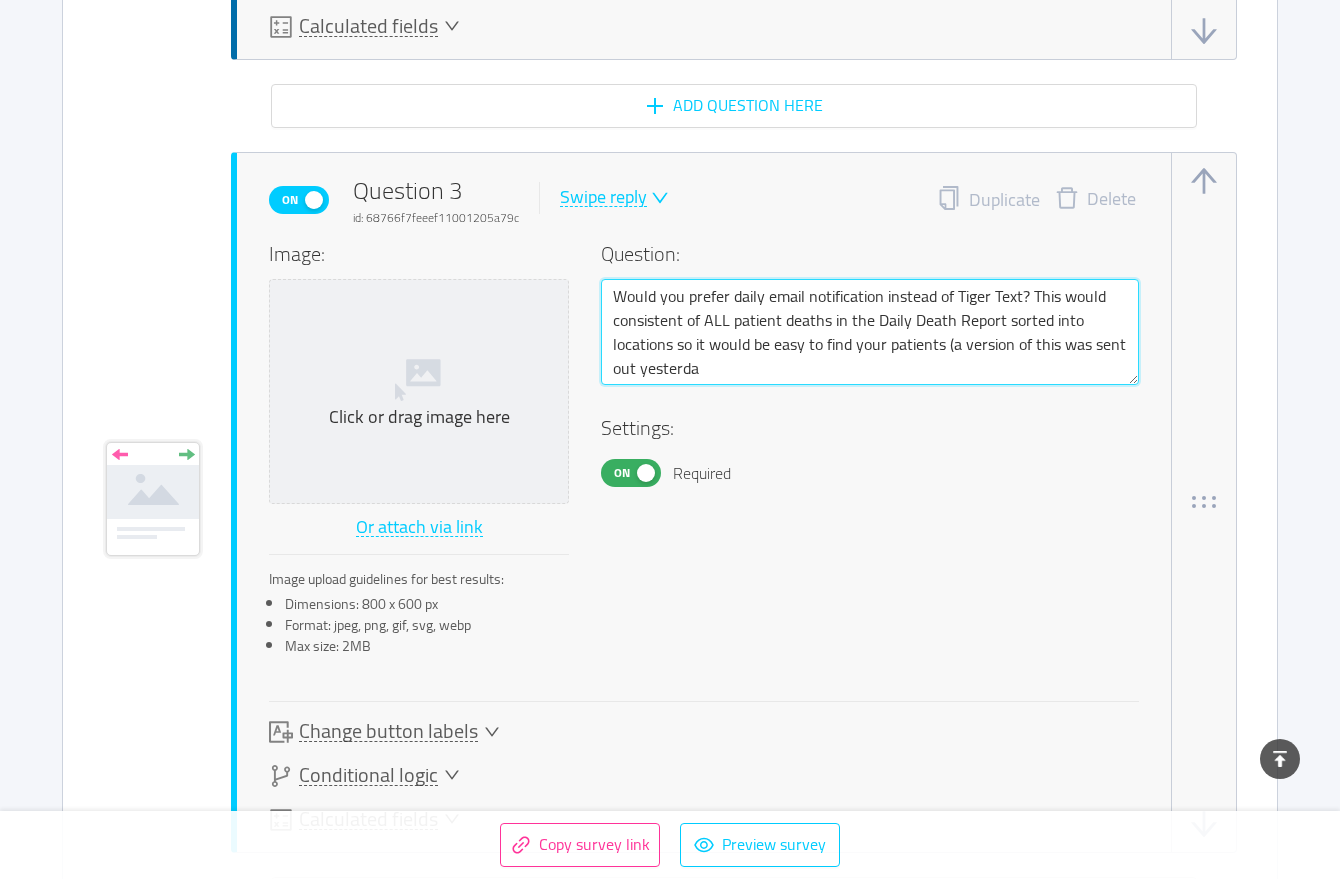 type 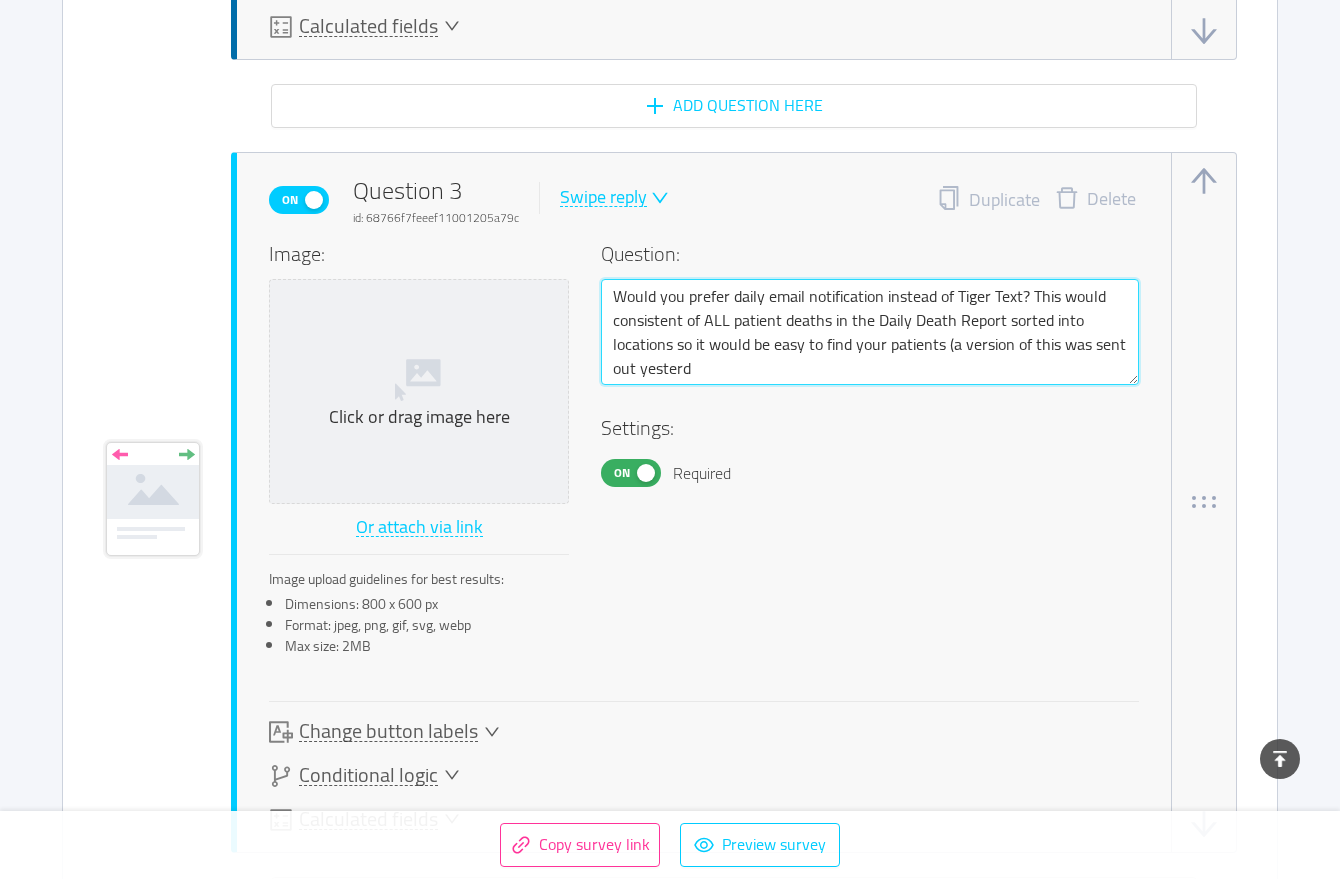 type 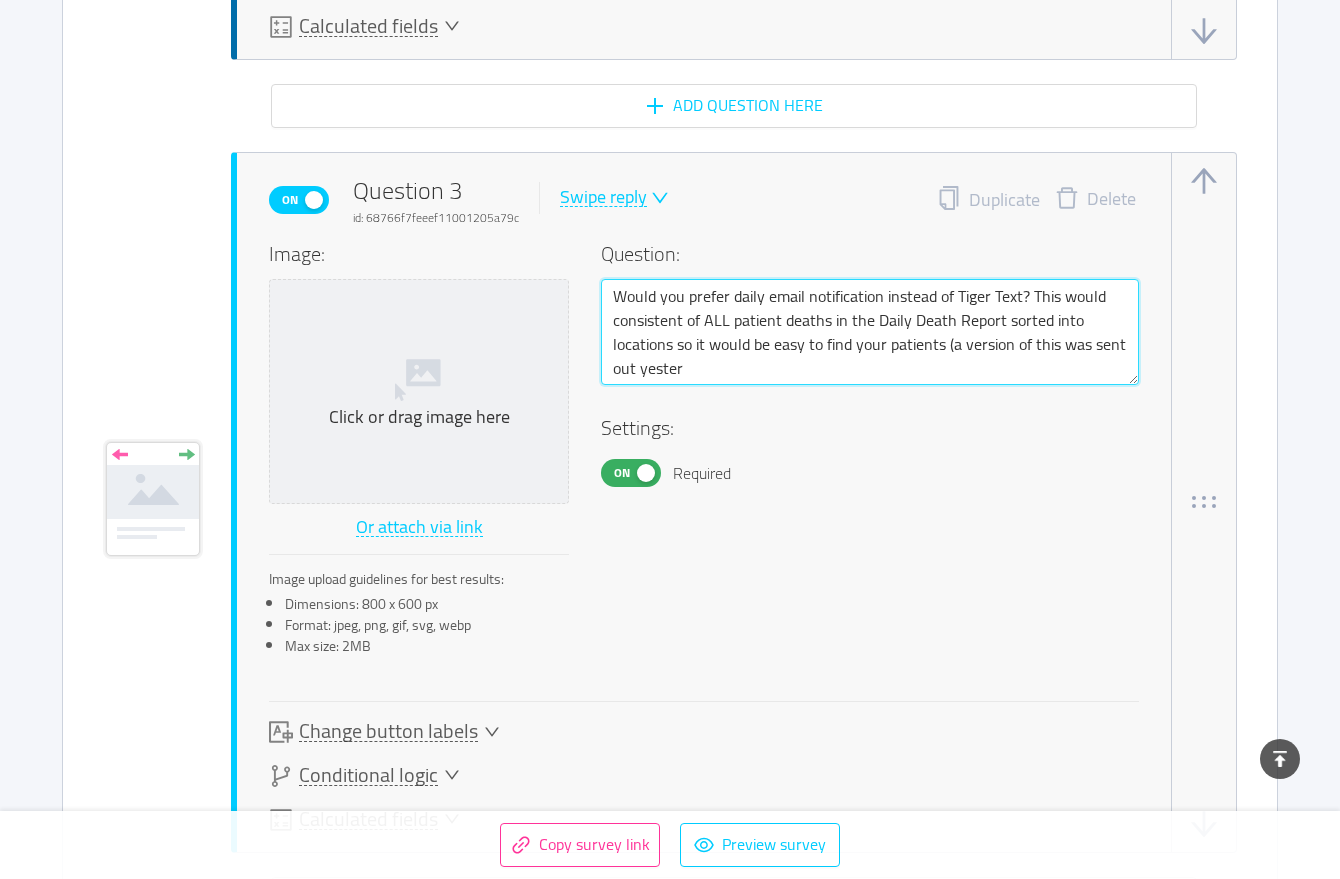 type 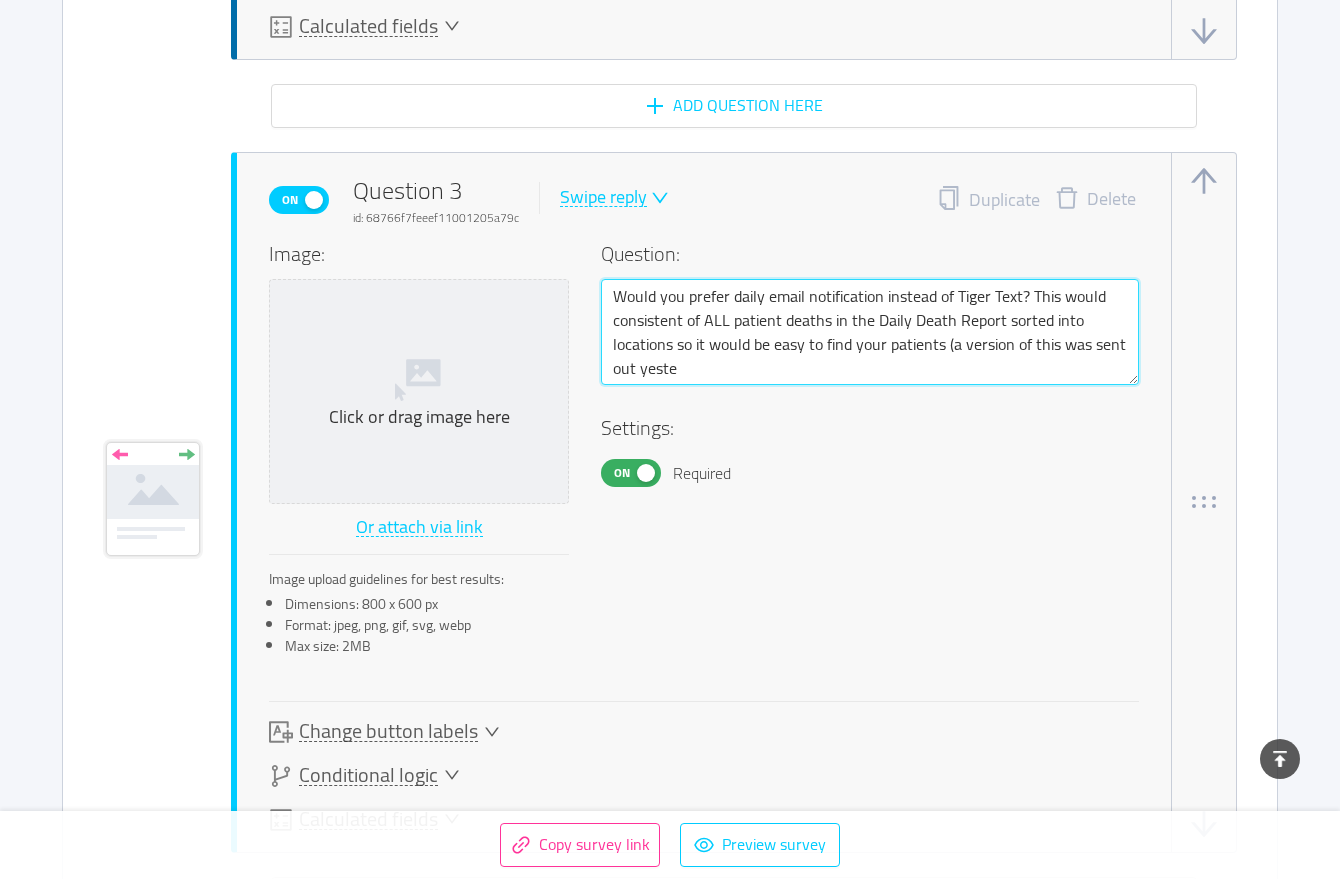 type 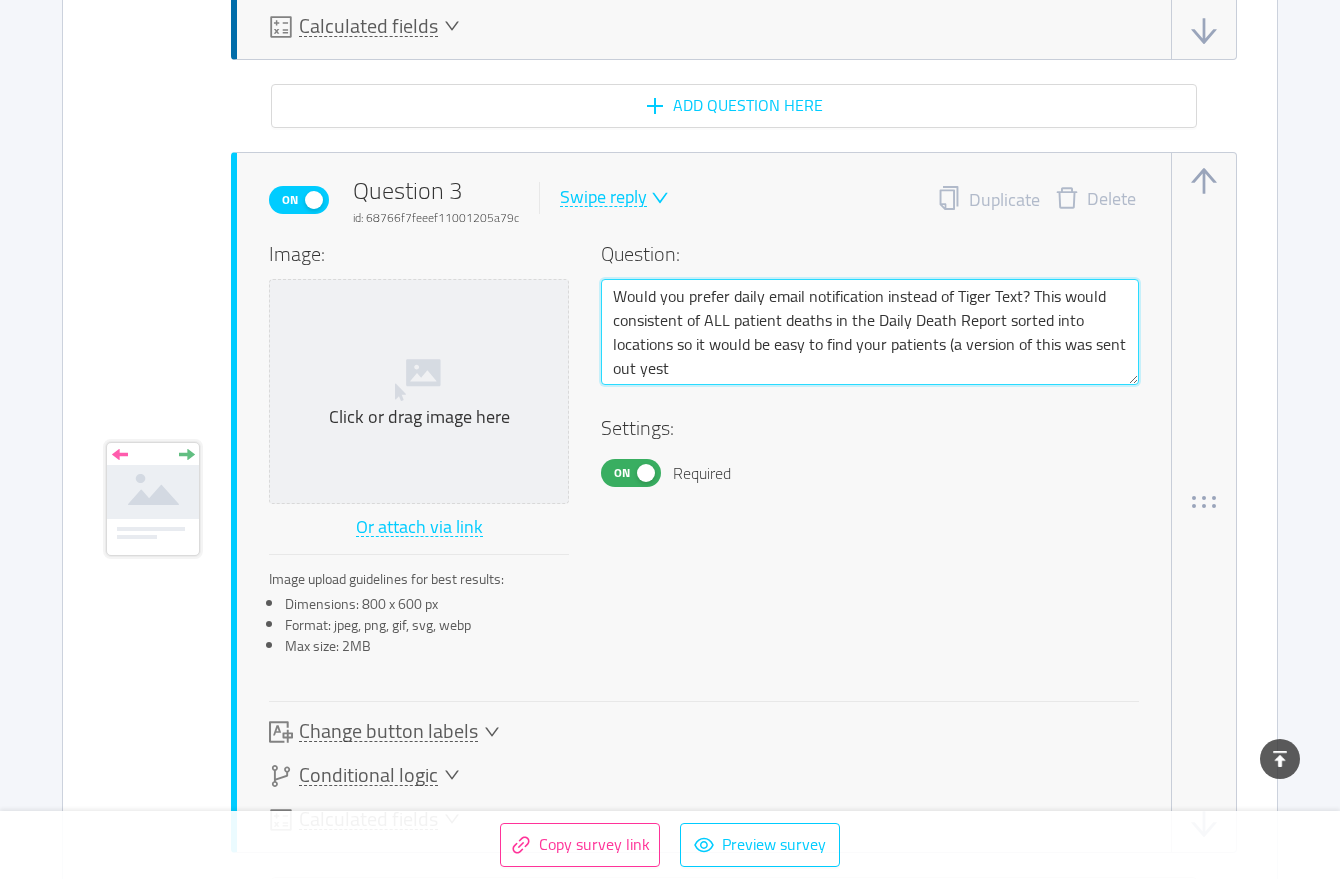 type 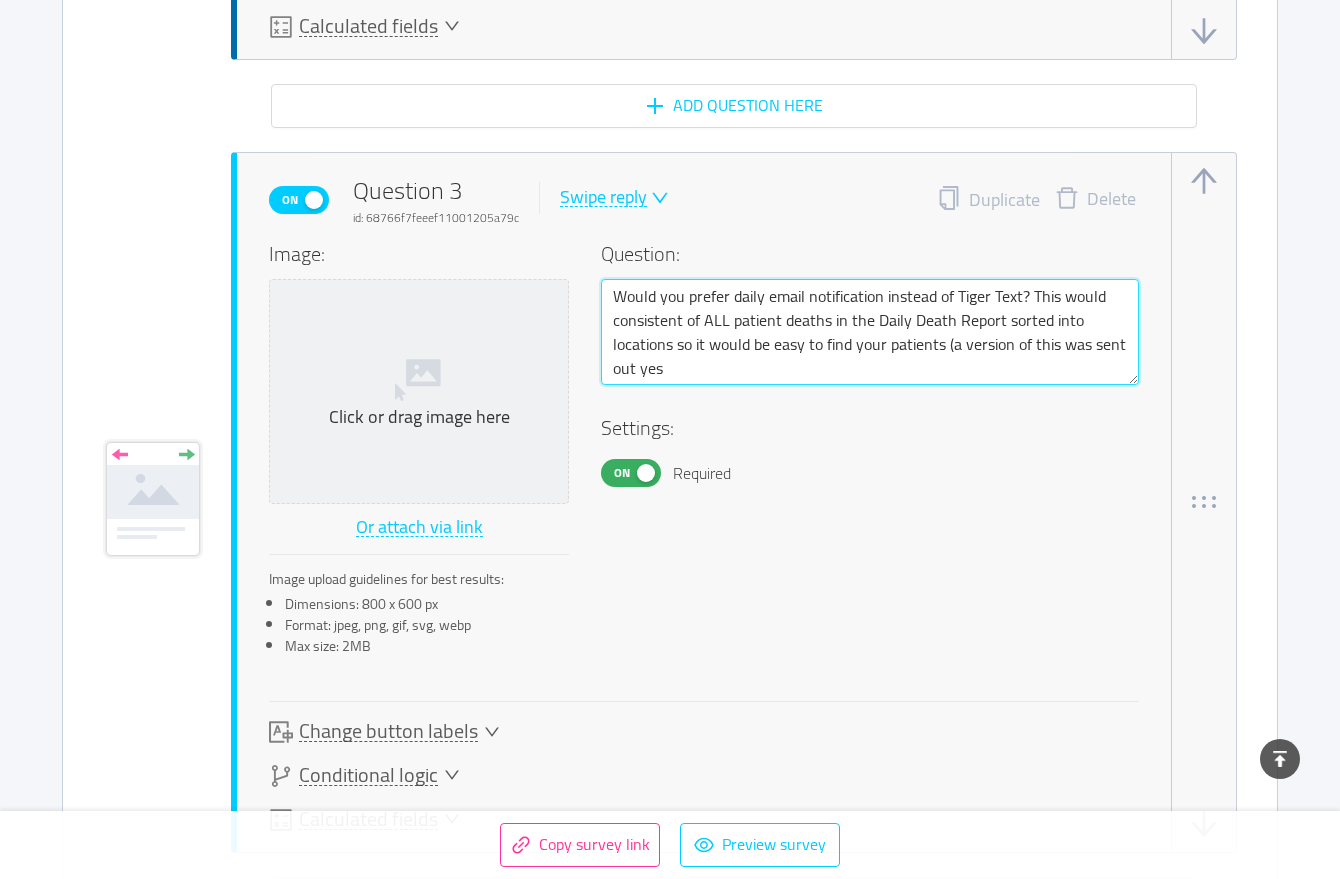 type 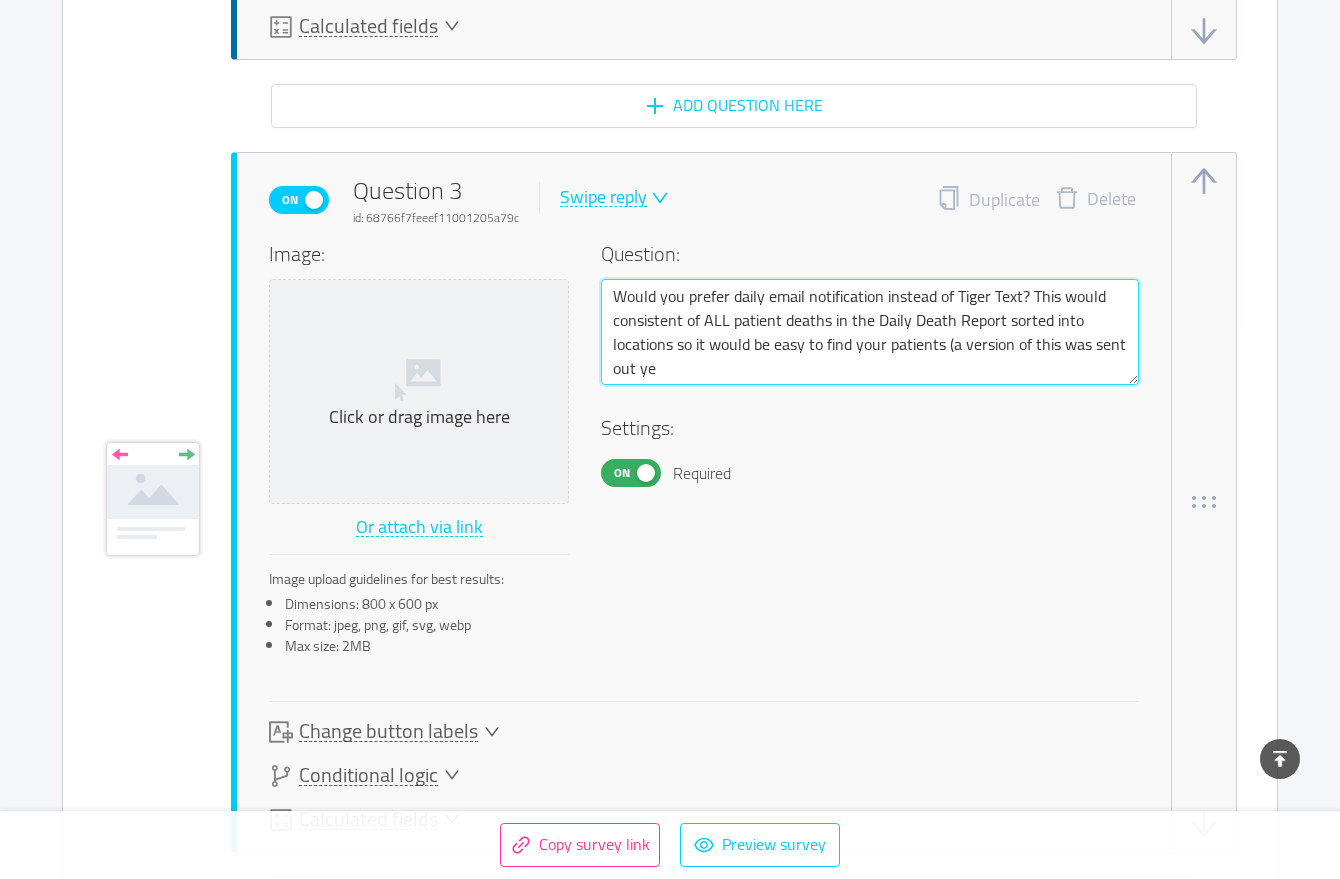 type 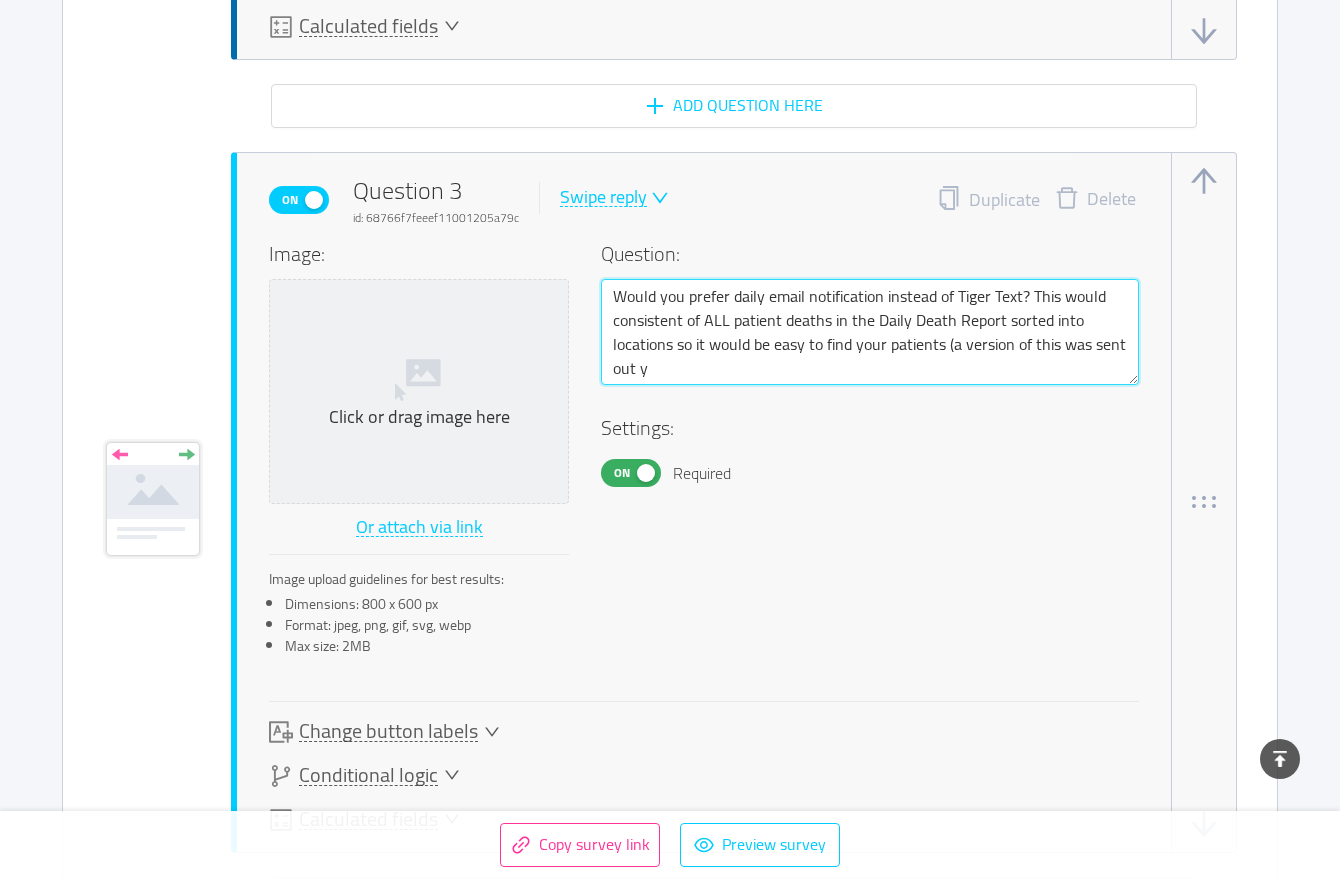 type 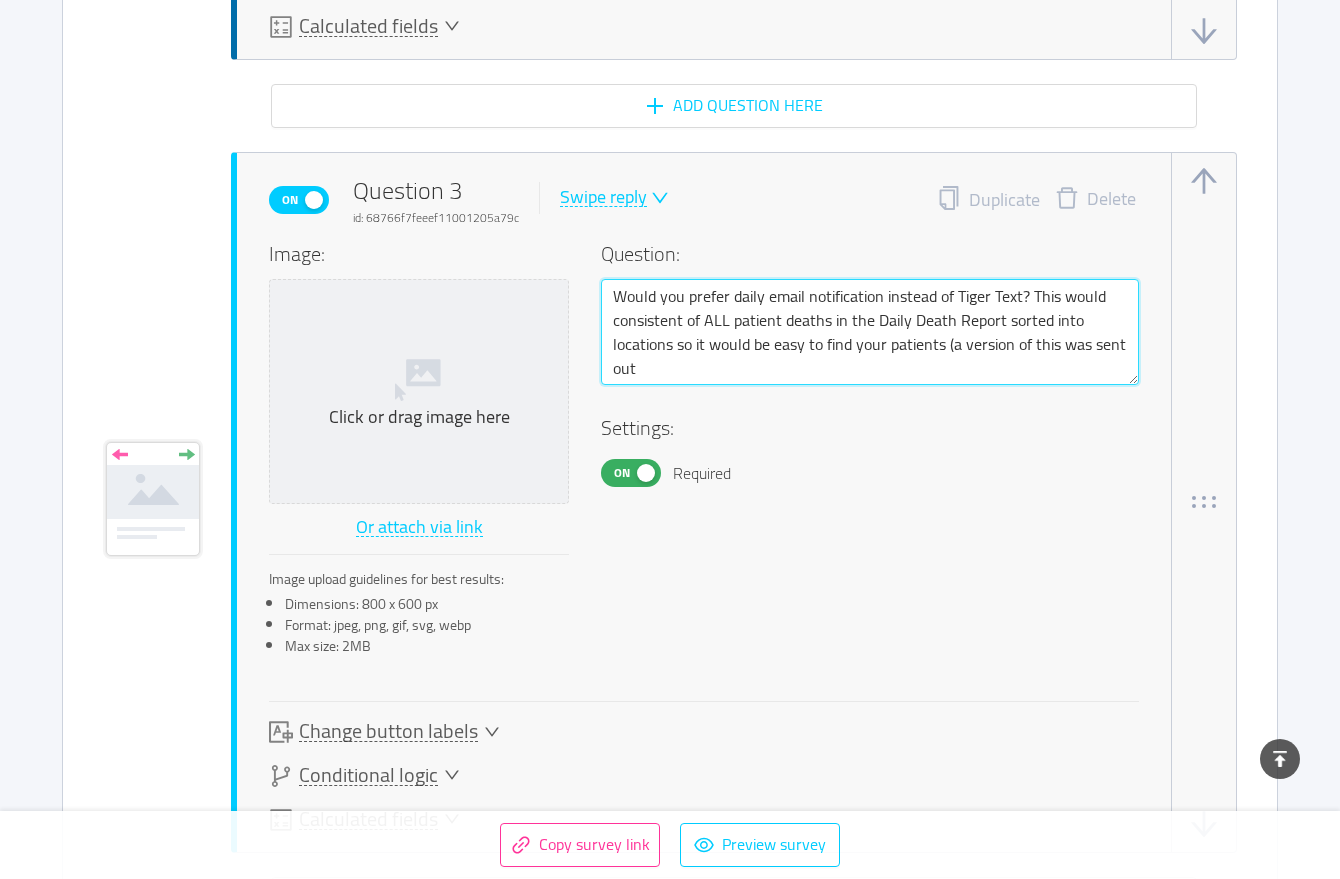 type 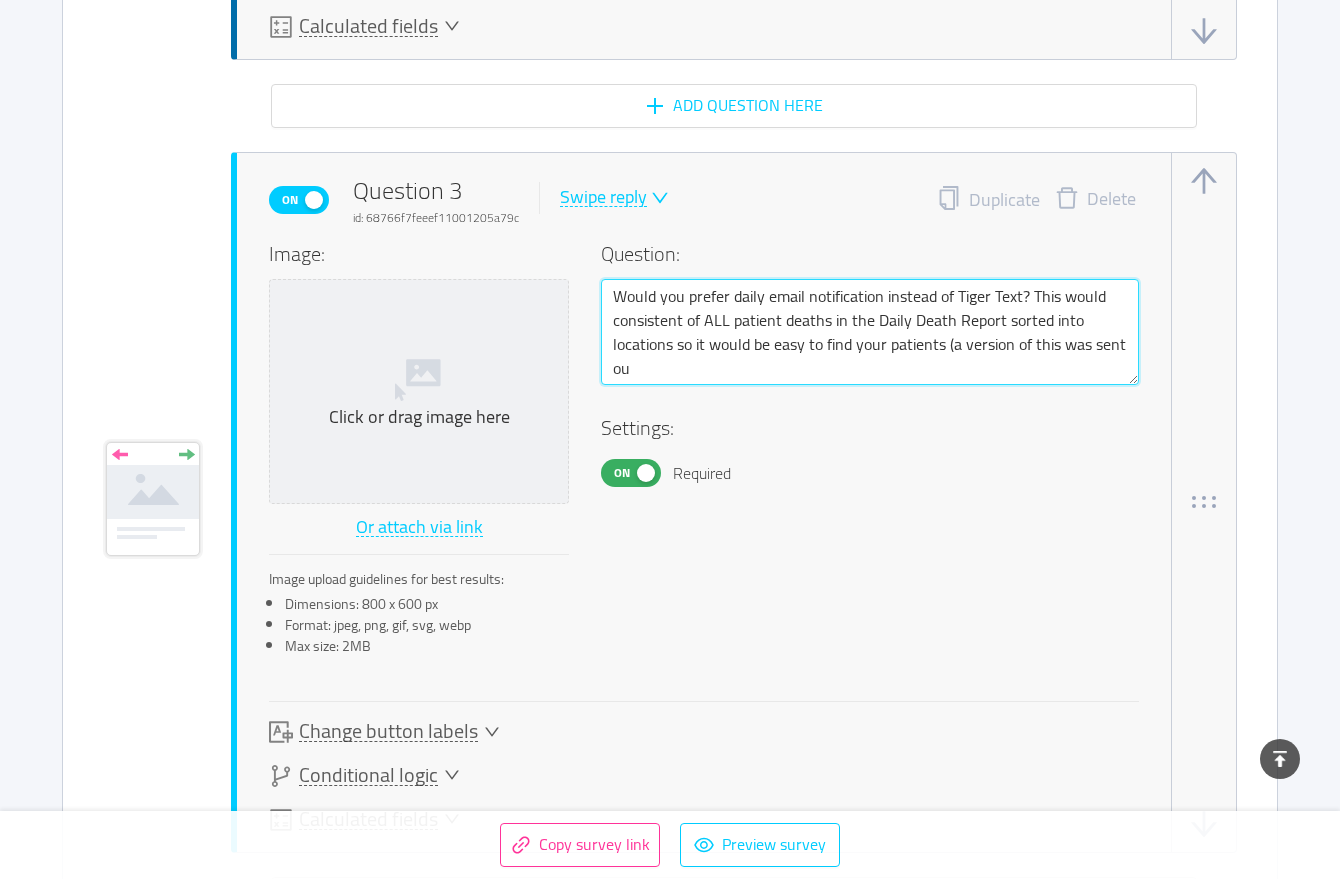 type 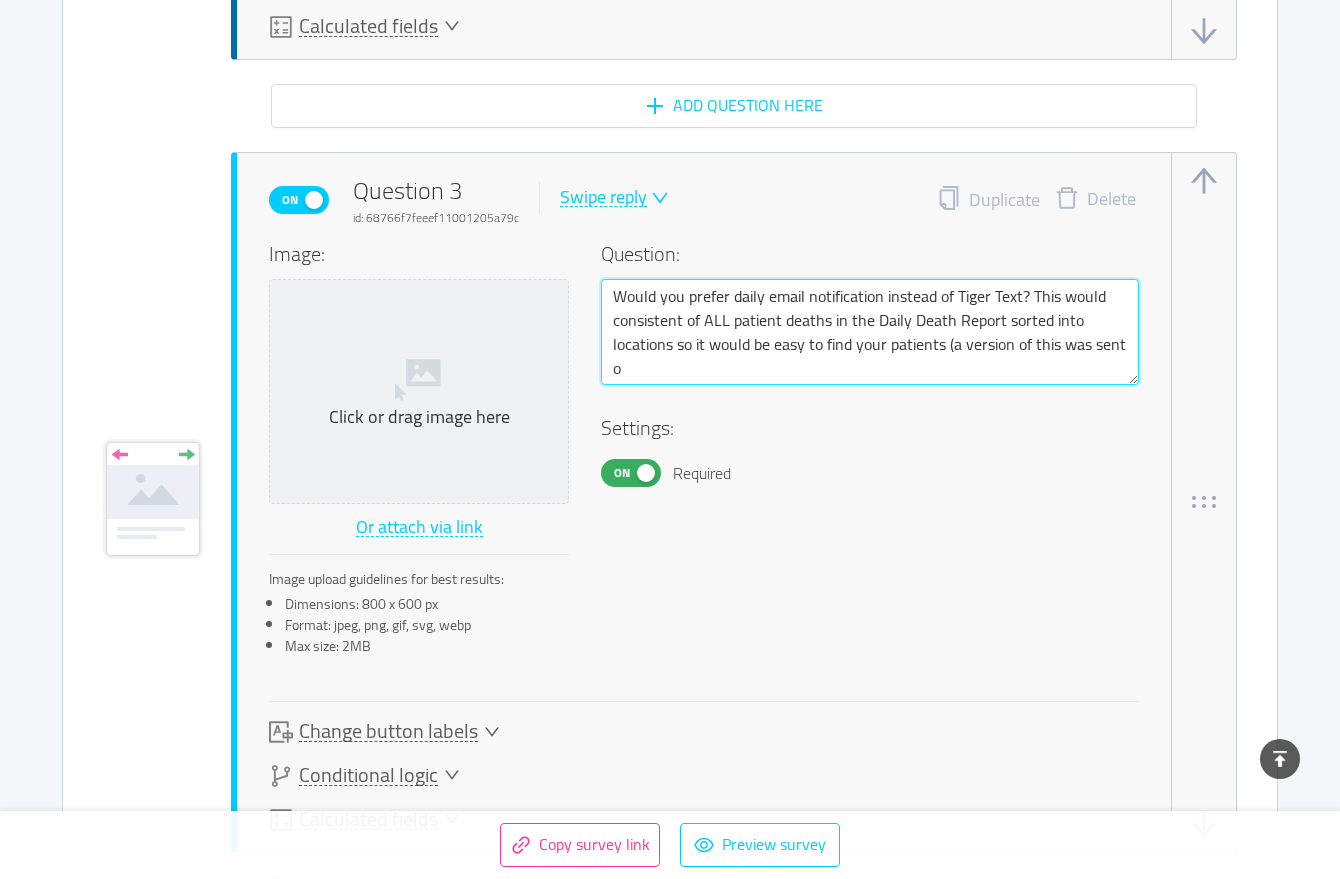 type 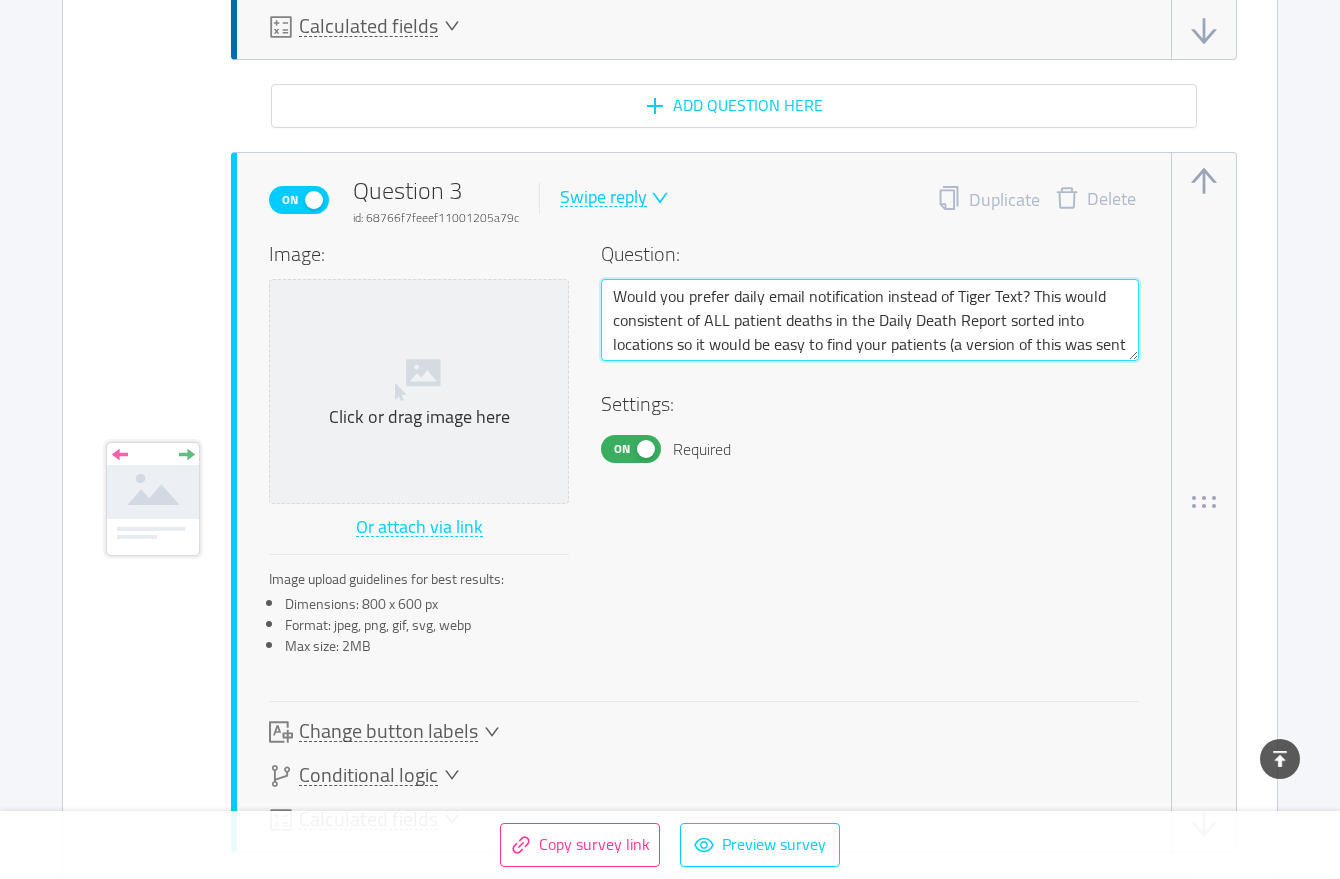 type 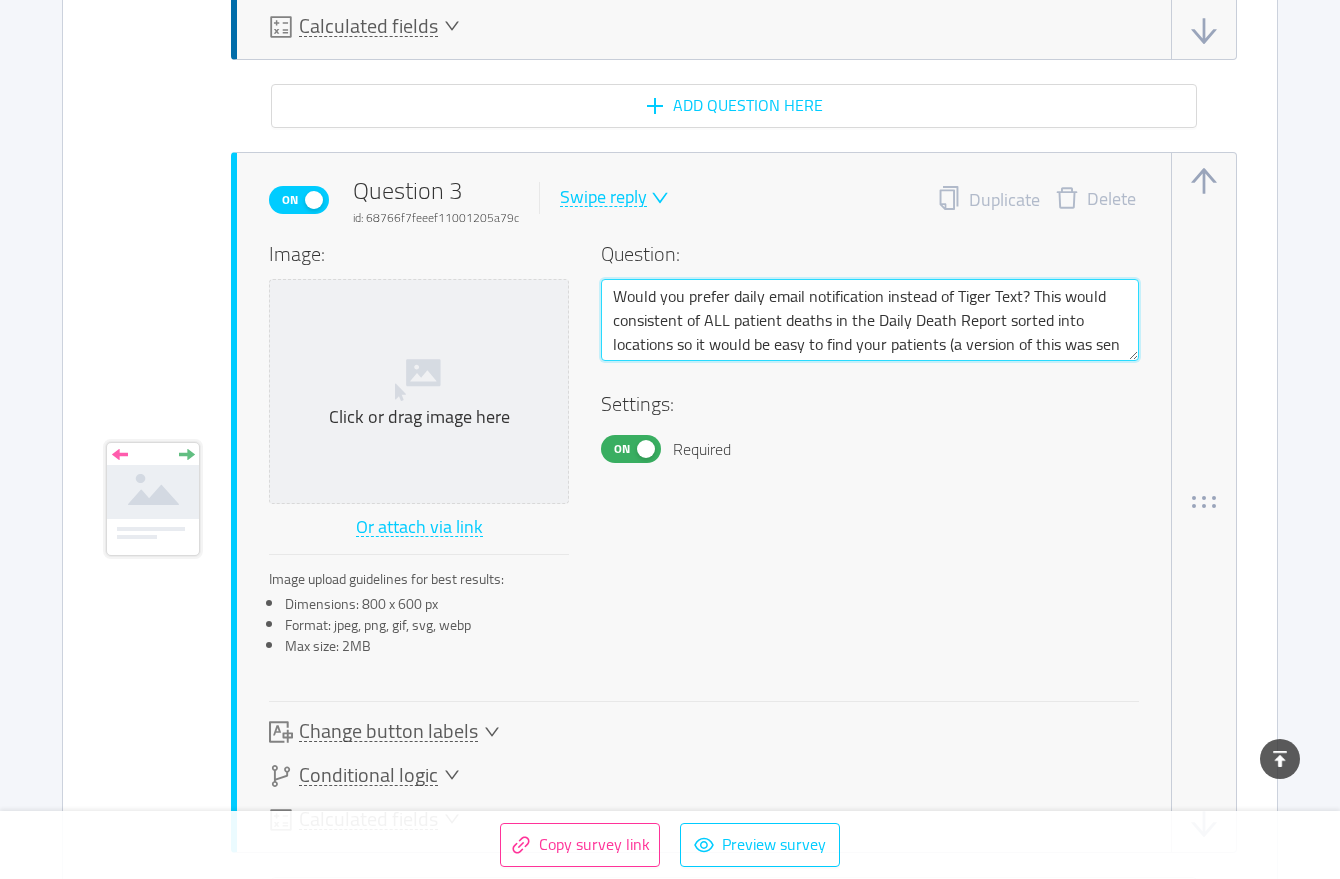 type 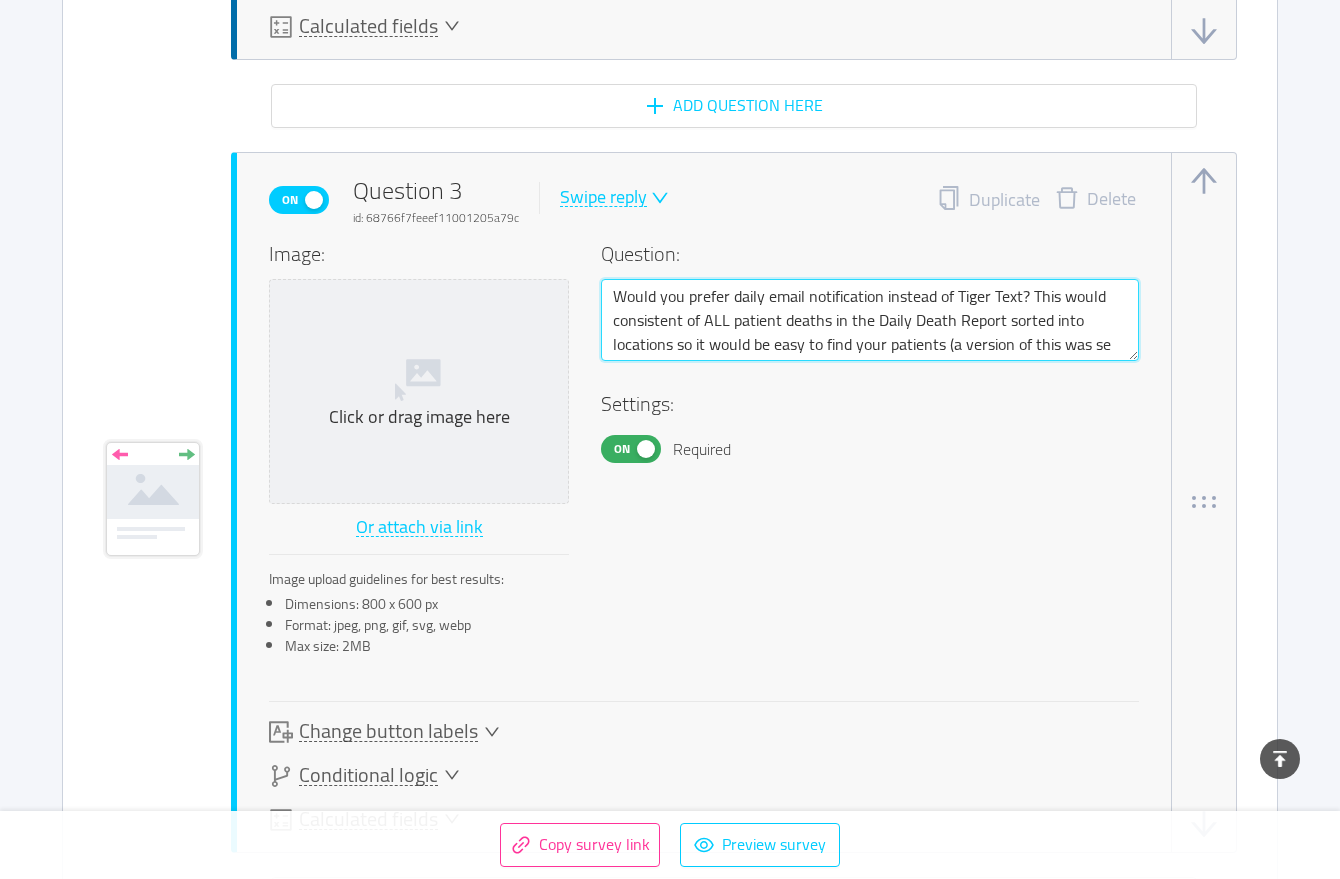 type 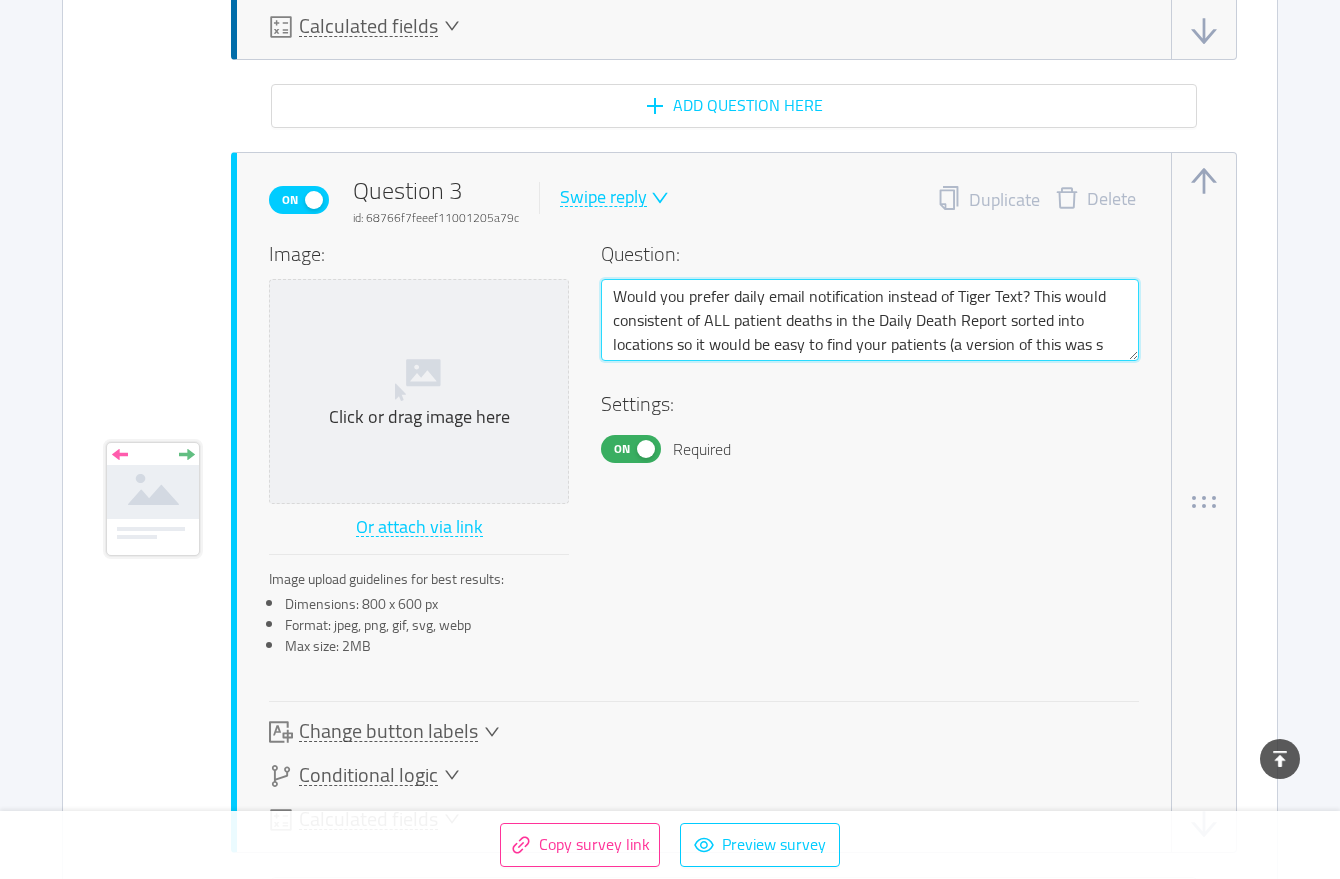 type 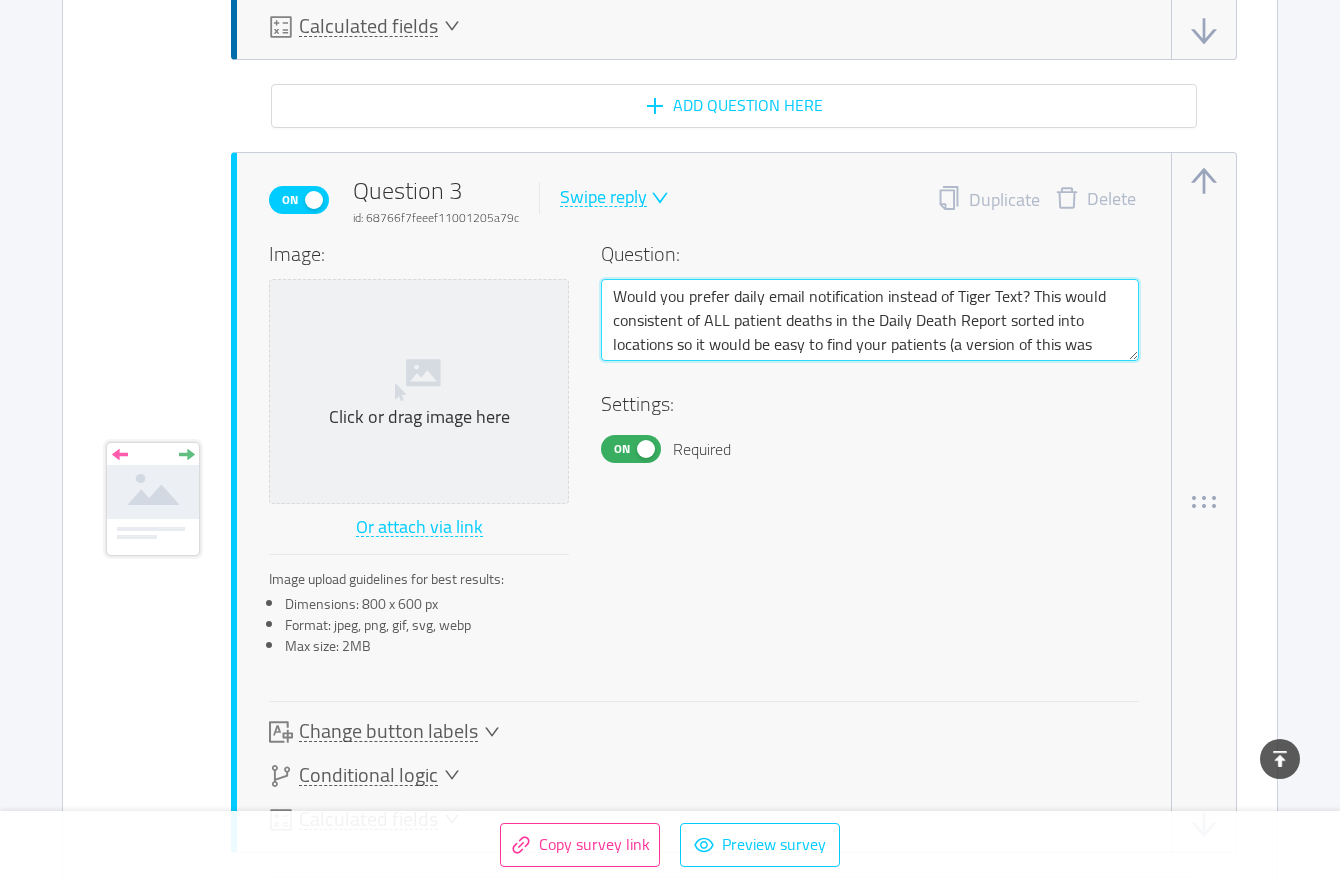 type 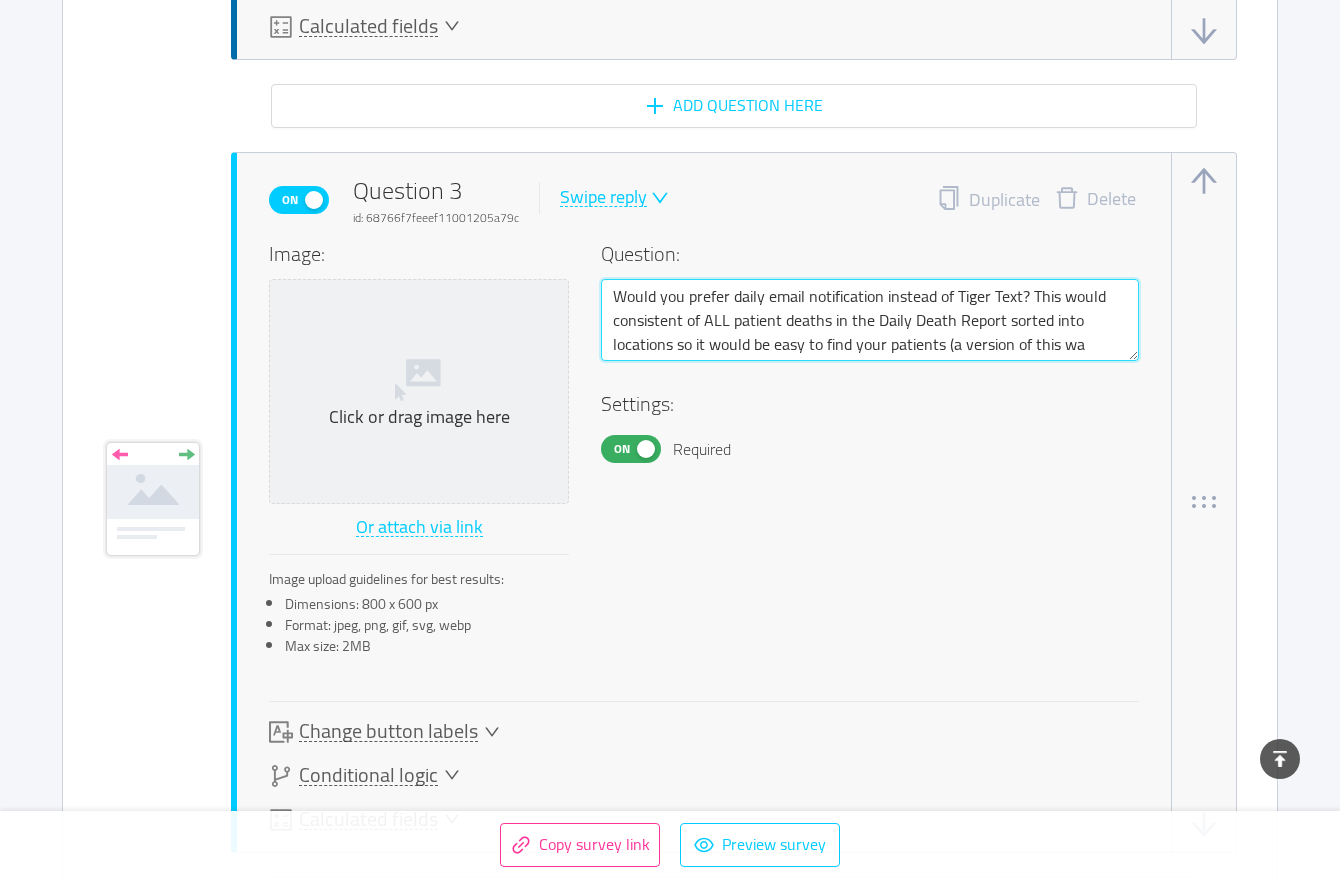 type 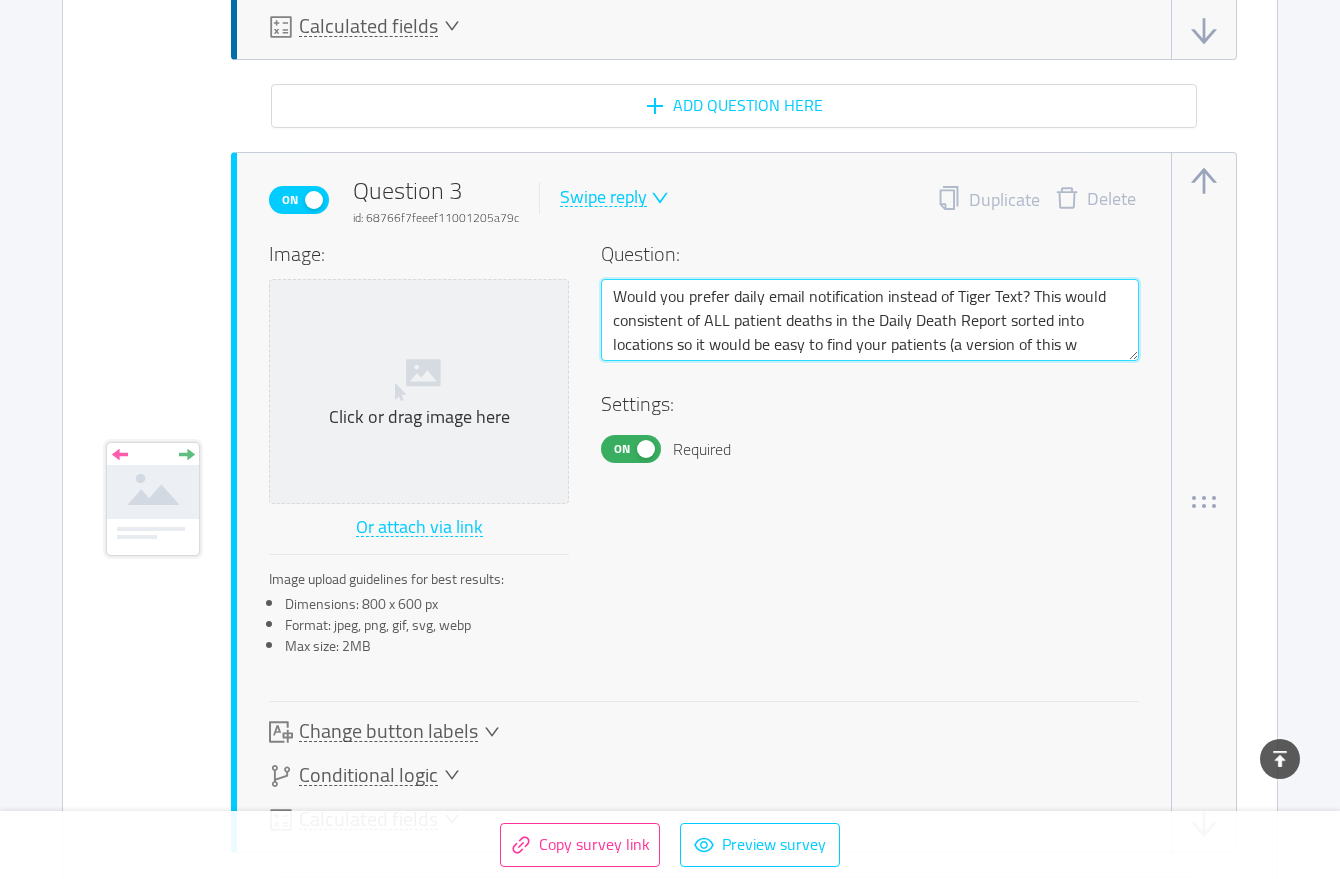 type 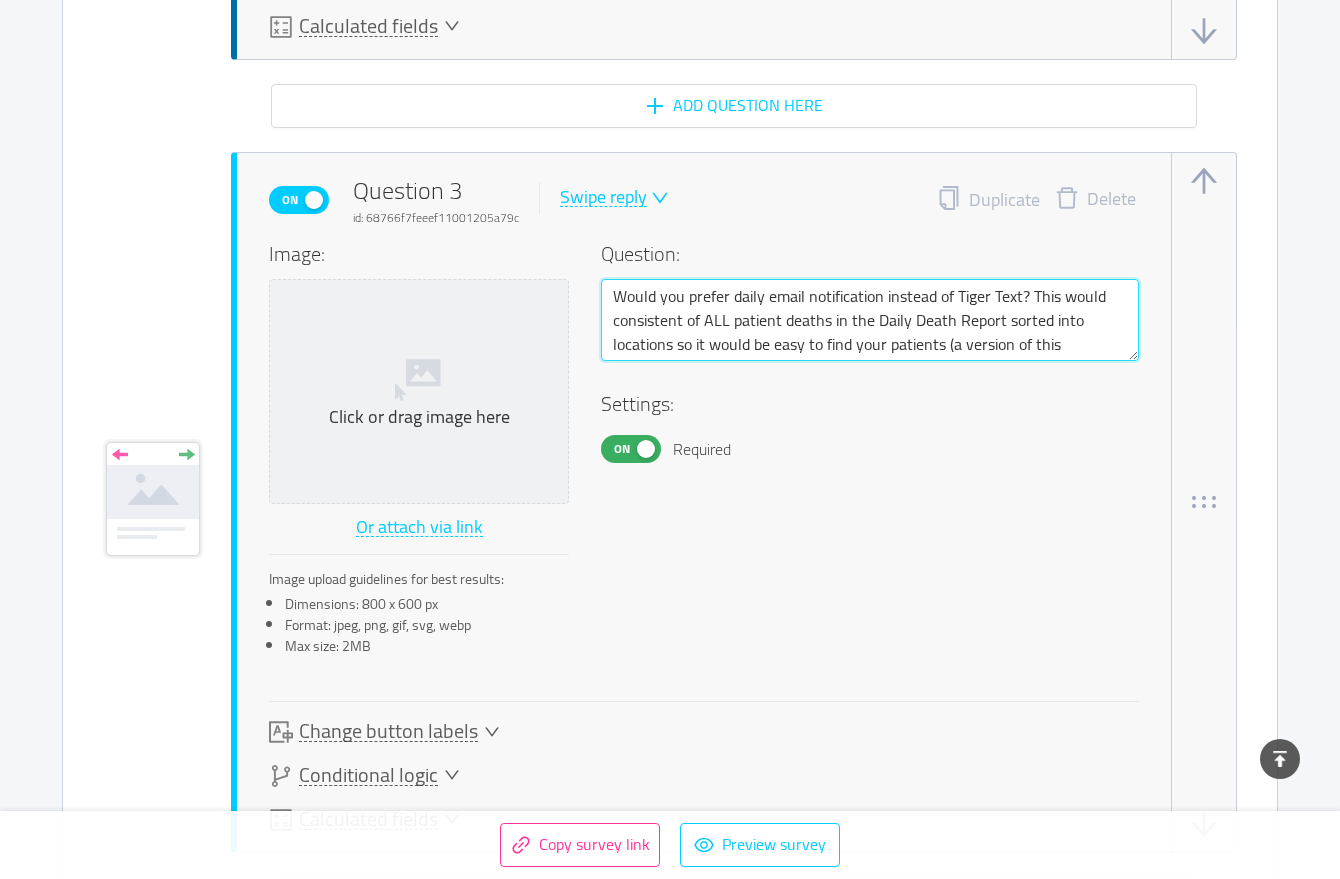 type 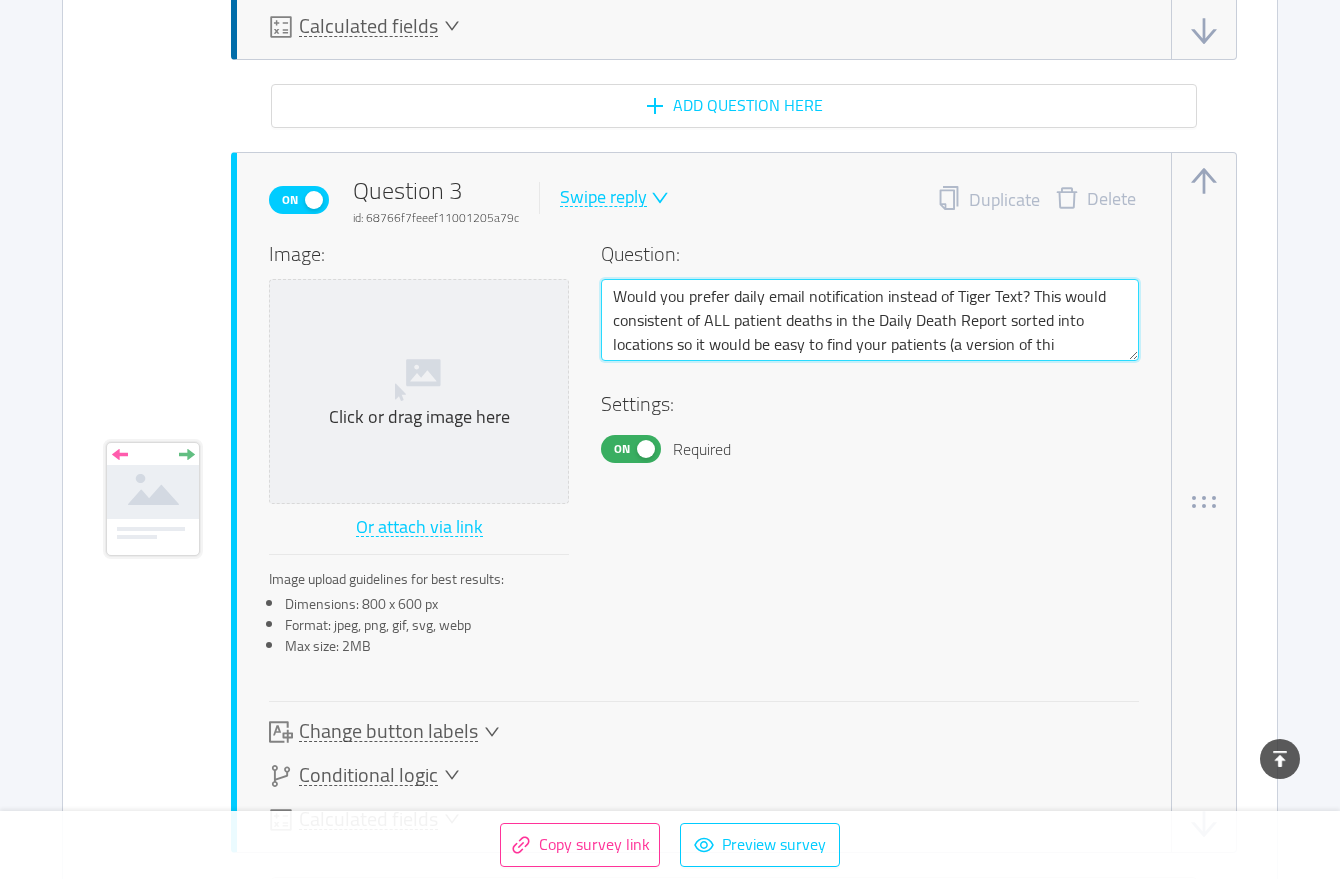 type 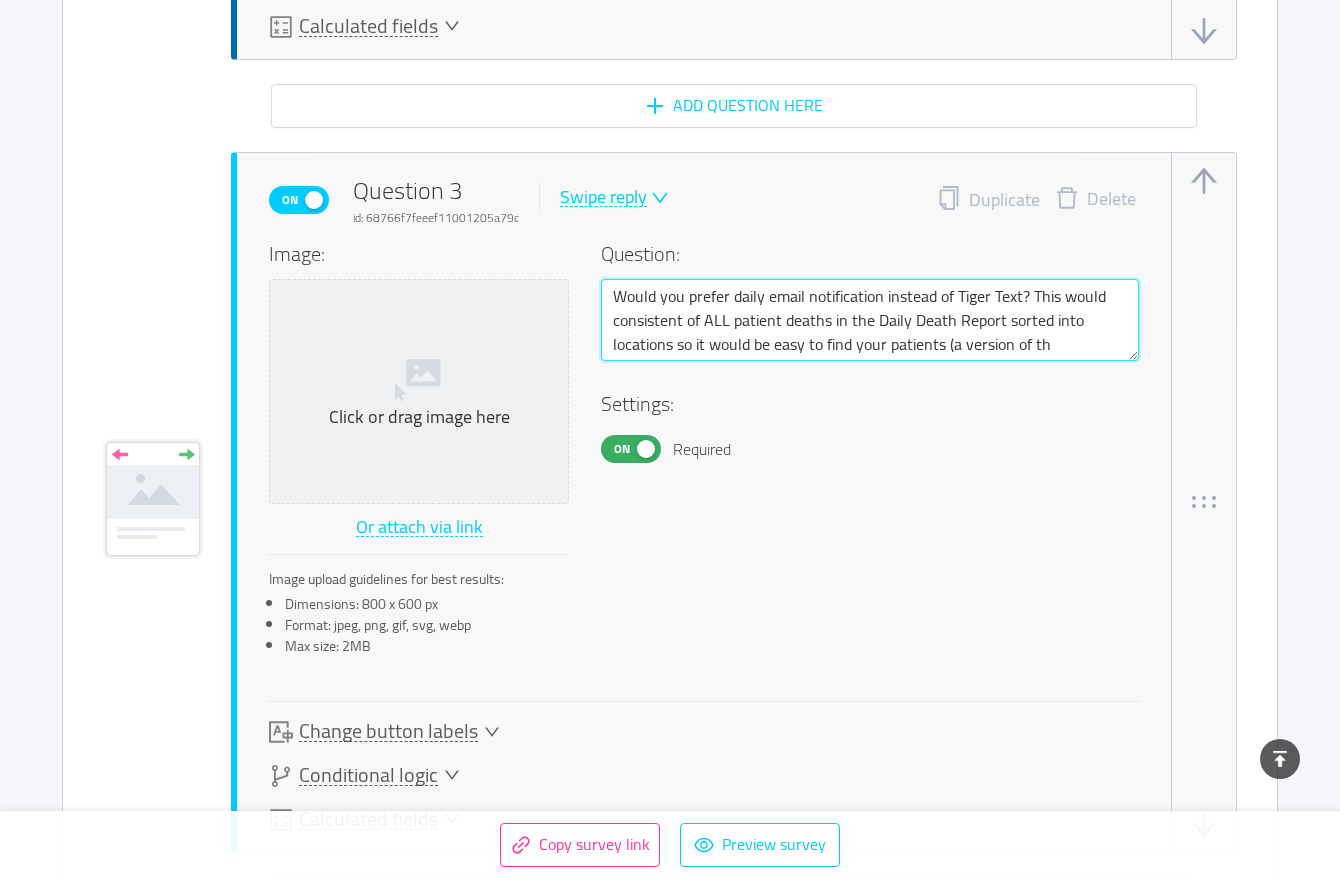 type 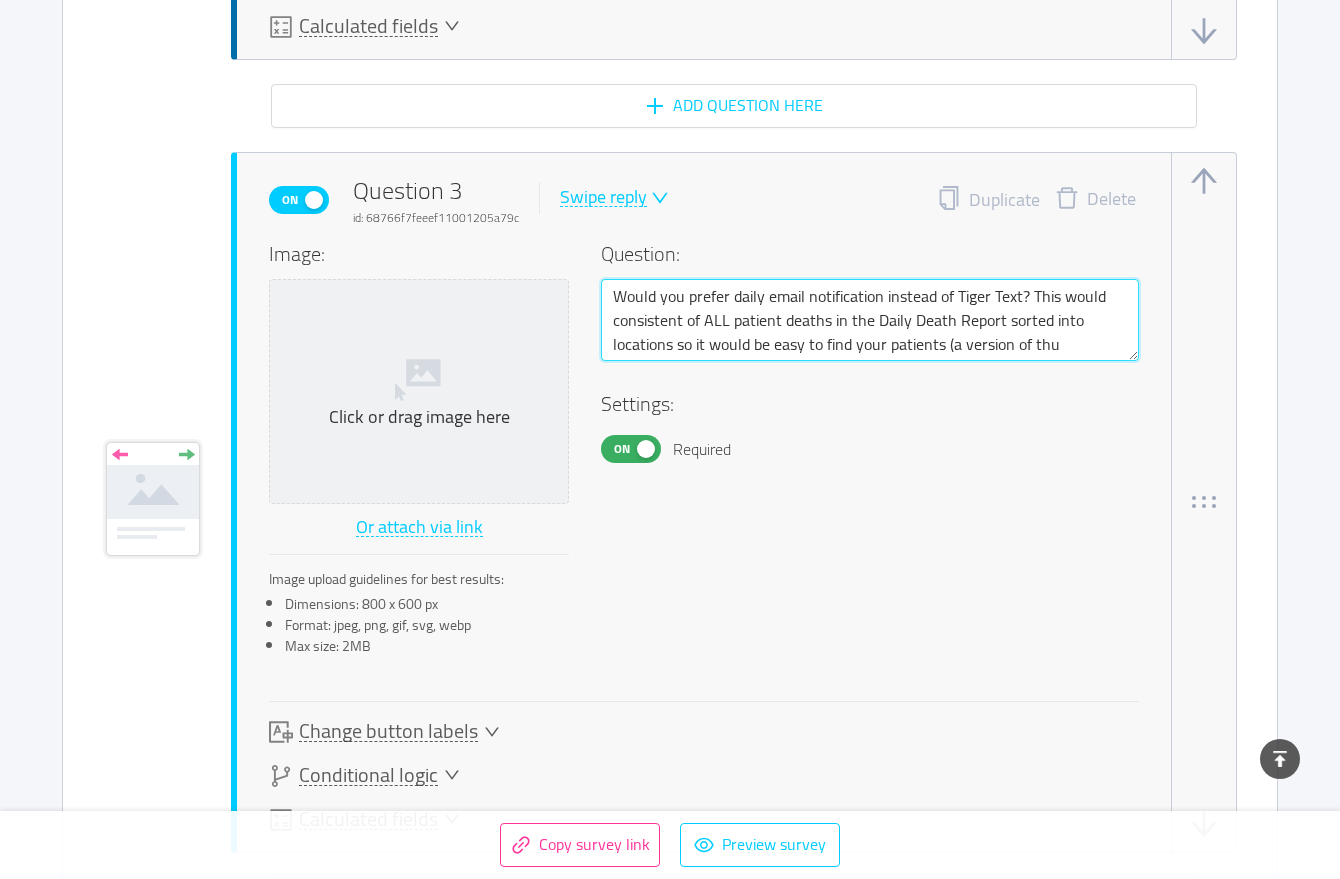 type 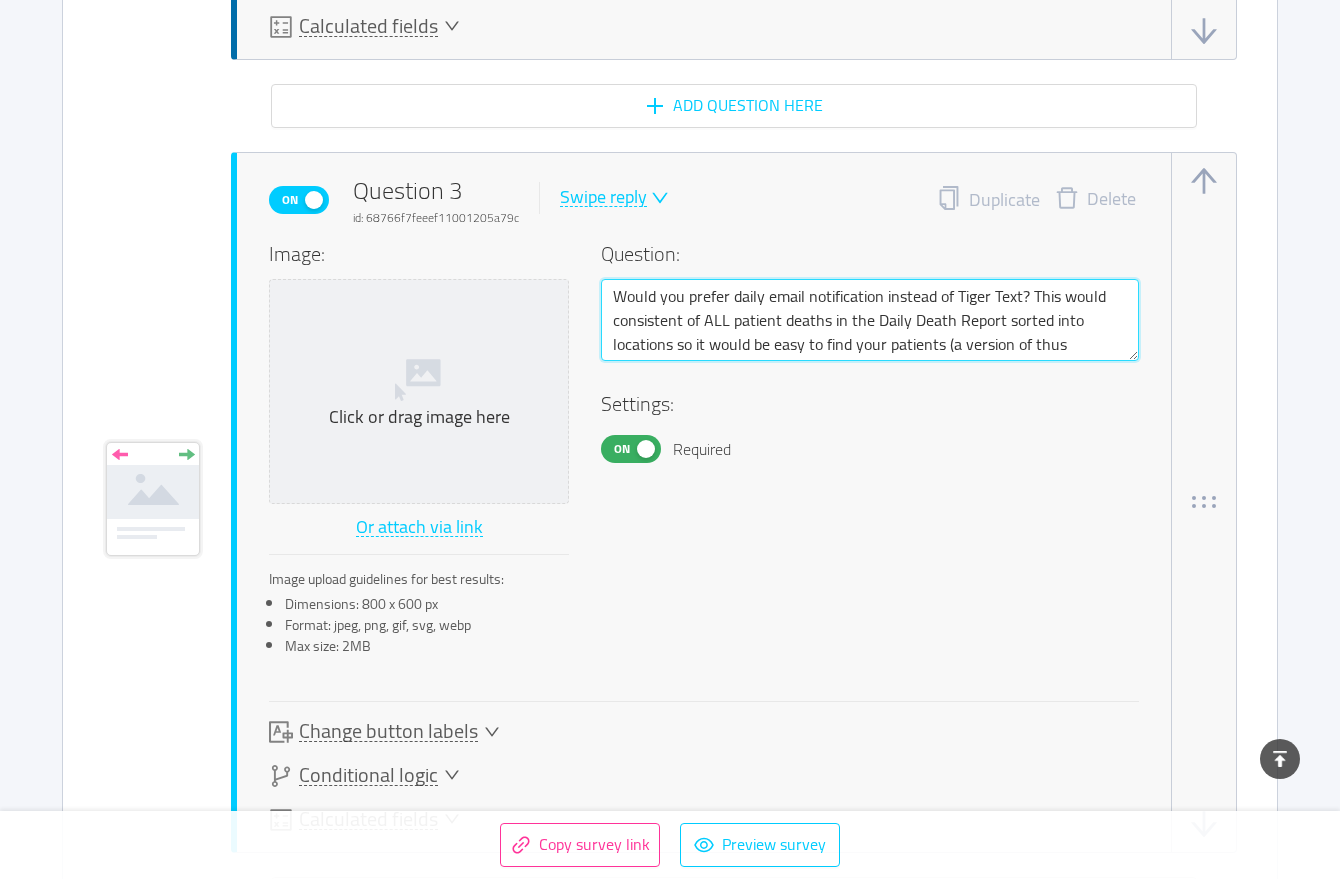 type 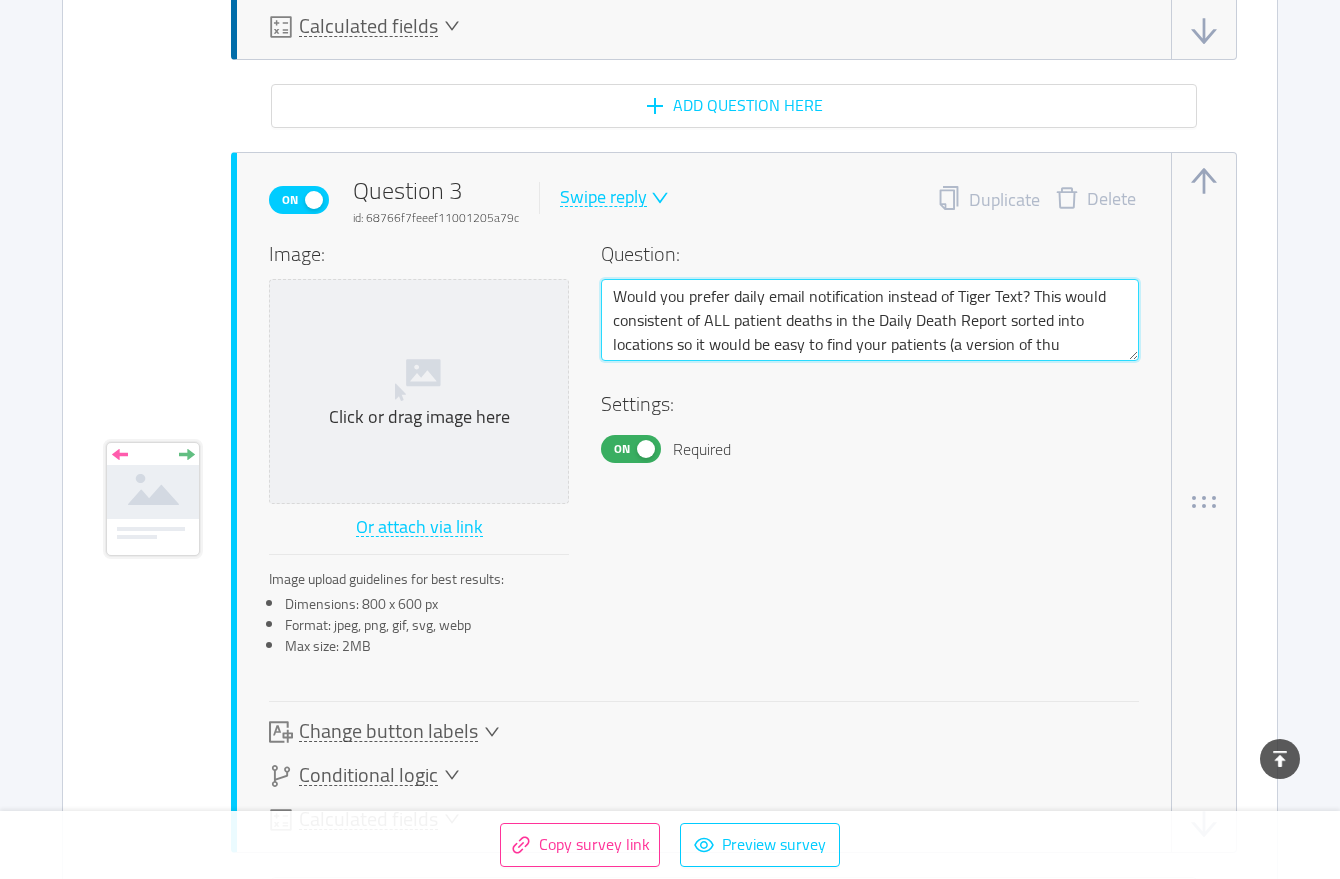 type 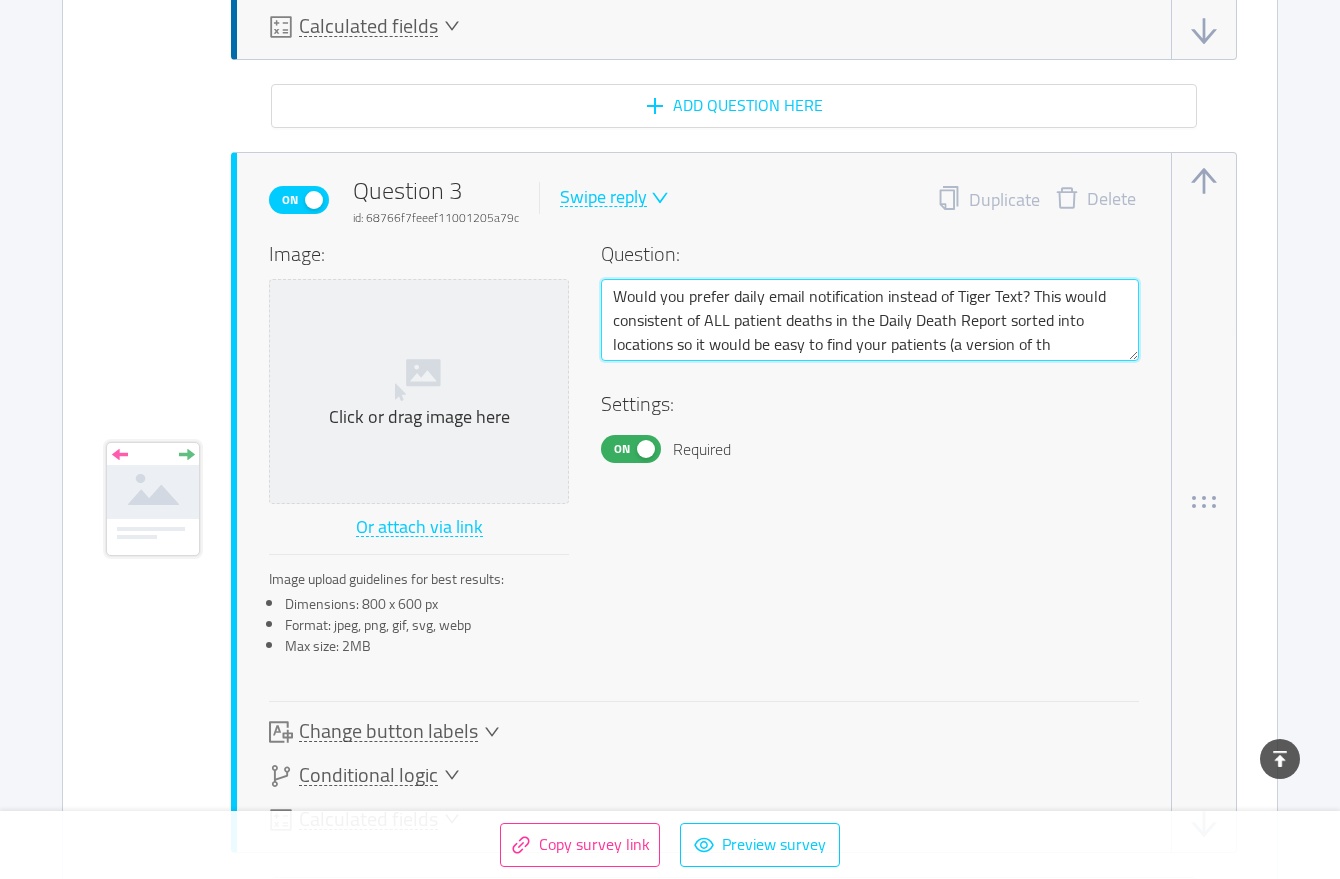 type 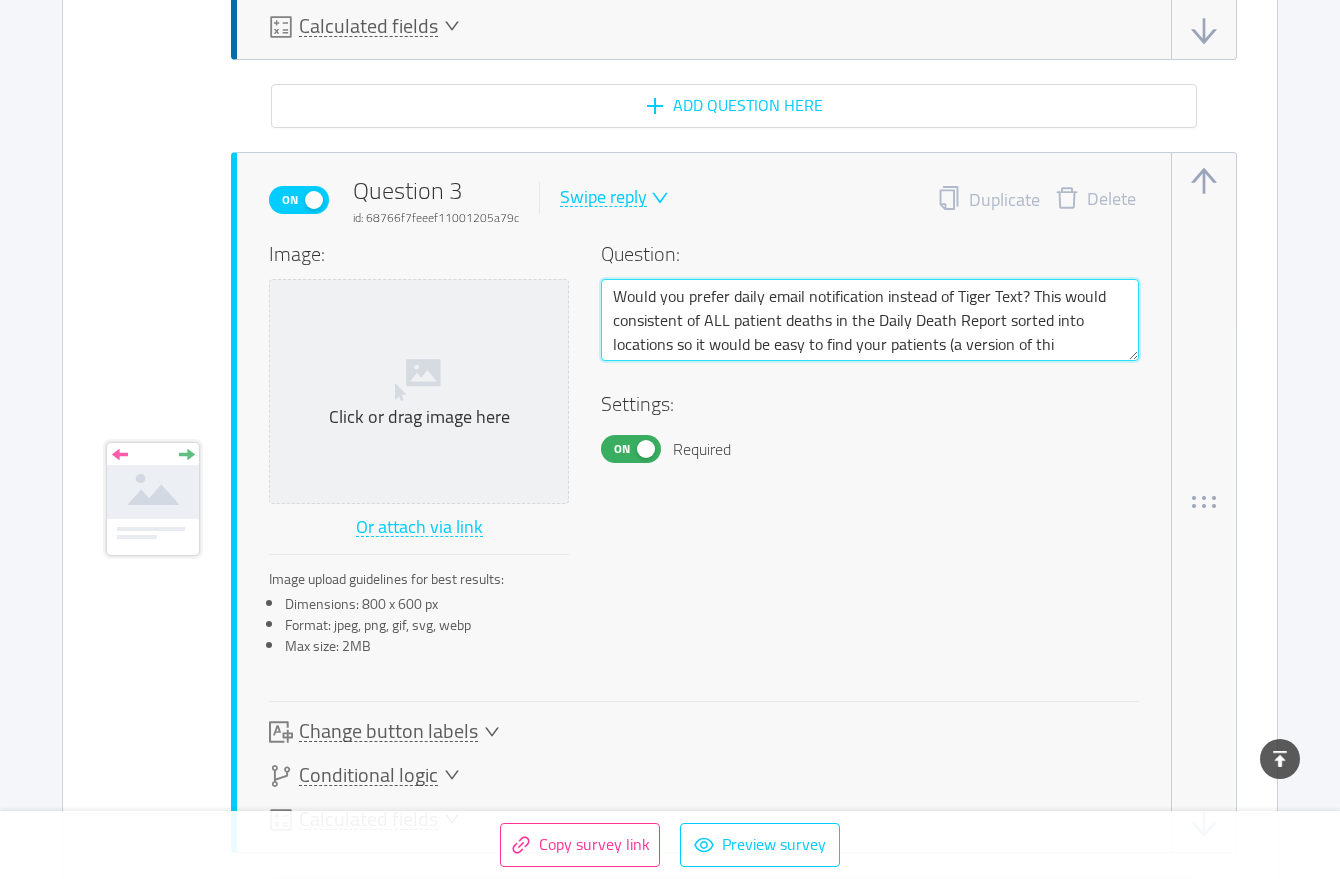 type 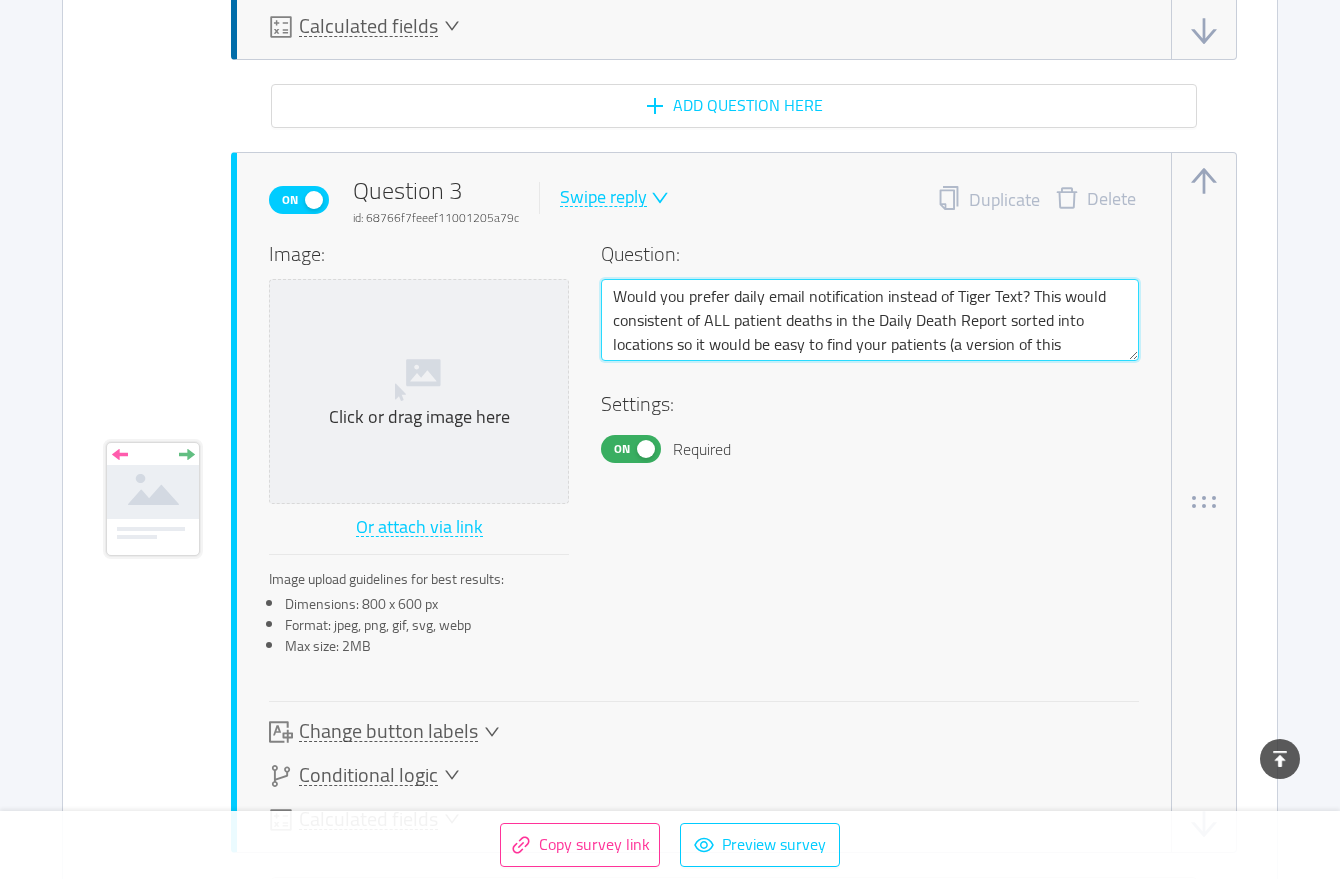 type on "Would you prefer daily email notification instead of Tiger Text? This would consistent of ALL patient deaths in the Daily Death Report sorted into locations so it would be easy to find your patients (a version of this" 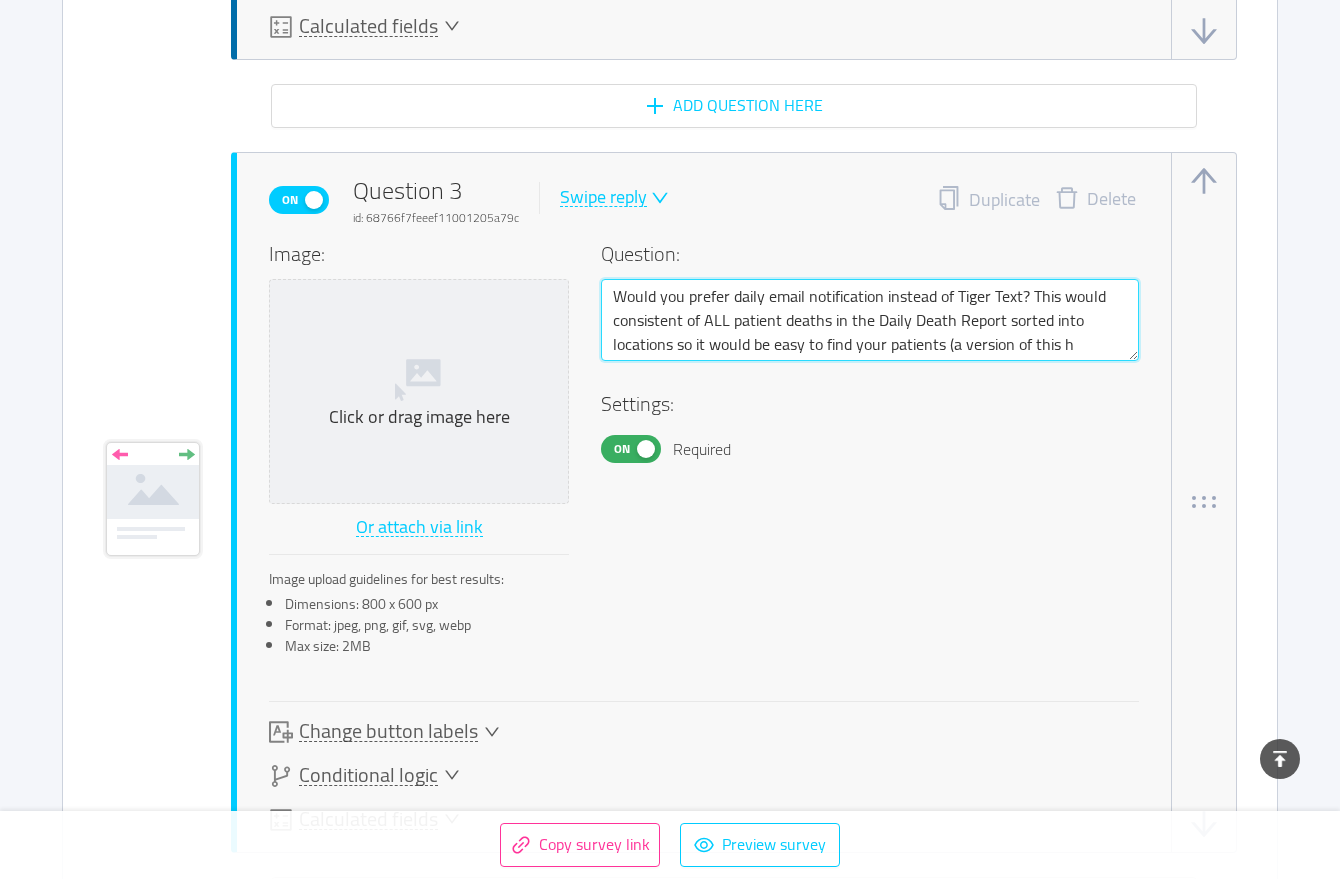 type 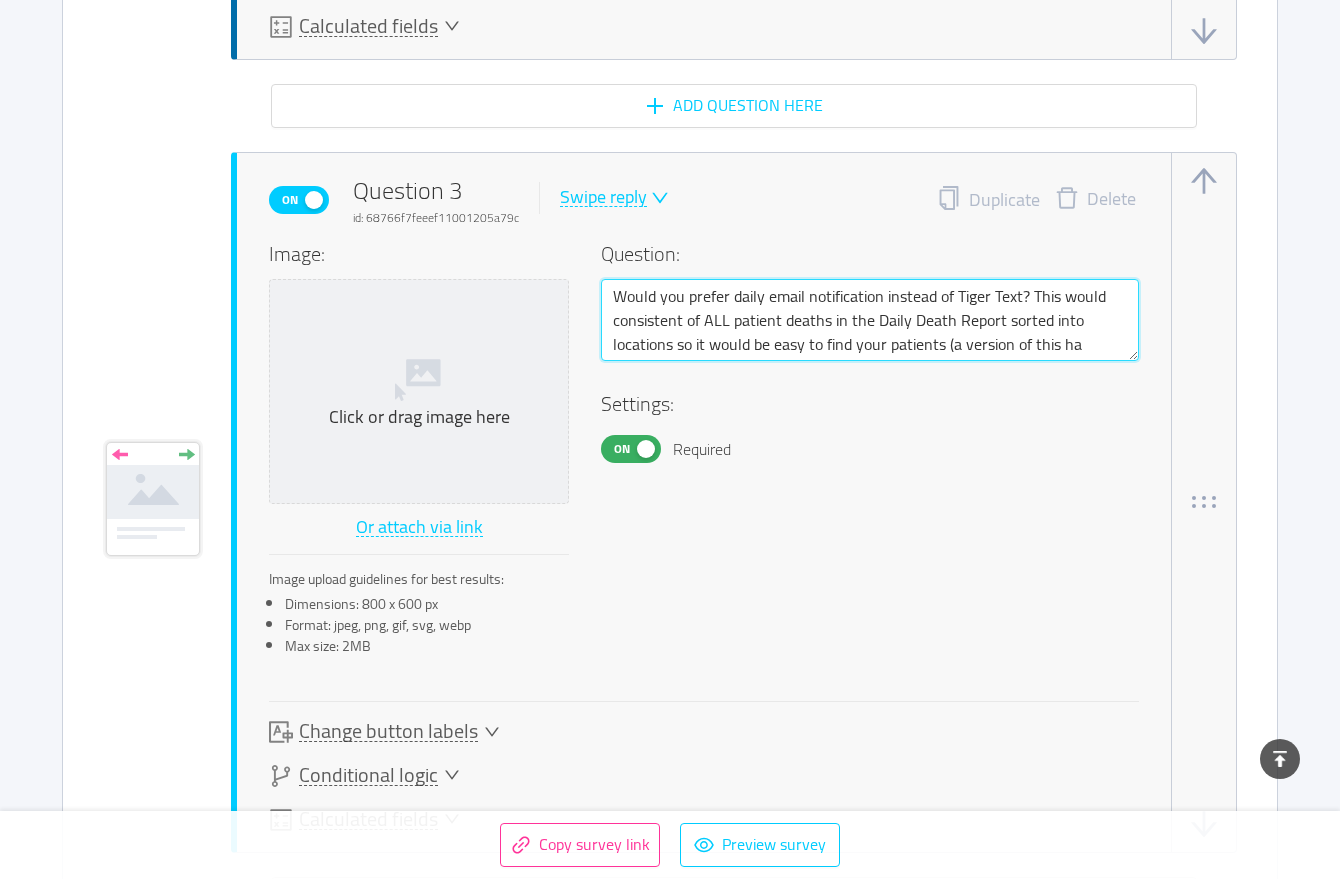 type 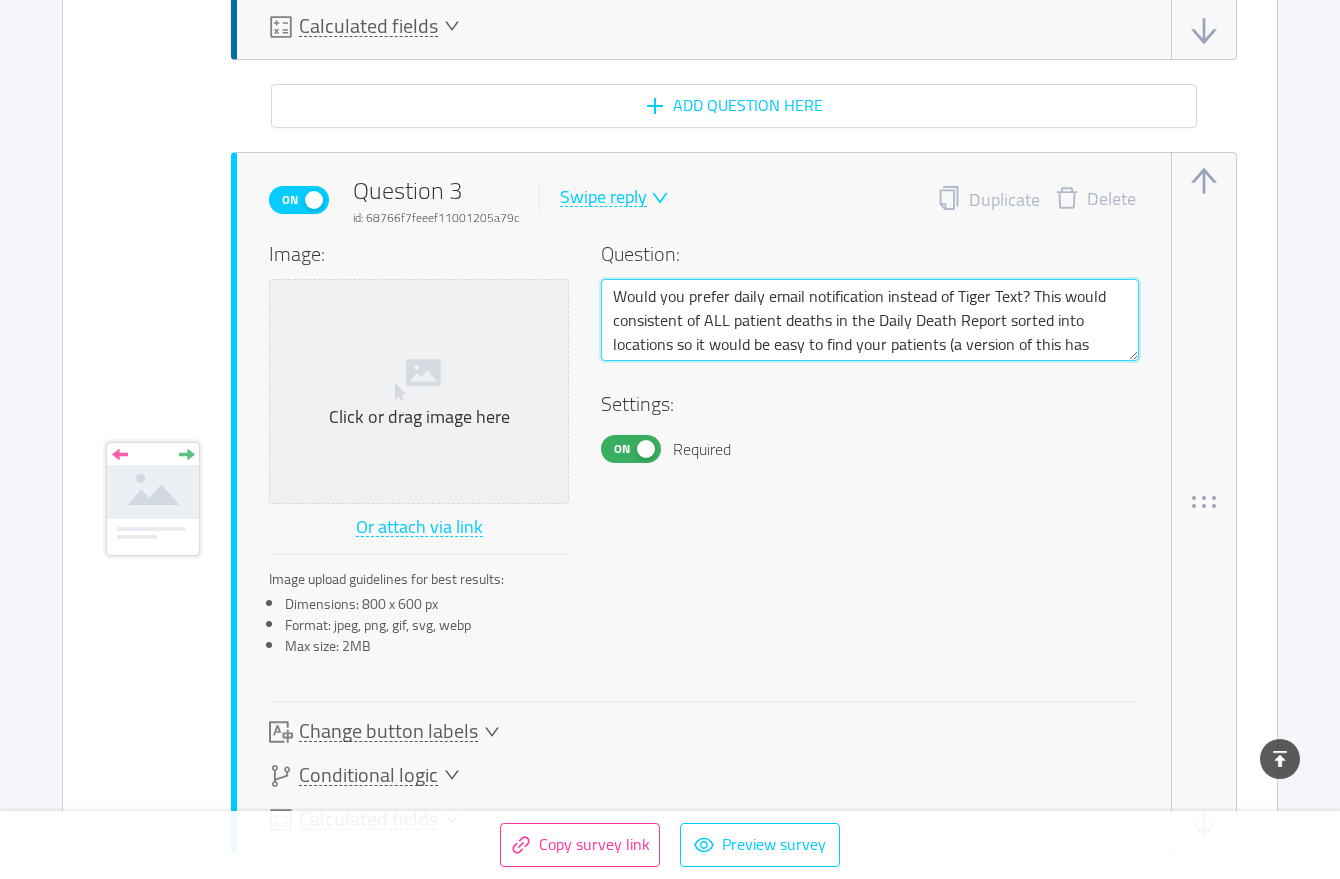 type 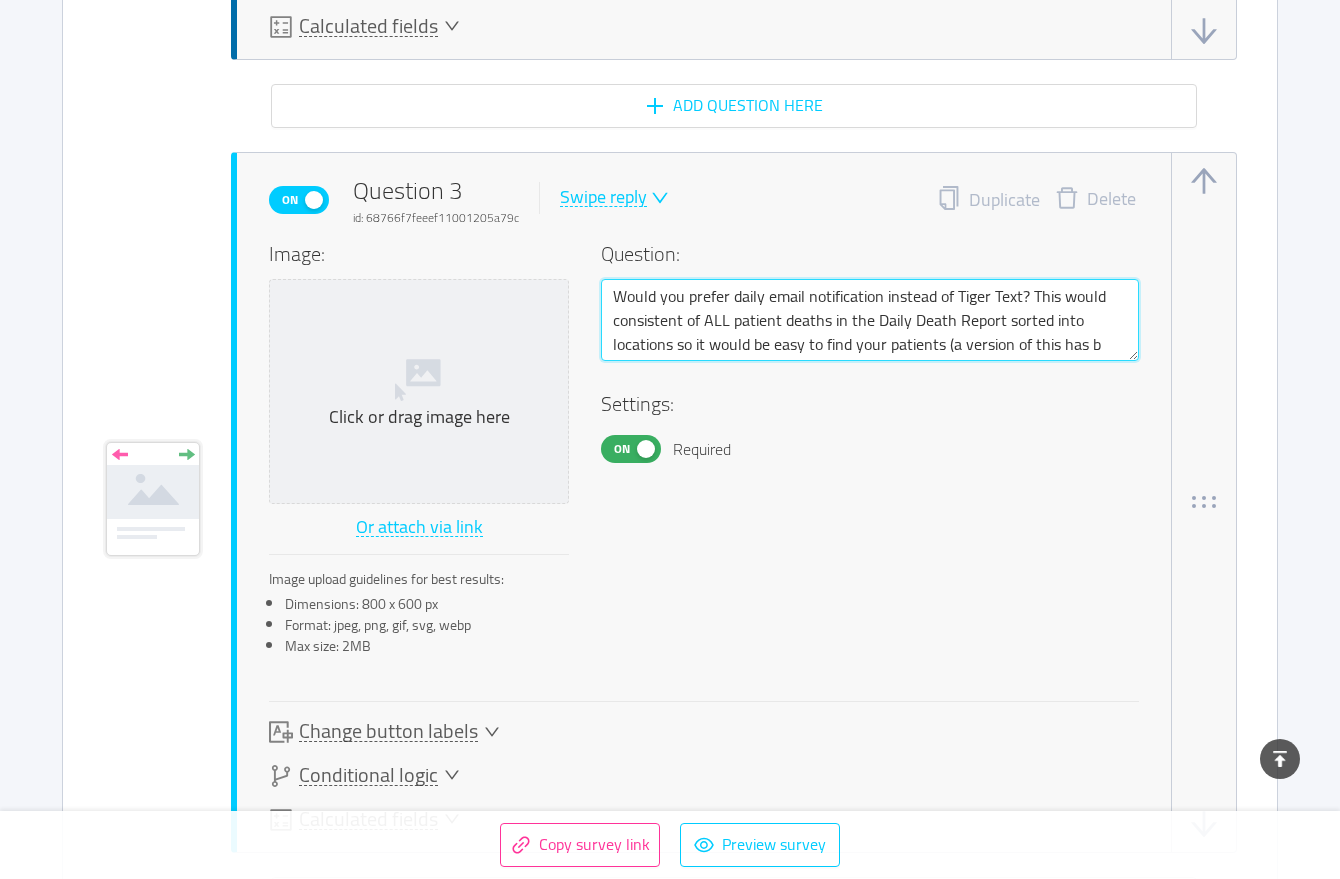 type 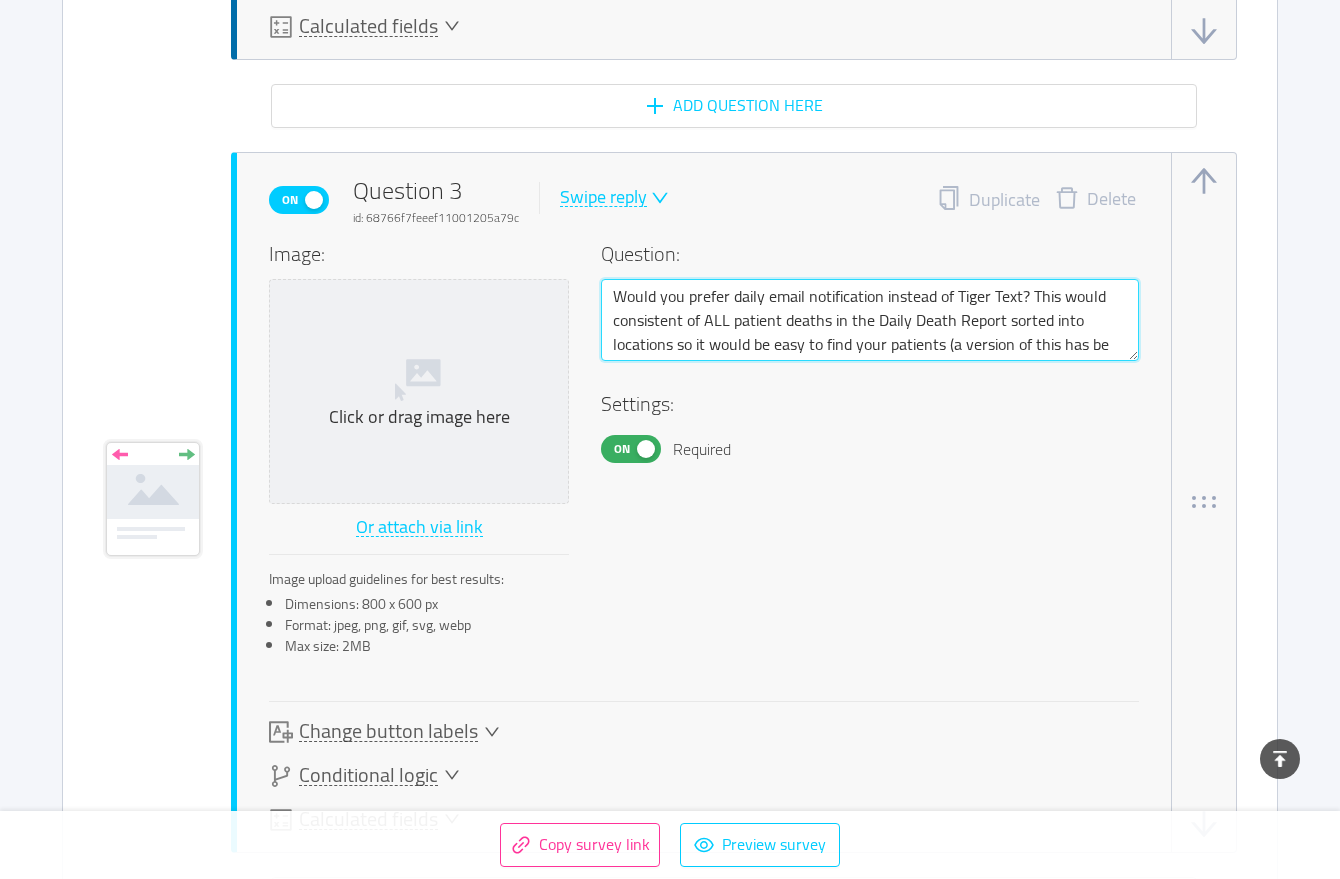 type 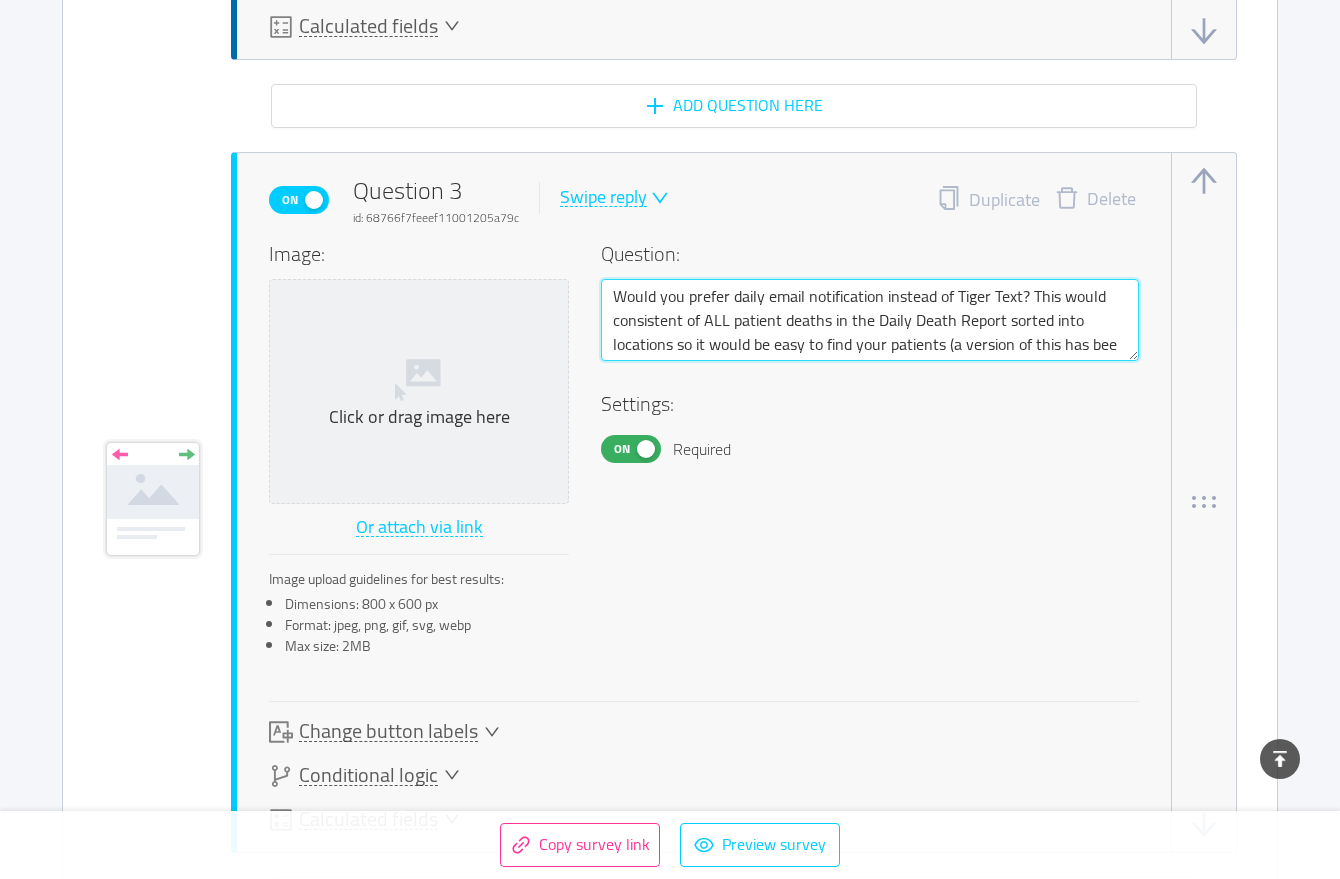 type 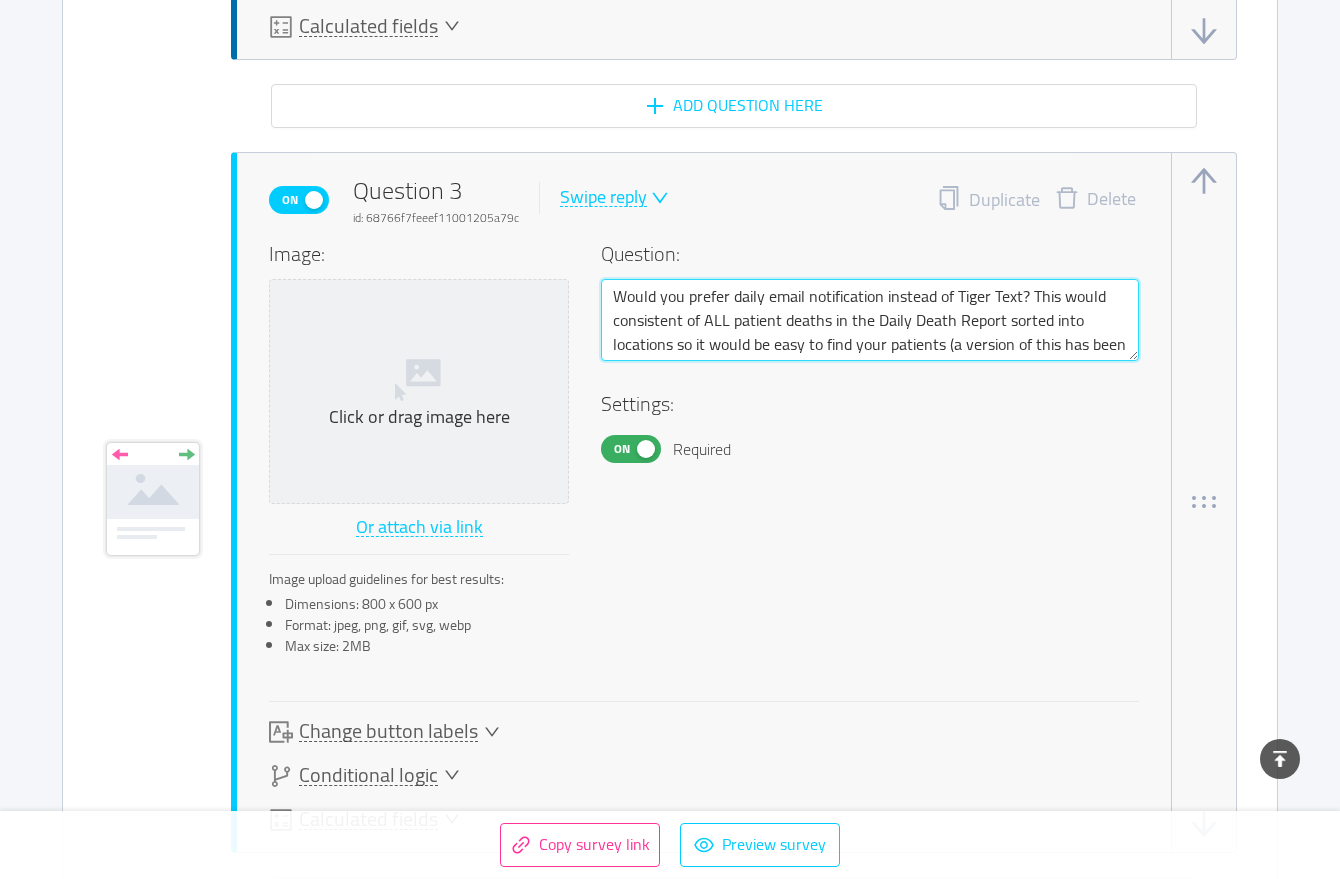 type 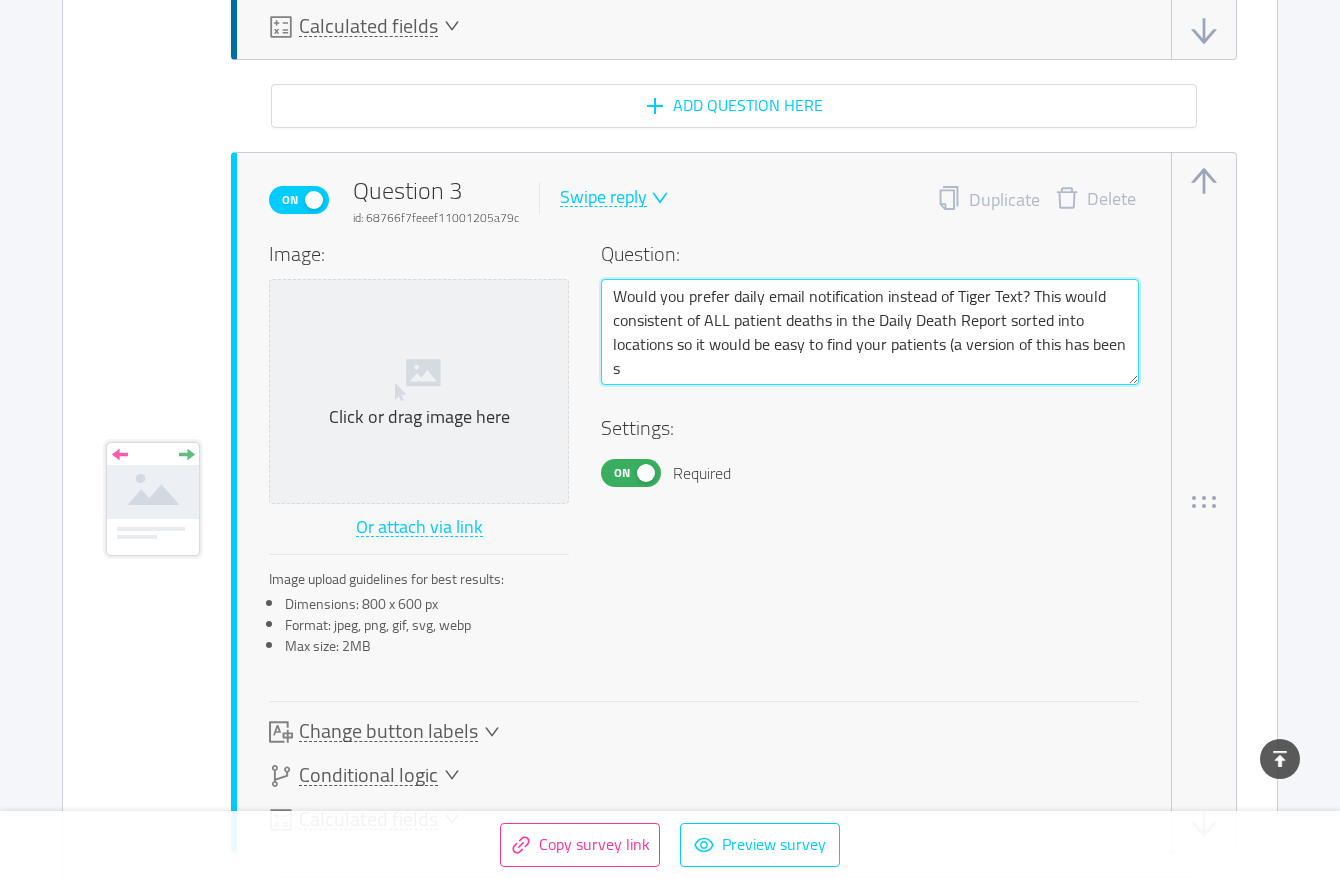 type 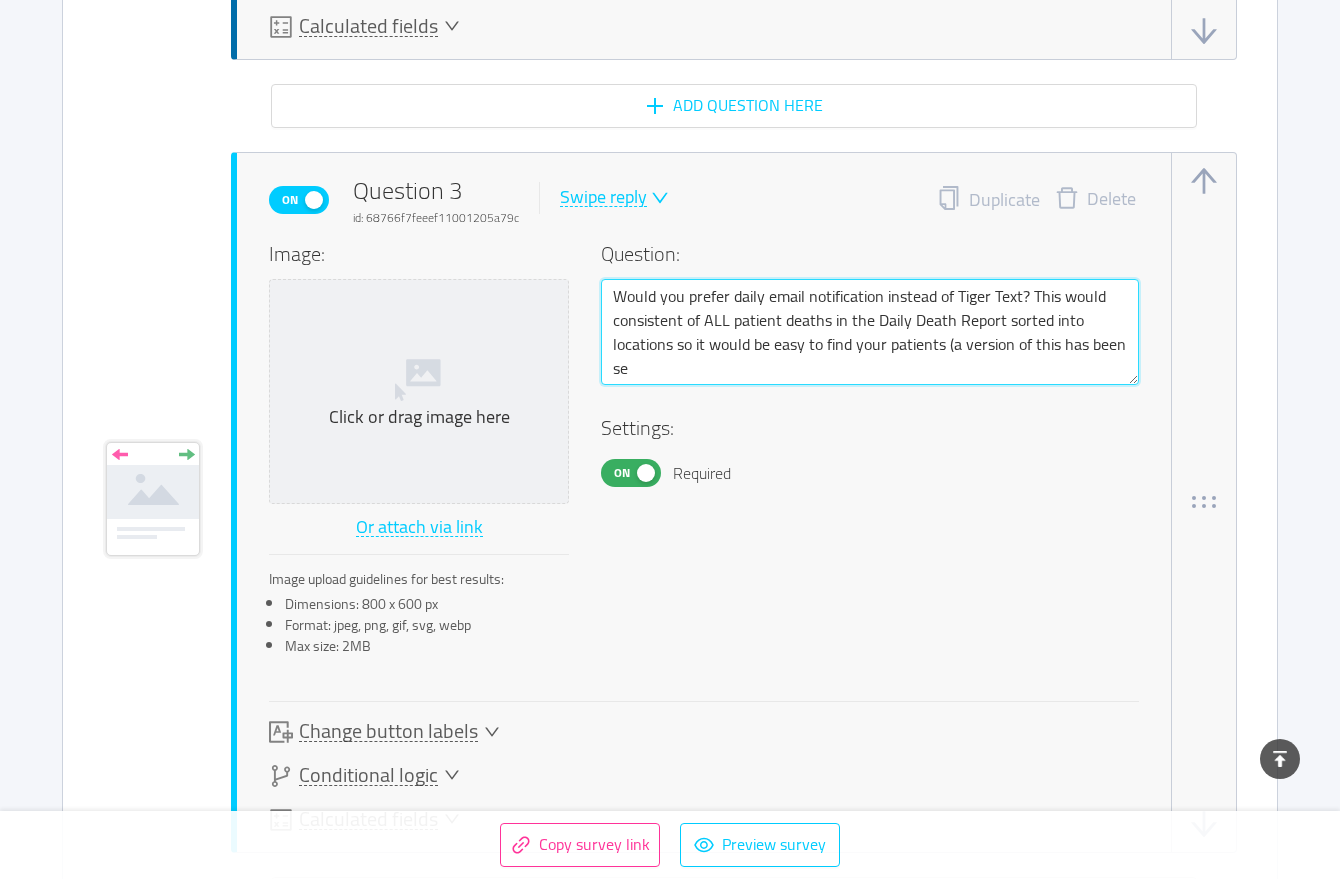 type 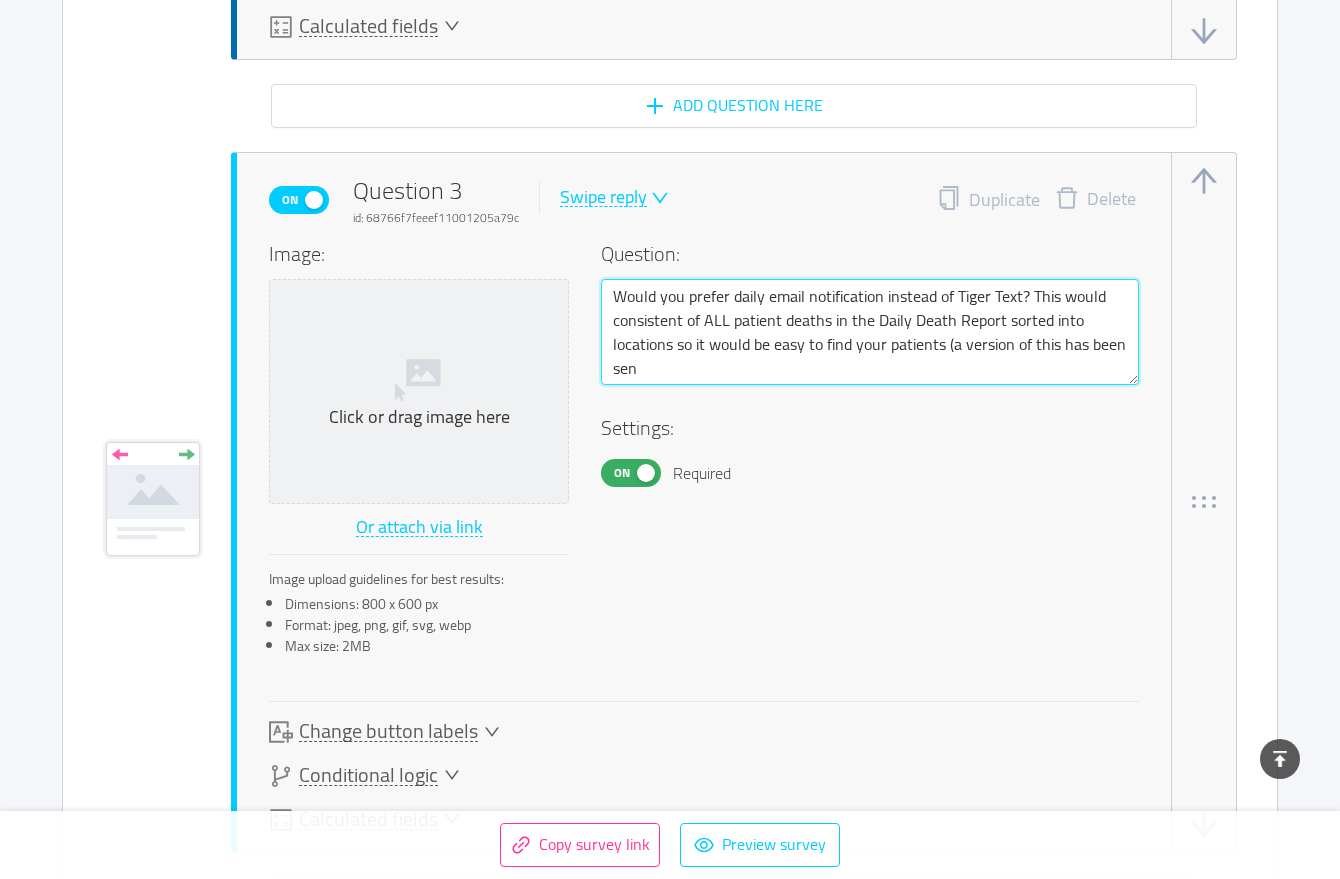 type on "Would you prefer daily email notification instead of Tiger Text? This would consistent of ALL patient deaths in the Daily Death Report sorted into locations so it would be easy to find your patients (a version of this has been sent" 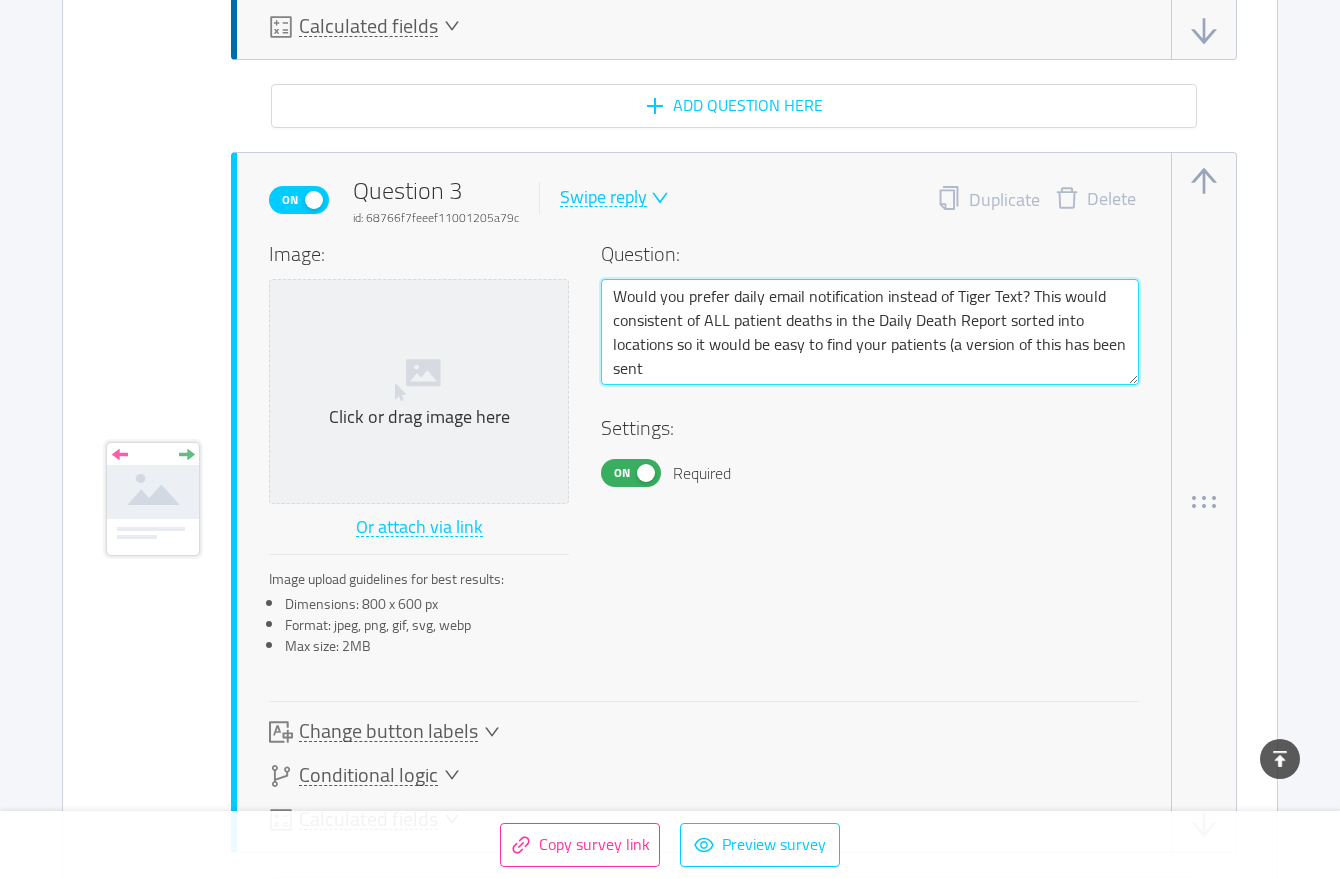 type 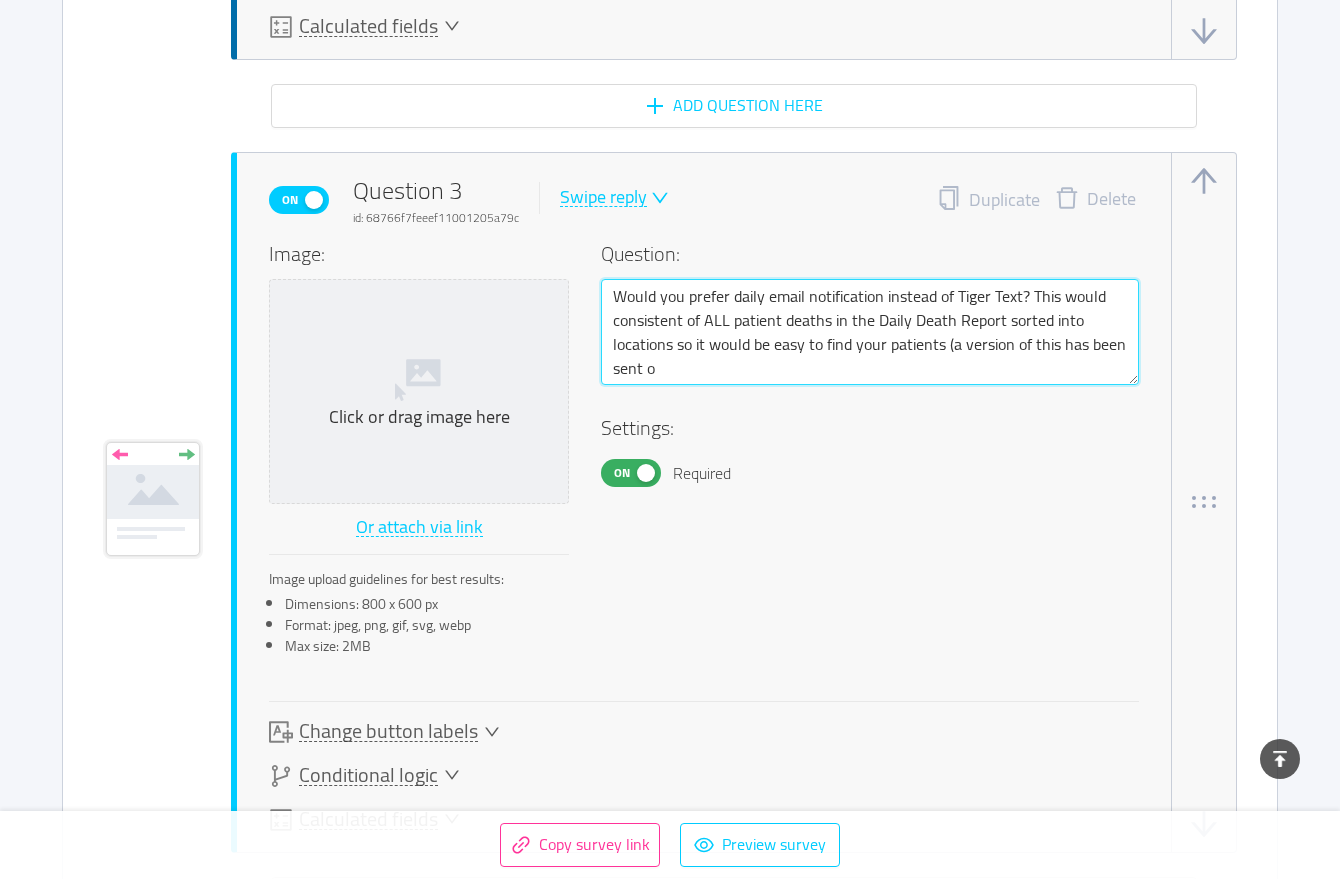 type 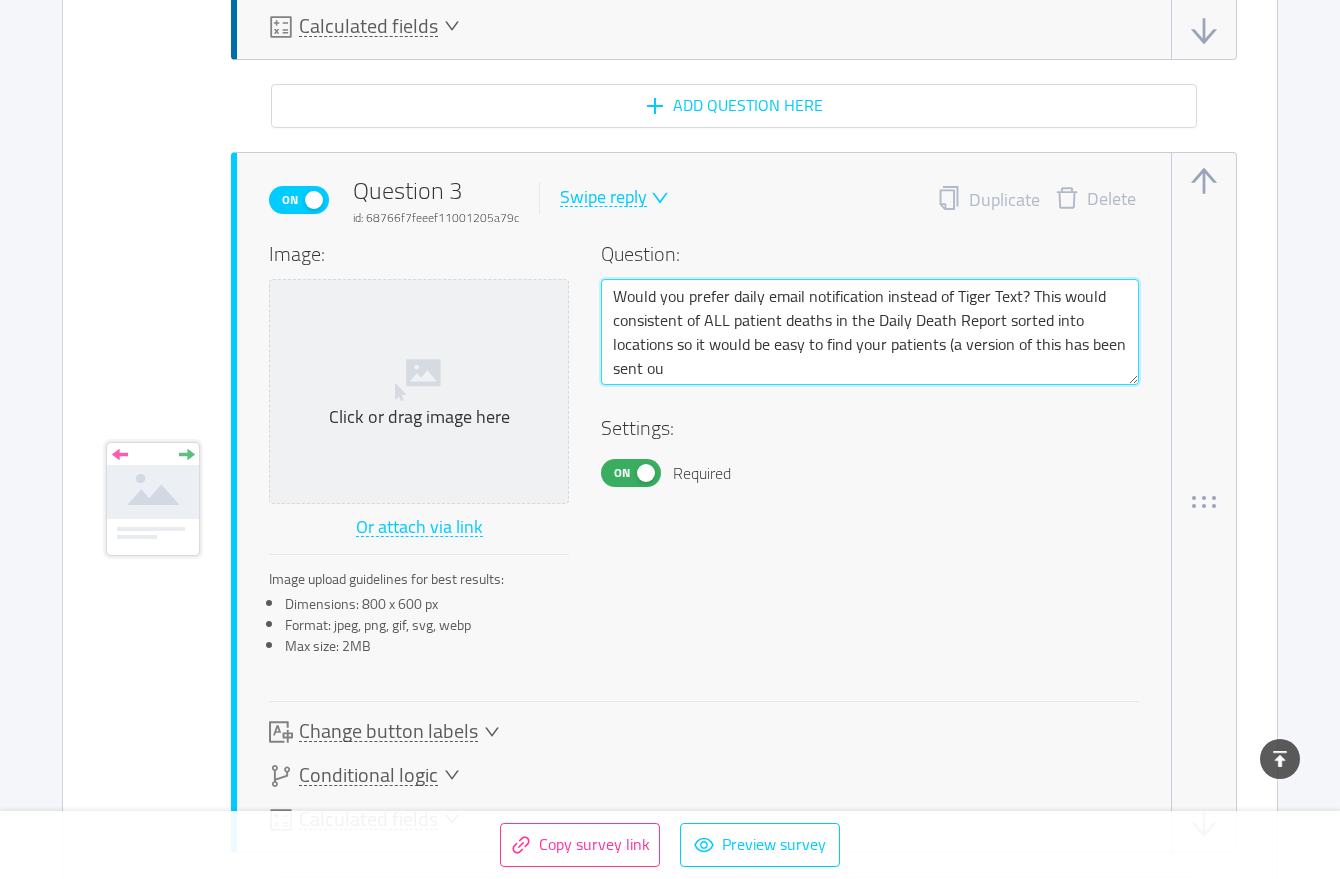type on "Would you prefer daily email notification instead of Tiger Text? This would consistent of ALL patient deaths in the Daily Death Report sorted into locations so it would be easy to find your patients (a version of this has been sent out" 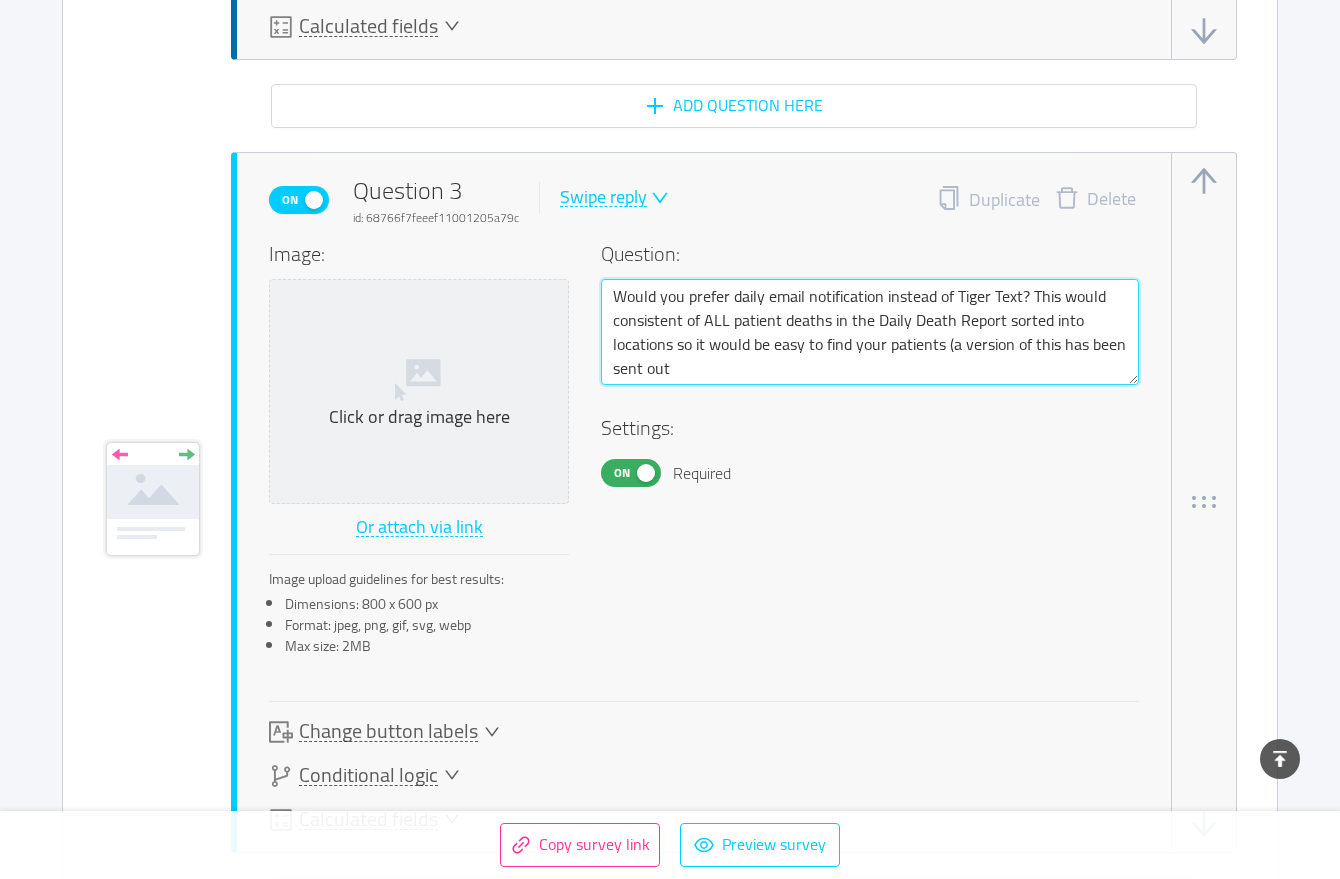 type 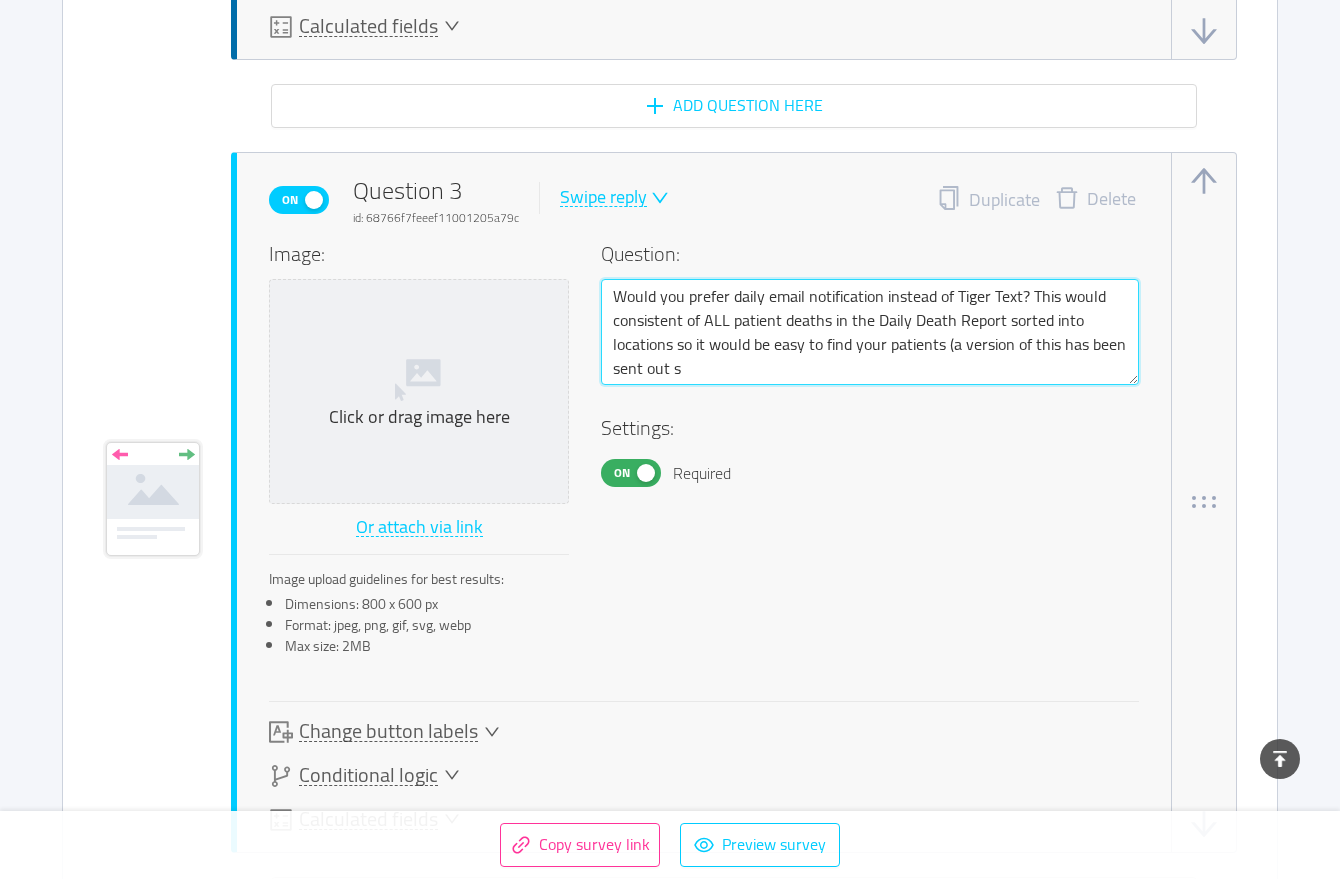 type on "Would you prefer daily email notification instead of Tiger Text? This would consistent of ALL patient deaths in the Daily Death Report sorted into locations so it would be easy to find your patients (a version of this has been sent out st" 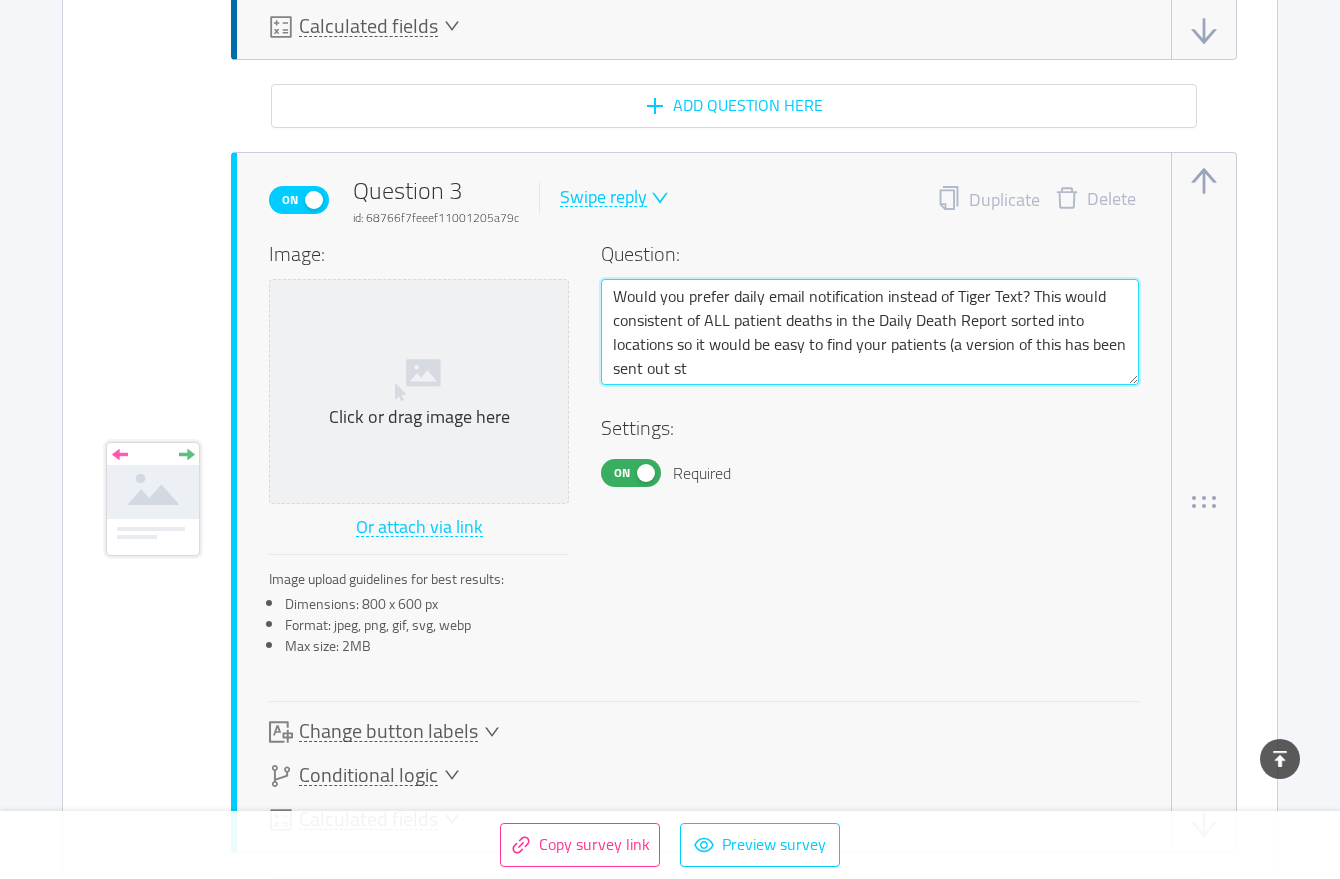 type 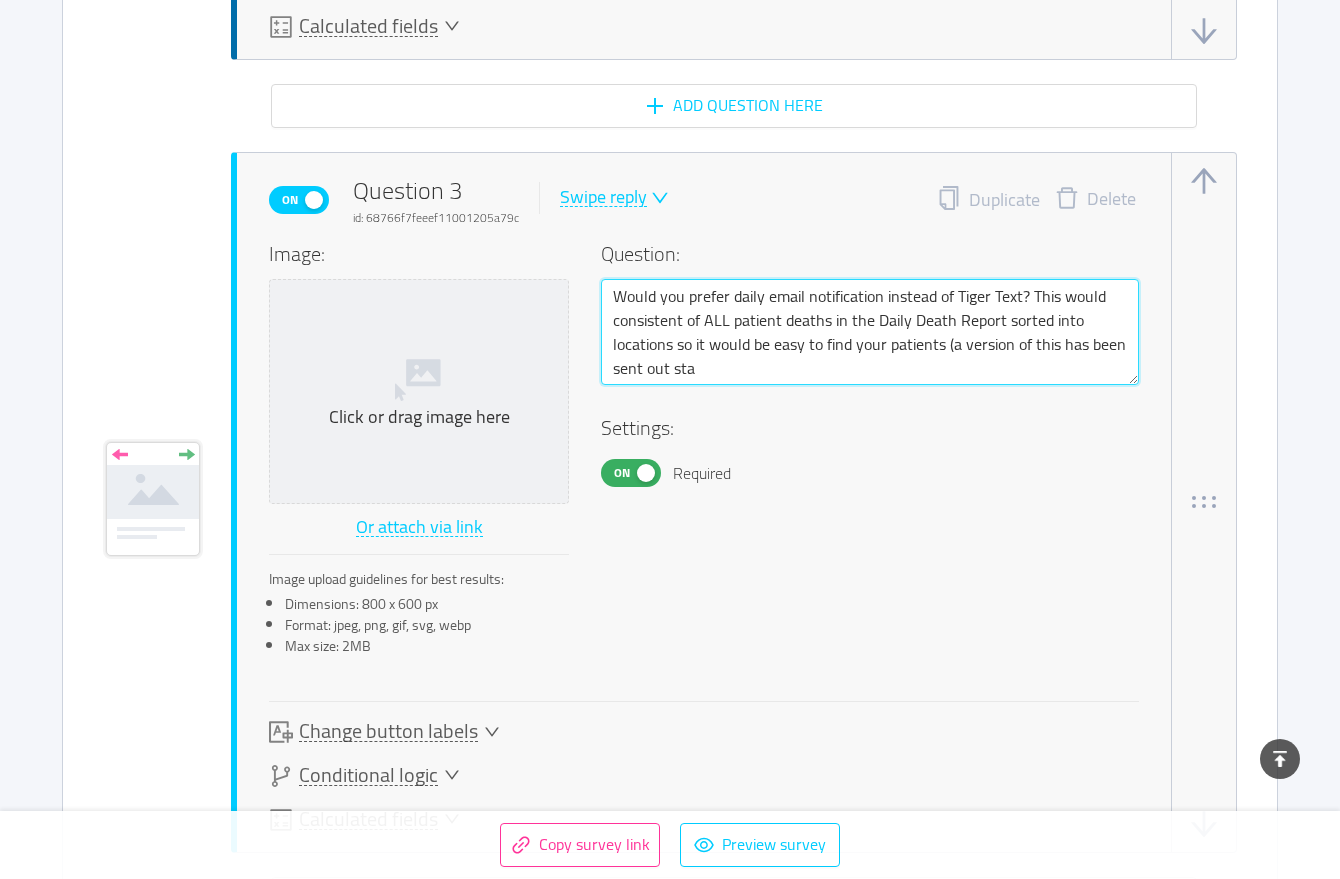 type 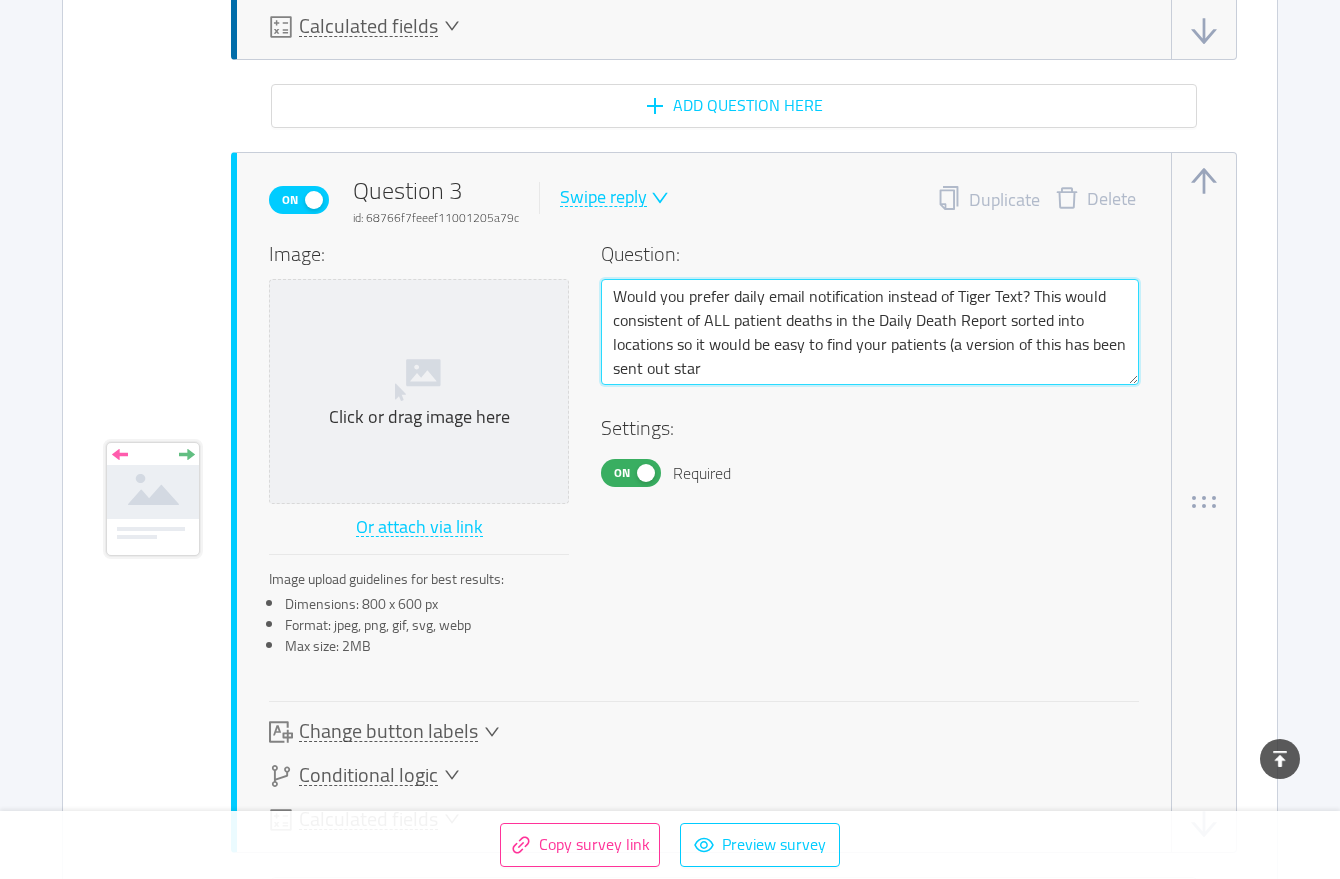 type 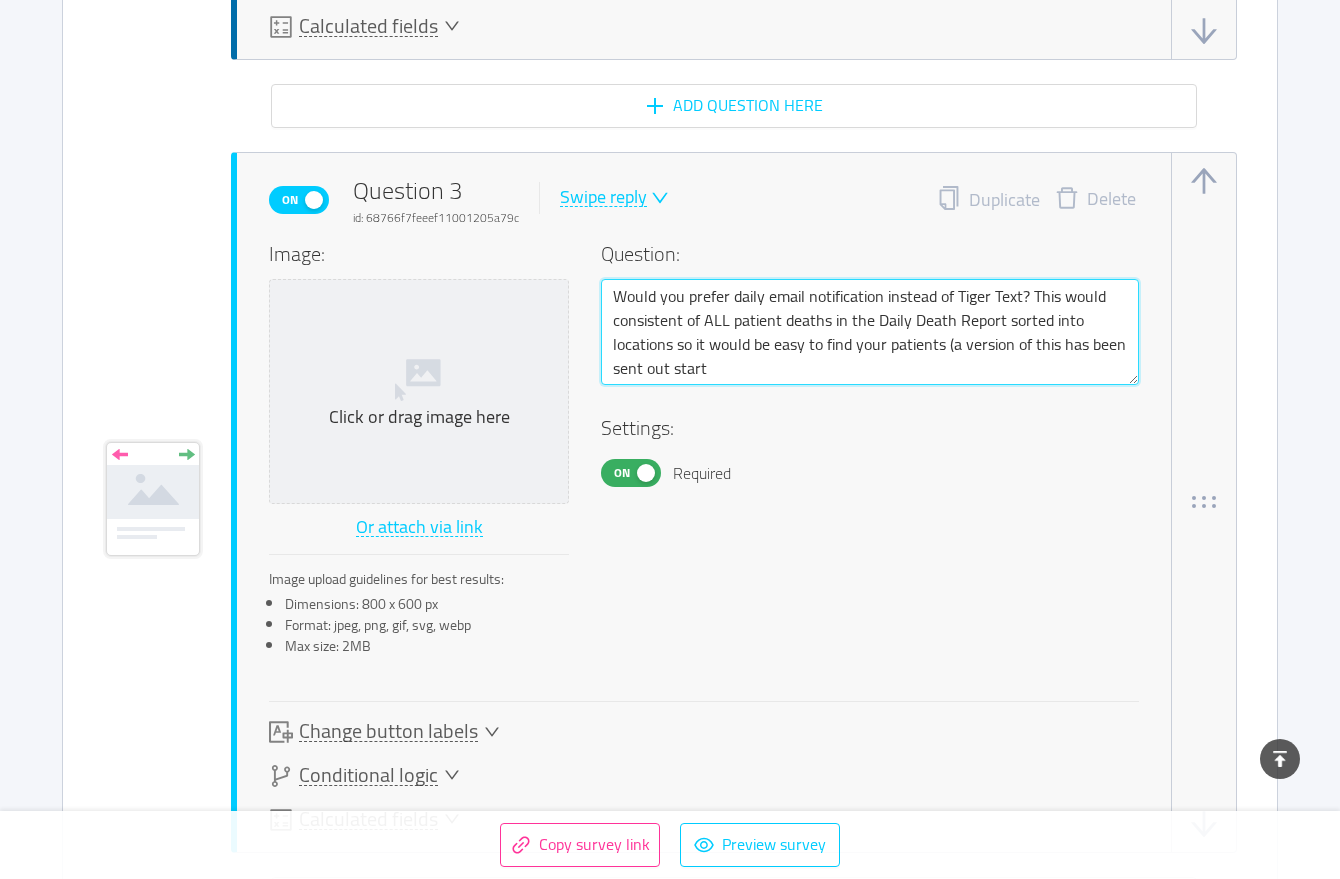 type 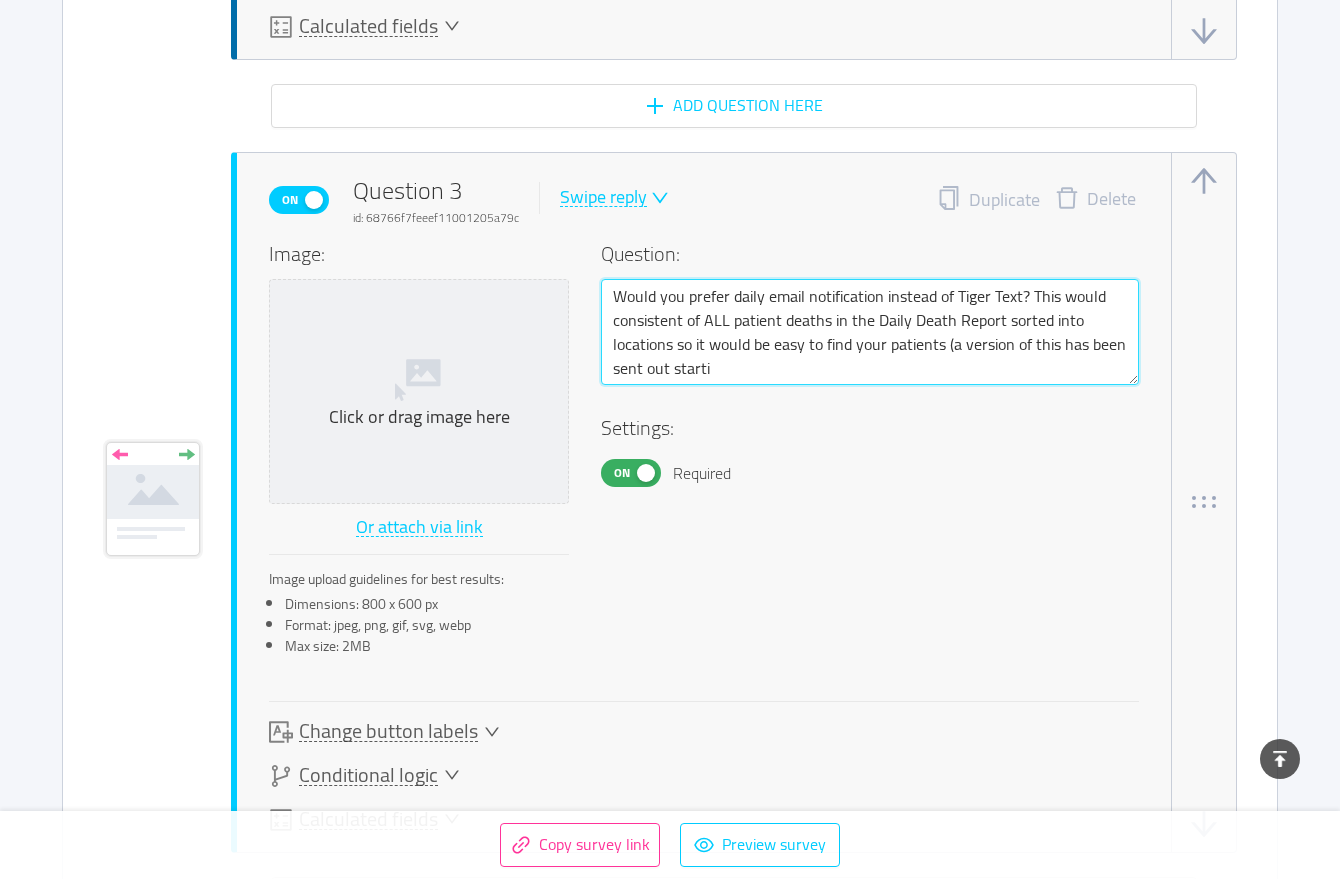 type 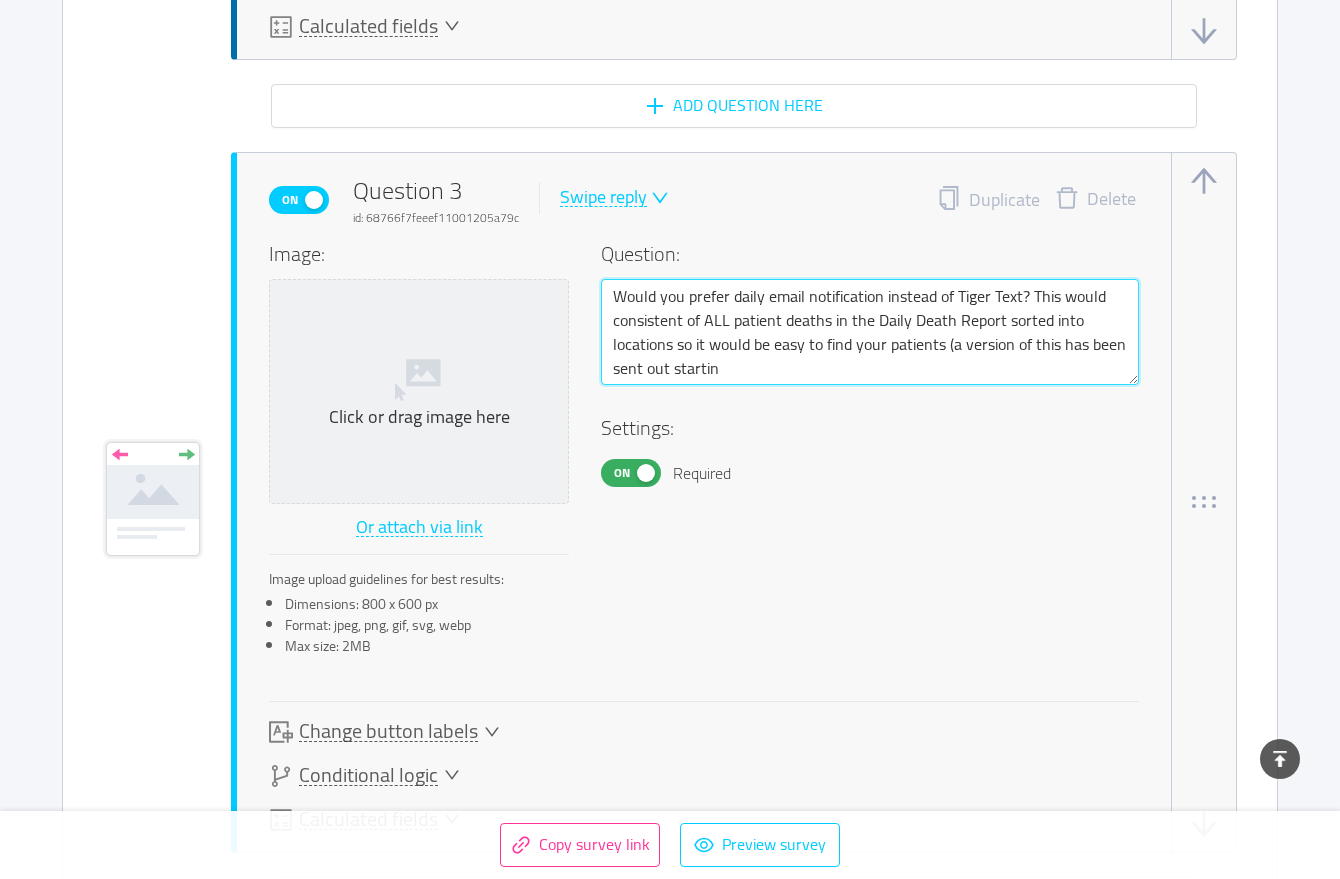 type 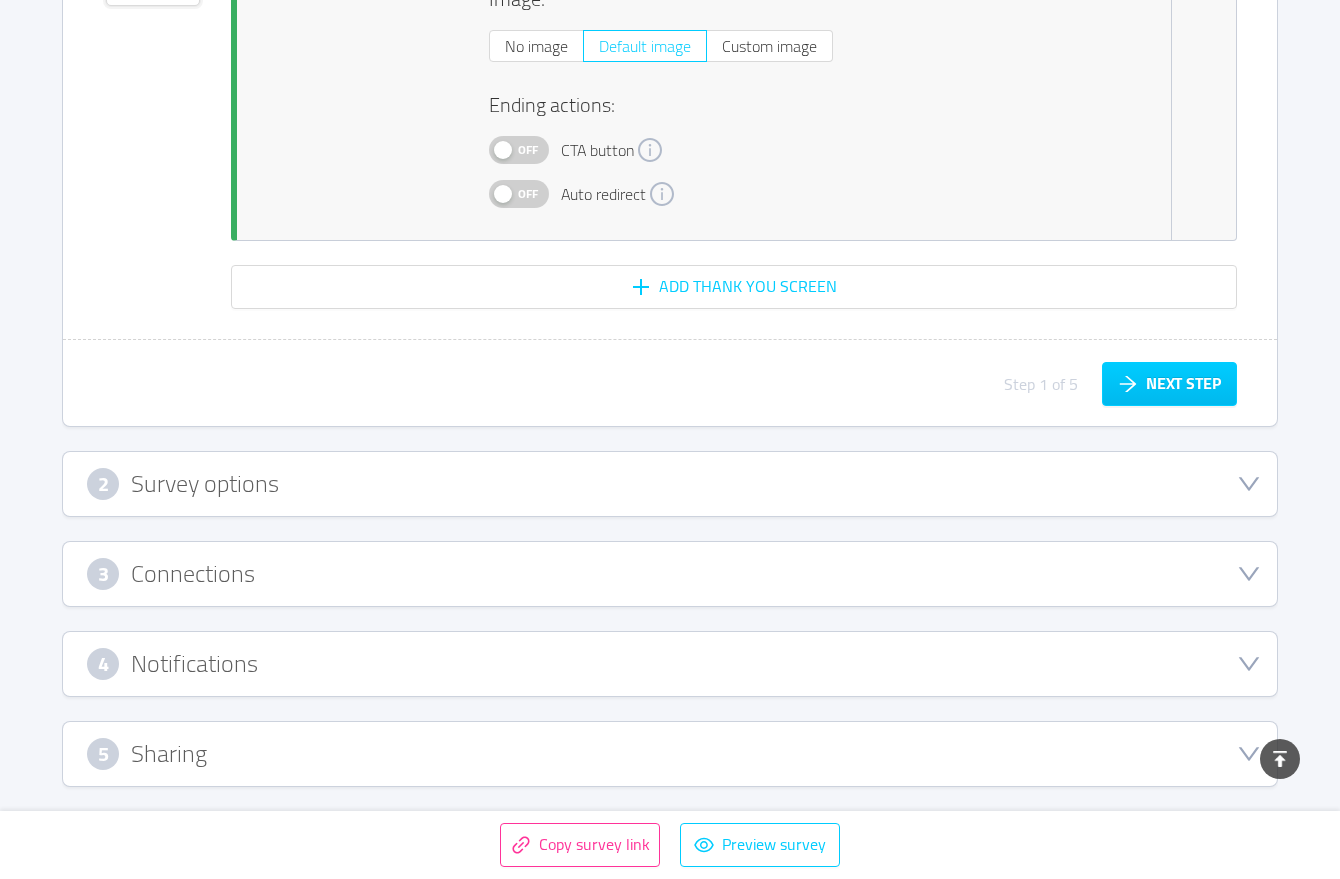 scroll, scrollTop: 4890, scrollLeft: 0, axis: vertical 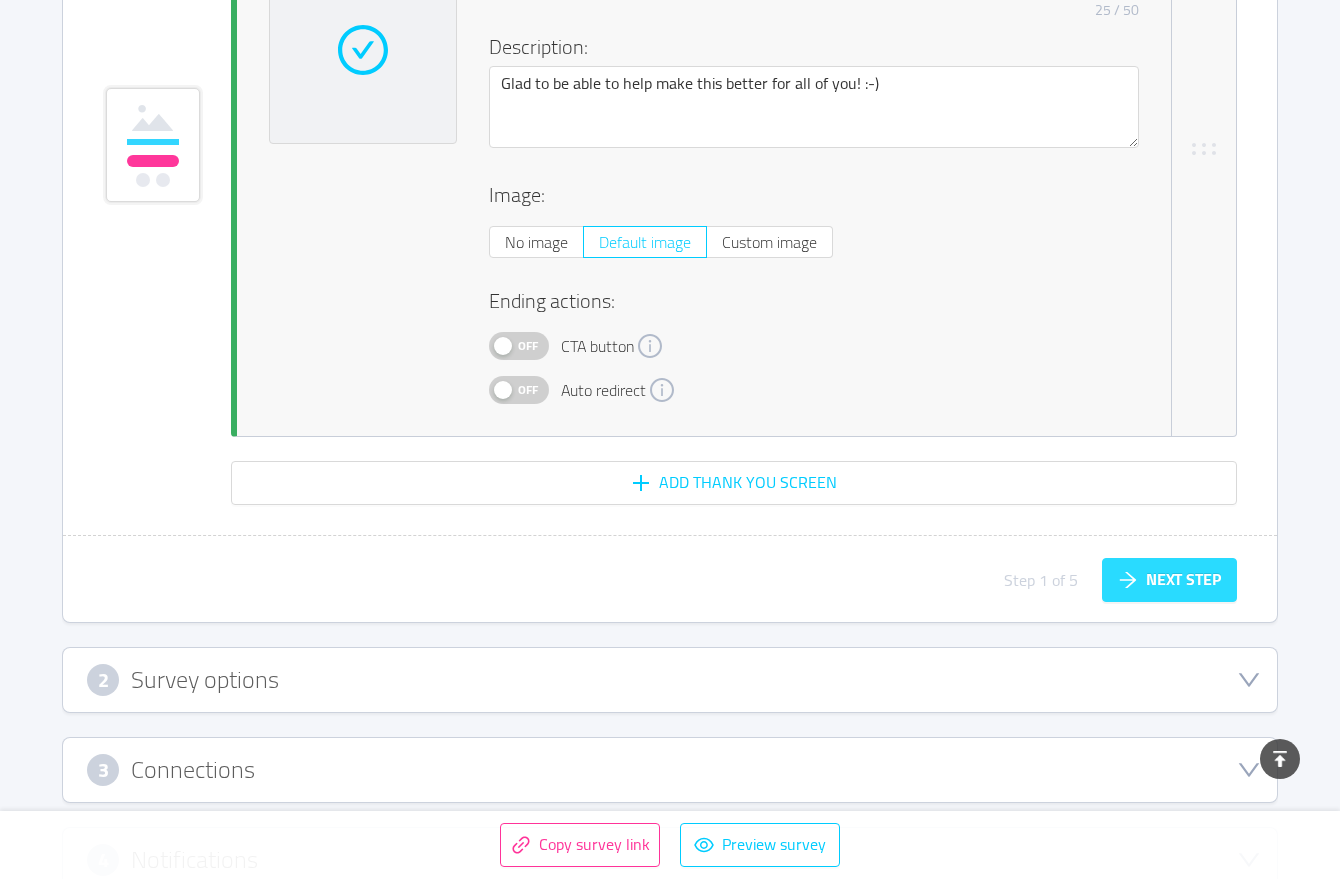 click on "Next step" at bounding box center (1169, 580) 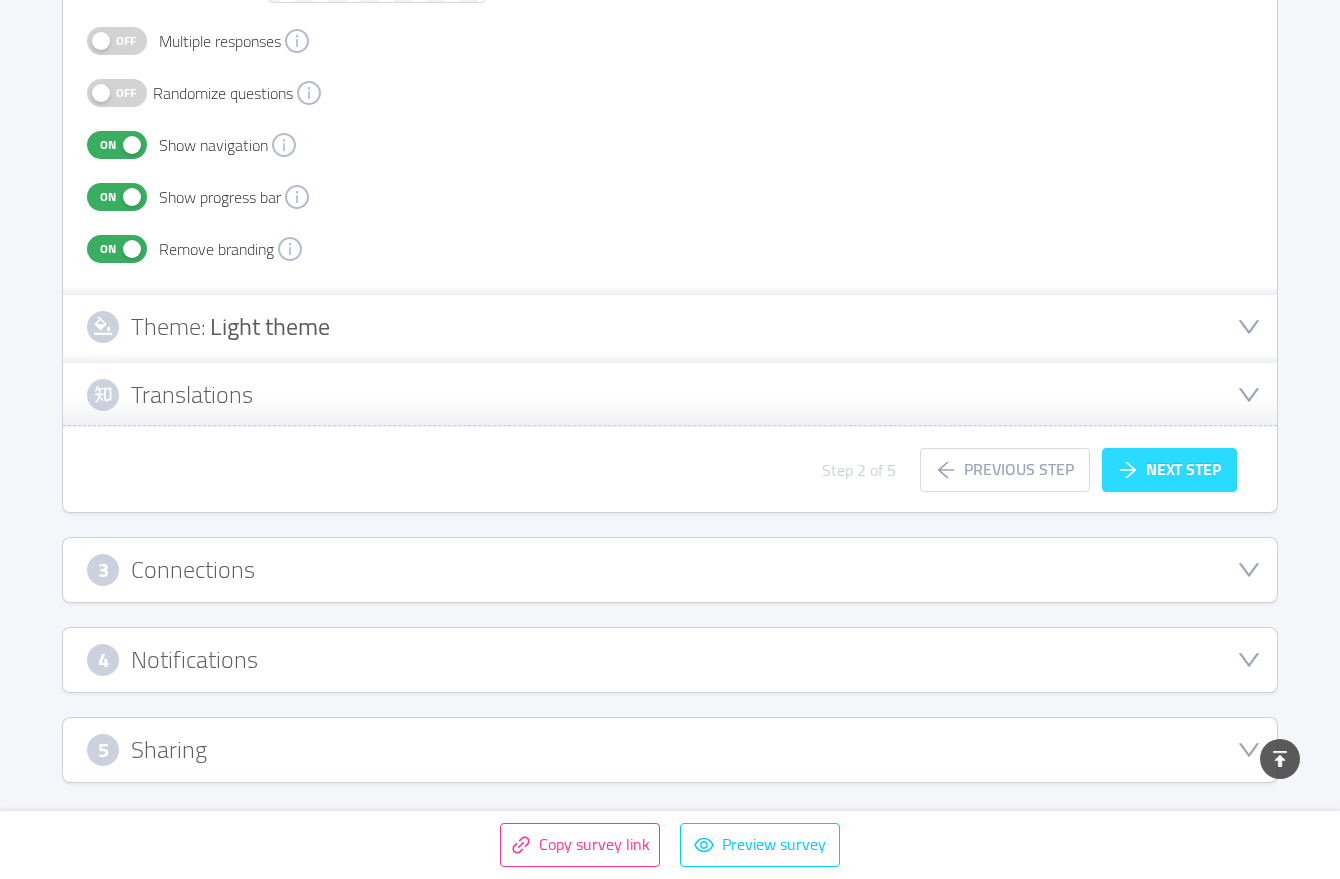 scroll, scrollTop: 592, scrollLeft: 0, axis: vertical 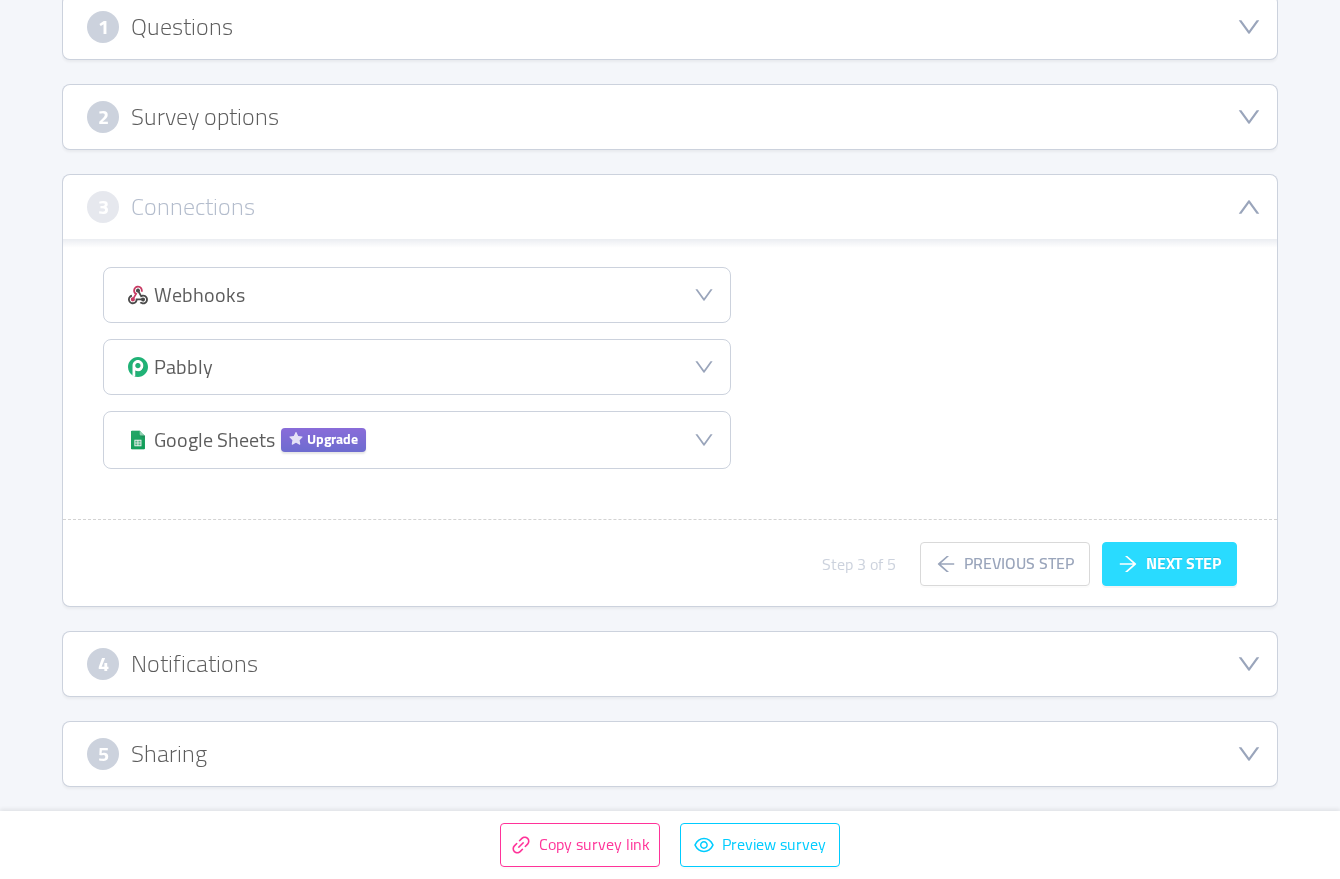 click on "Next step" at bounding box center [1169, 564] 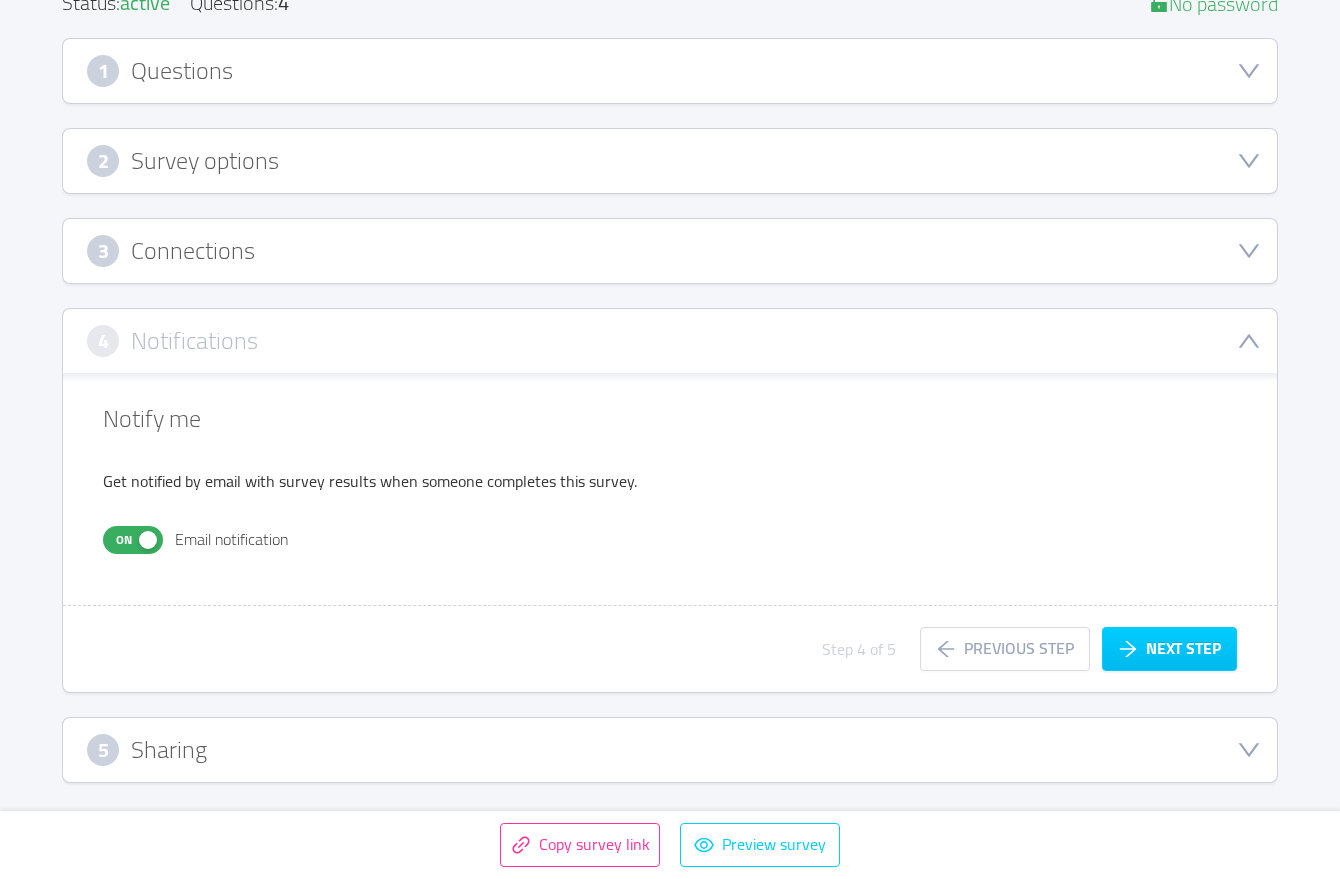 scroll, scrollTop: 273, scrollLeft: 0, axis: vertical 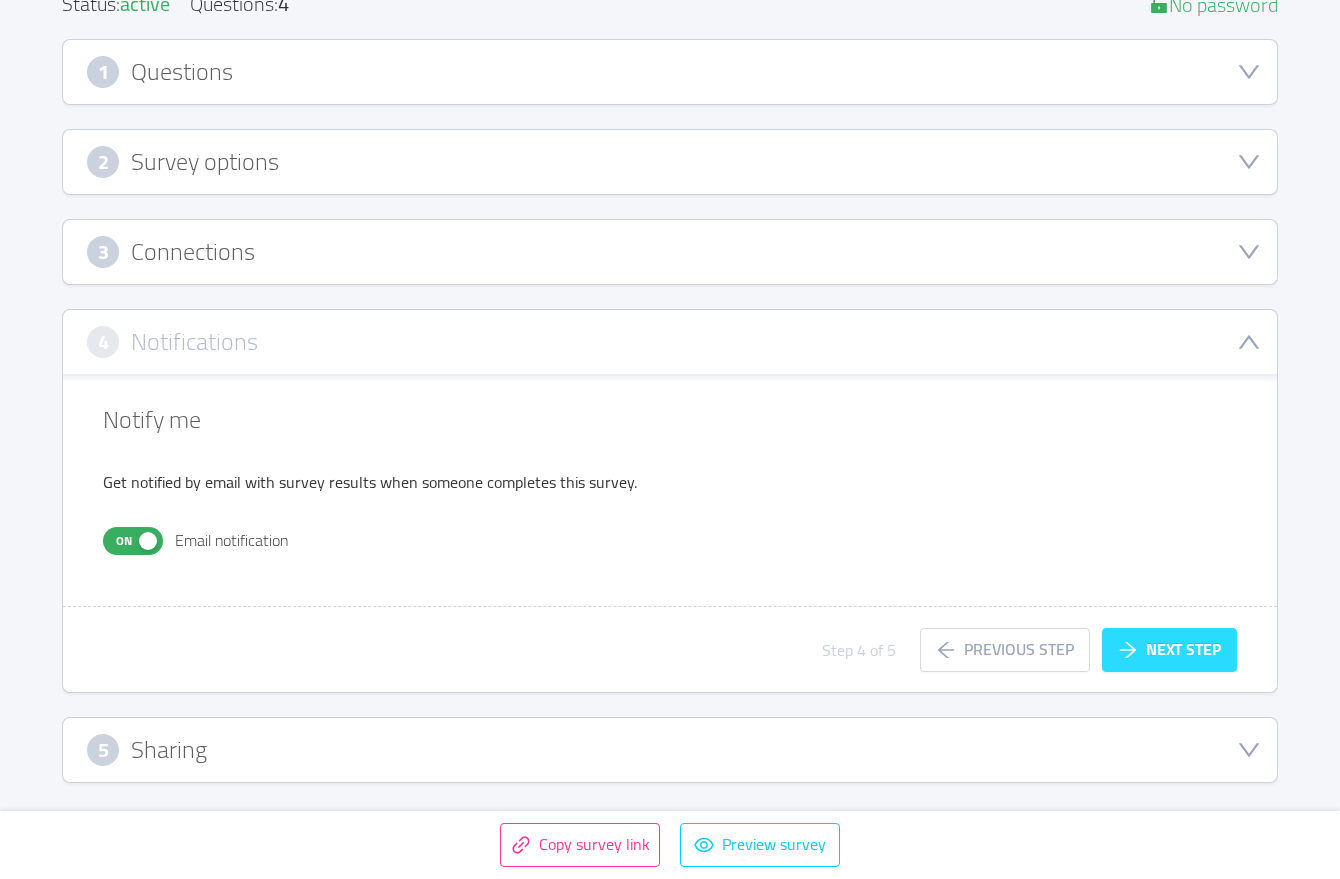 click on "Next step" at bounding box center [1169, 650] 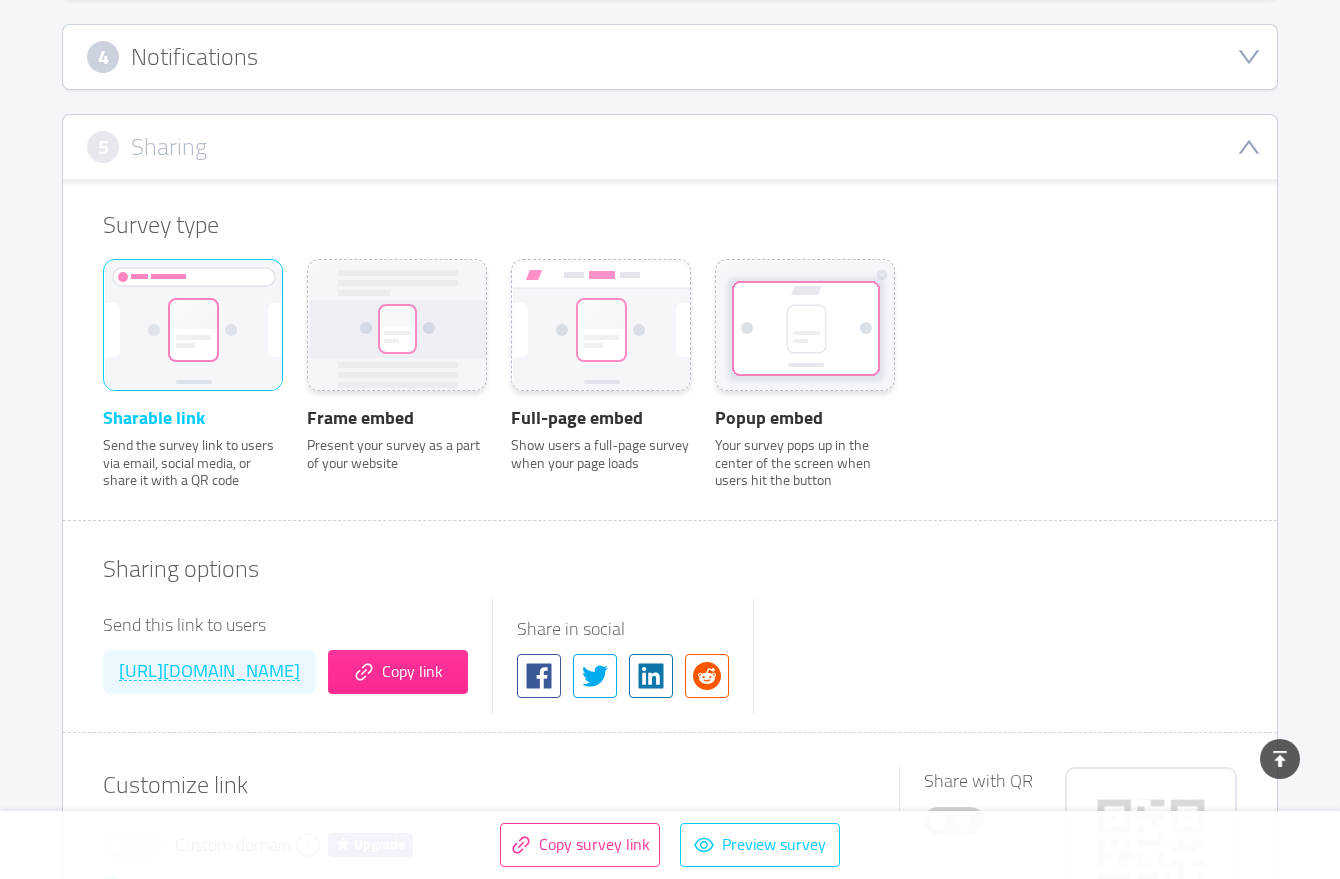 scroll, scrollTop: 673, scrollLeft: 0, axis: vertical 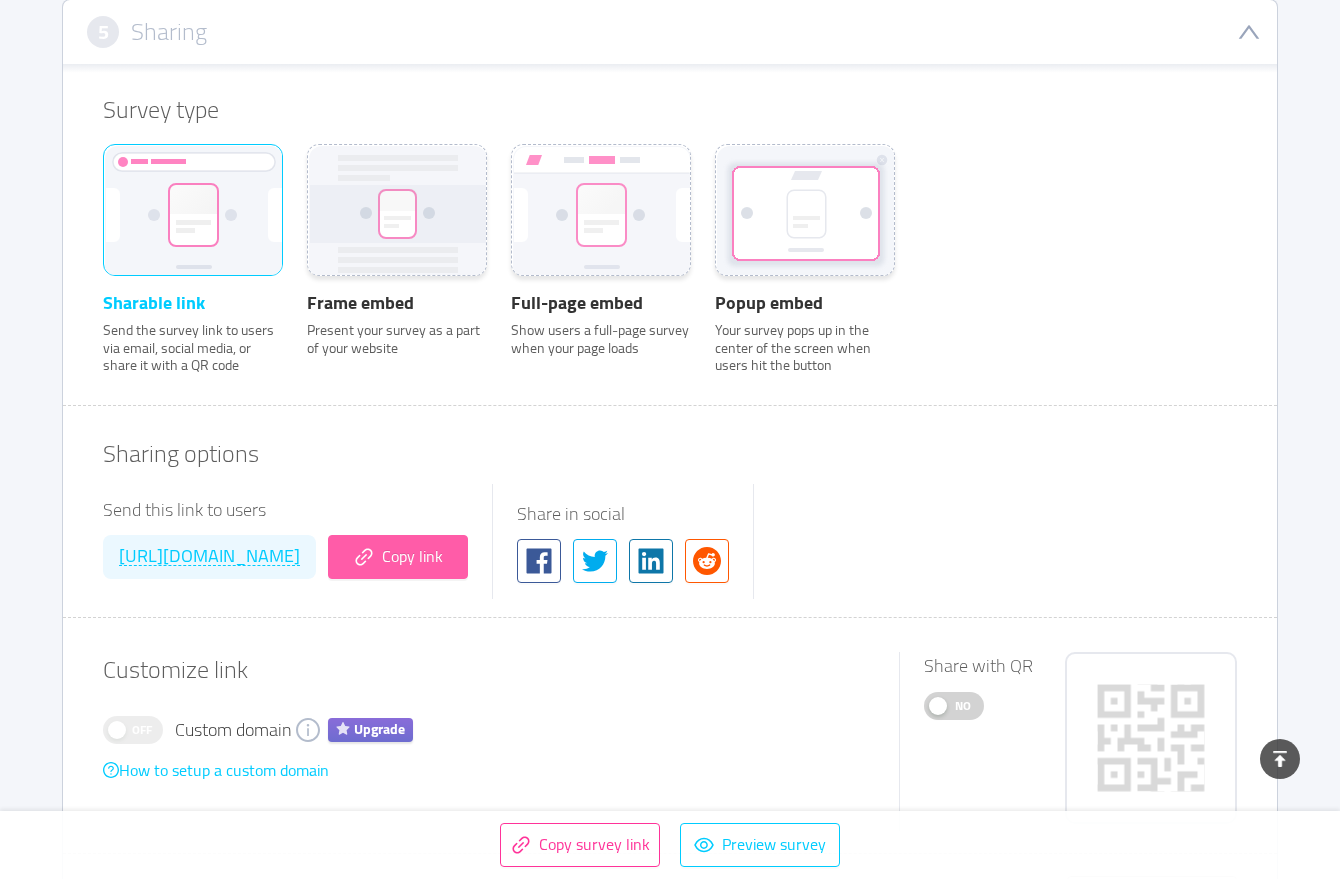 click on "Copy link" at bounding box center (398, 557) 